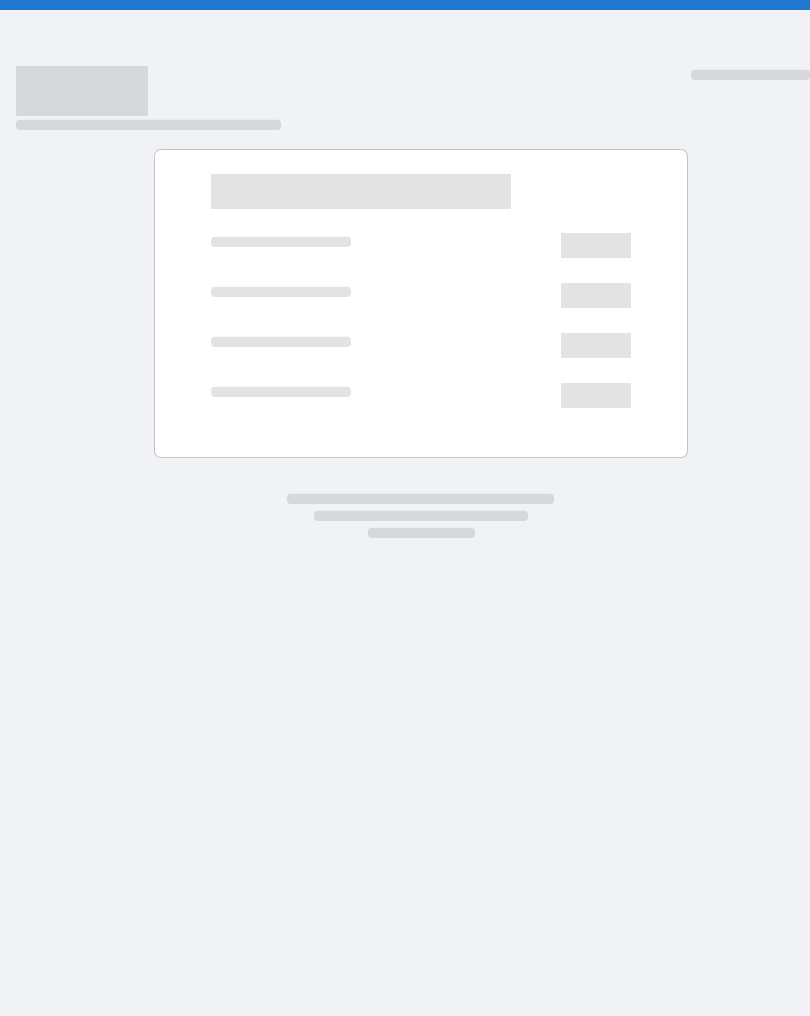 scroll, scrollTop: 0, scrollLeft: 0, axis: both 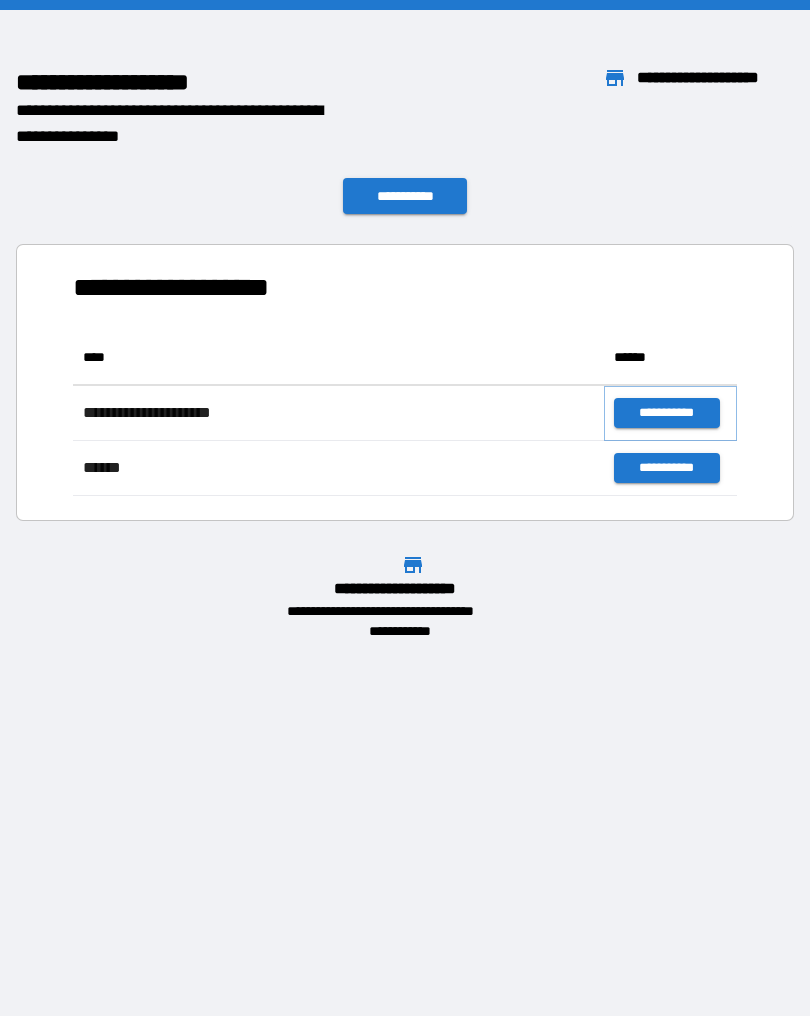 click on "**********" at bounding box center [666, 413] 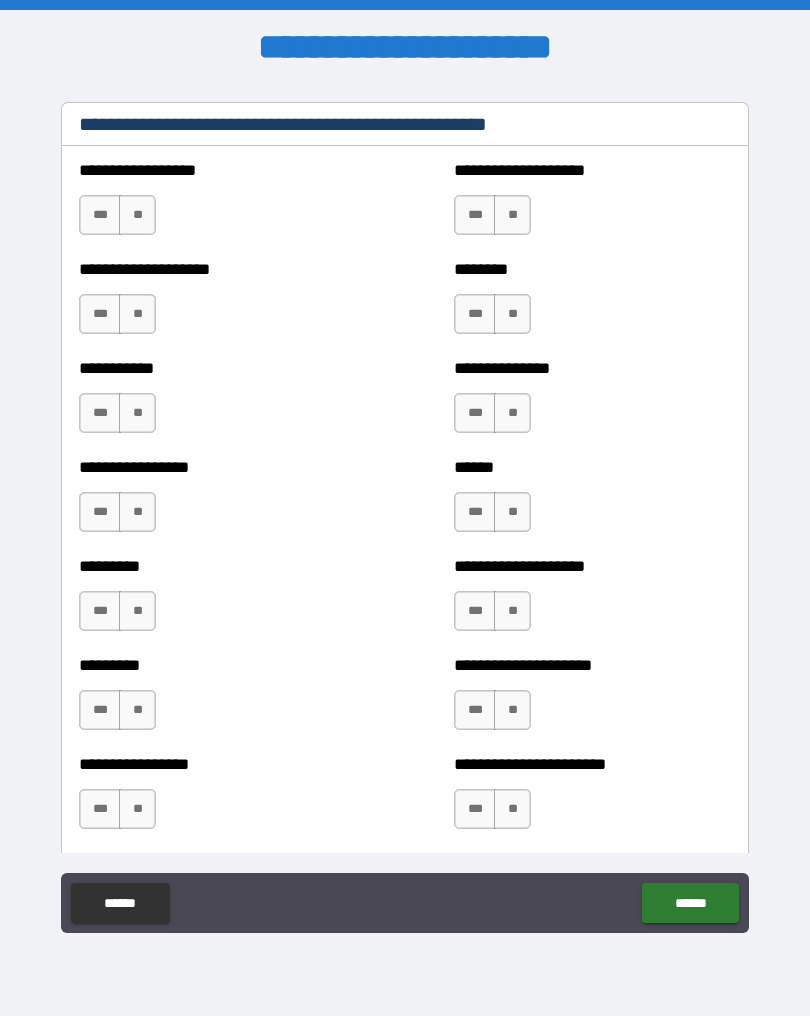 scroll, scrollTop: 672, scrollLeft: 0, axis: vertical 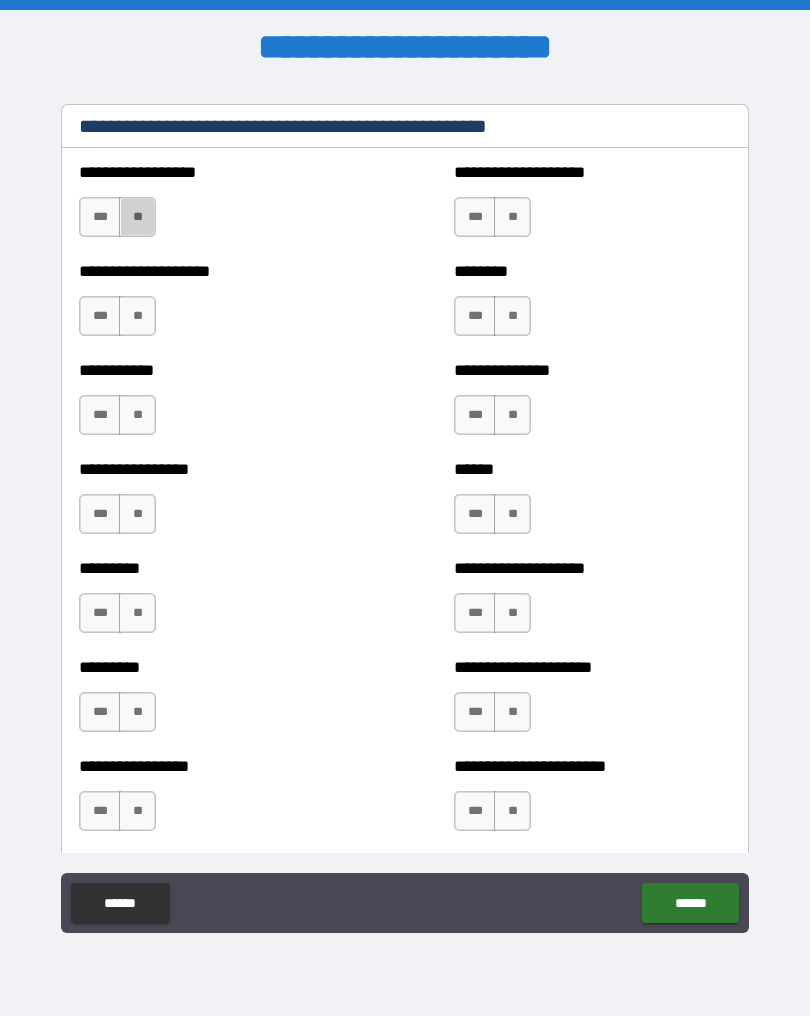 click on "**" at bounding box center [137, 217] 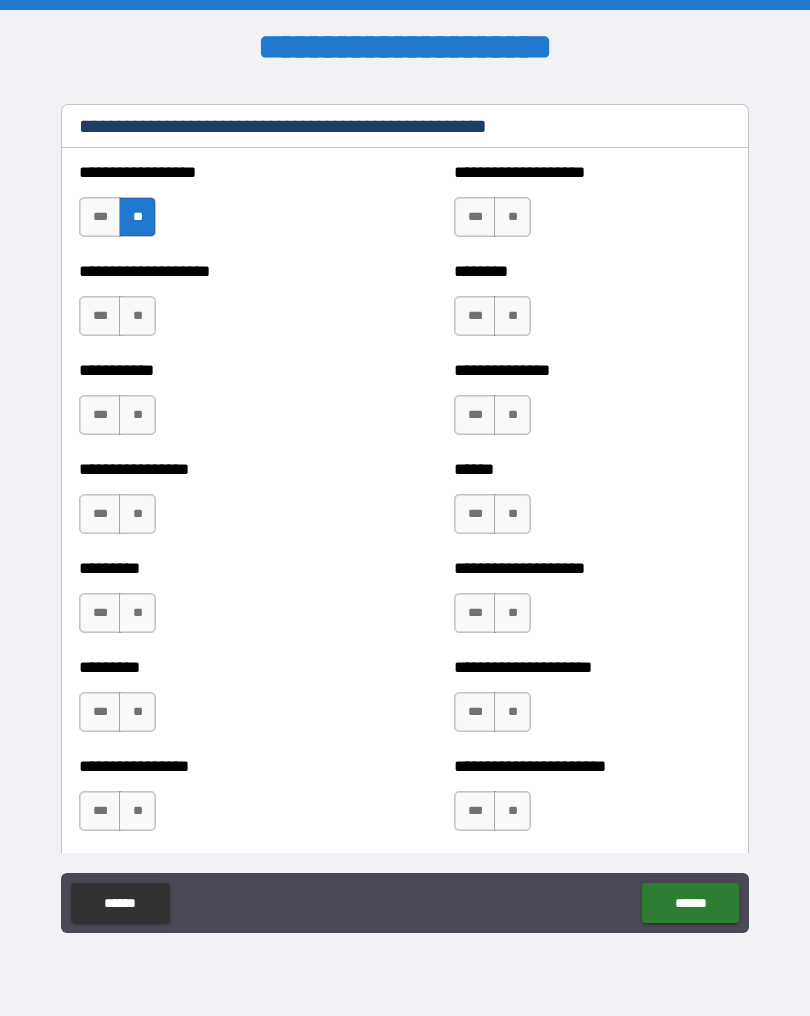 click on "**" at bounding box center (137, 316) 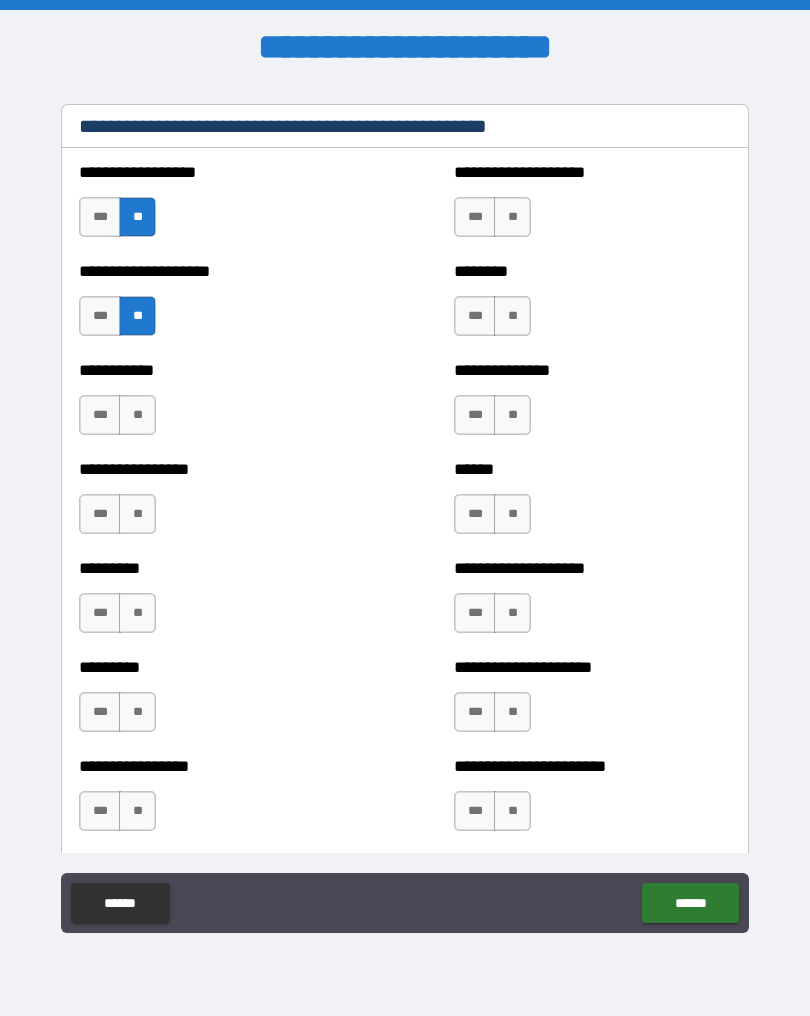 click on "**" at bounding box center [137, 415] 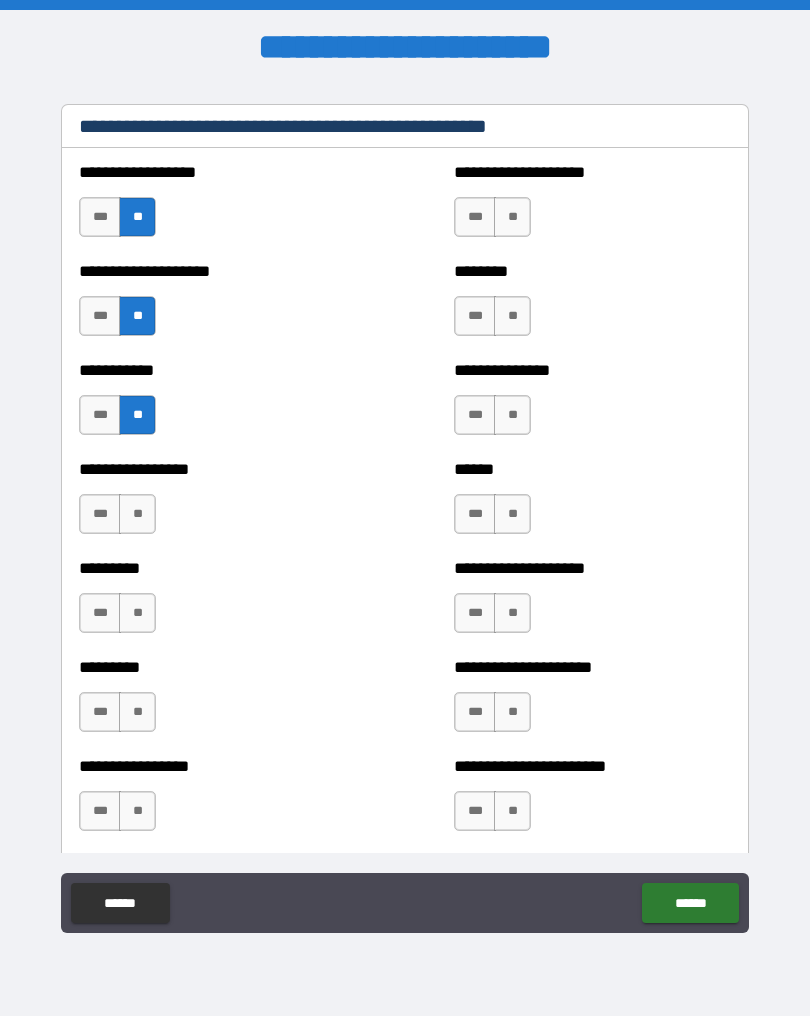 click on "*** **" at bounding box center [120, 519] 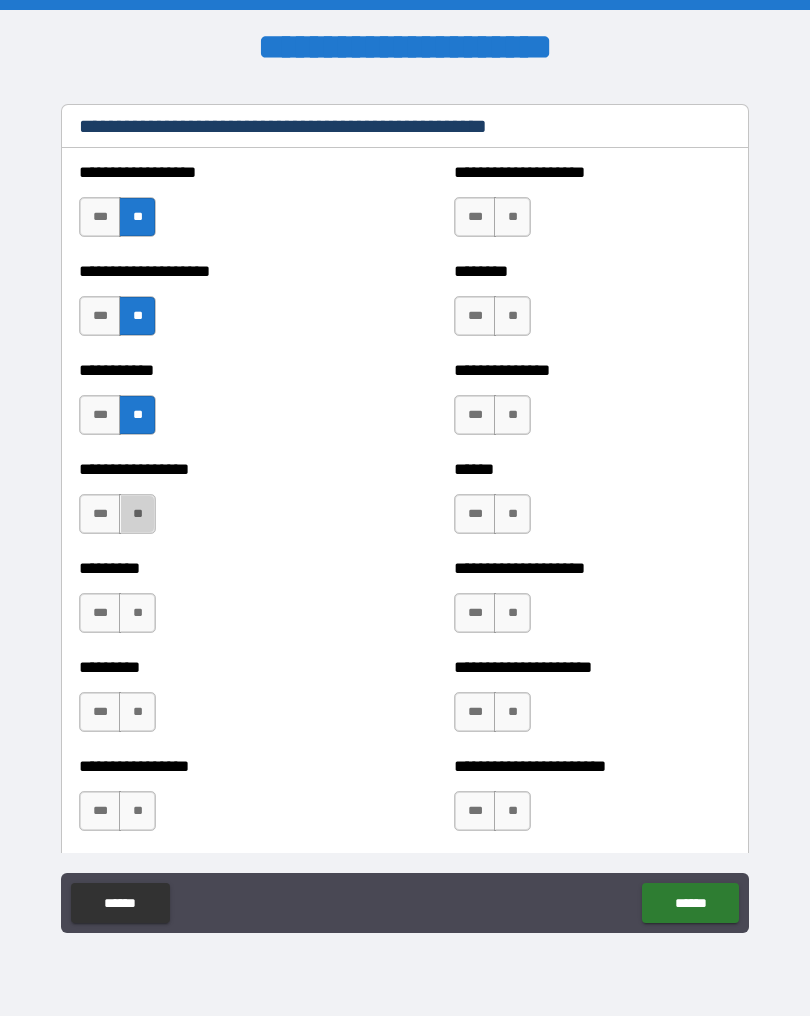 click on "**" at bounding box center (137, 514) 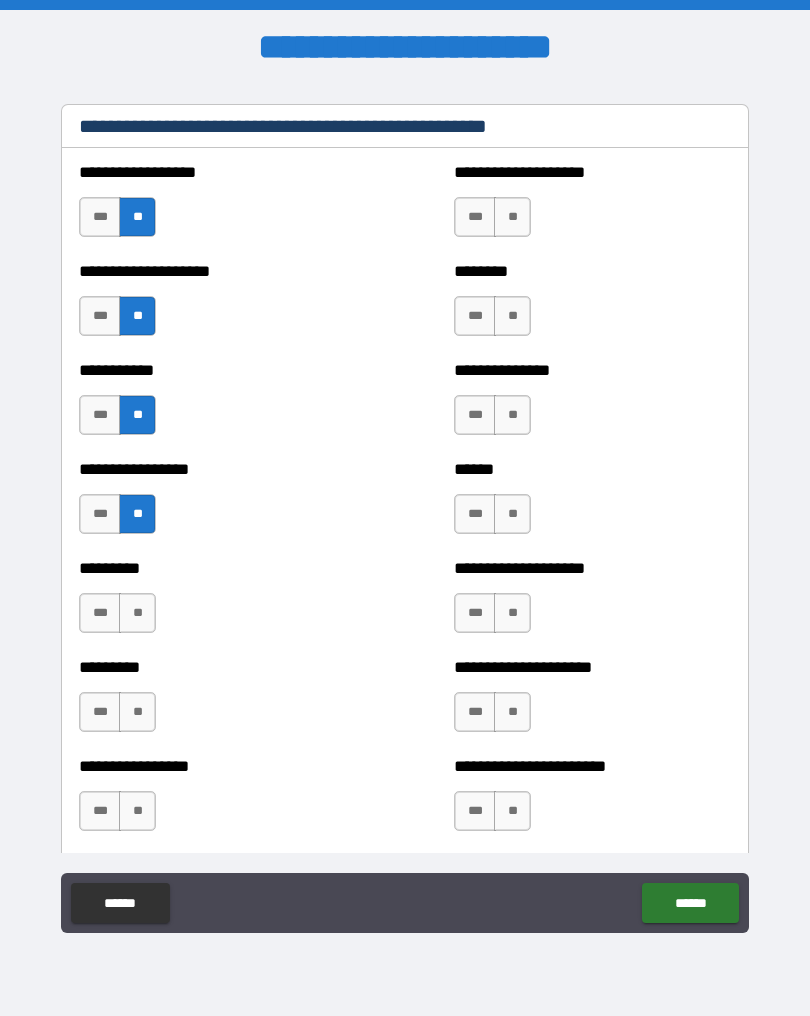 click on "**" at bounding box center (137, 613) 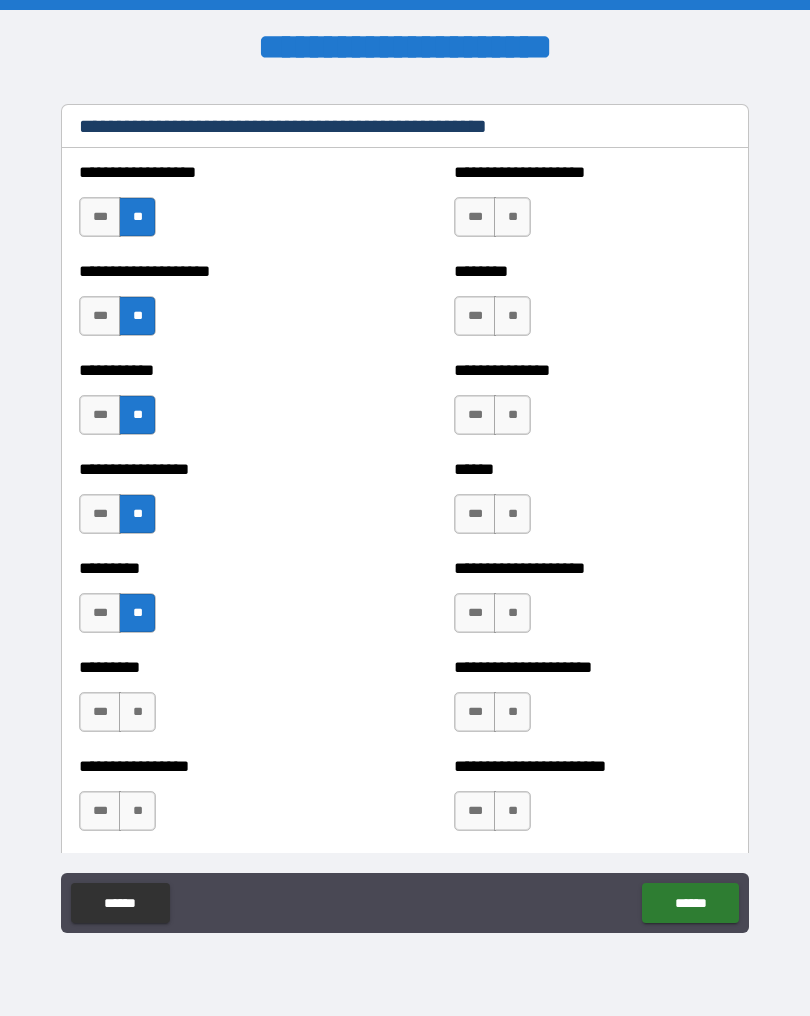 click on "**" at bounding box center (137, 712) 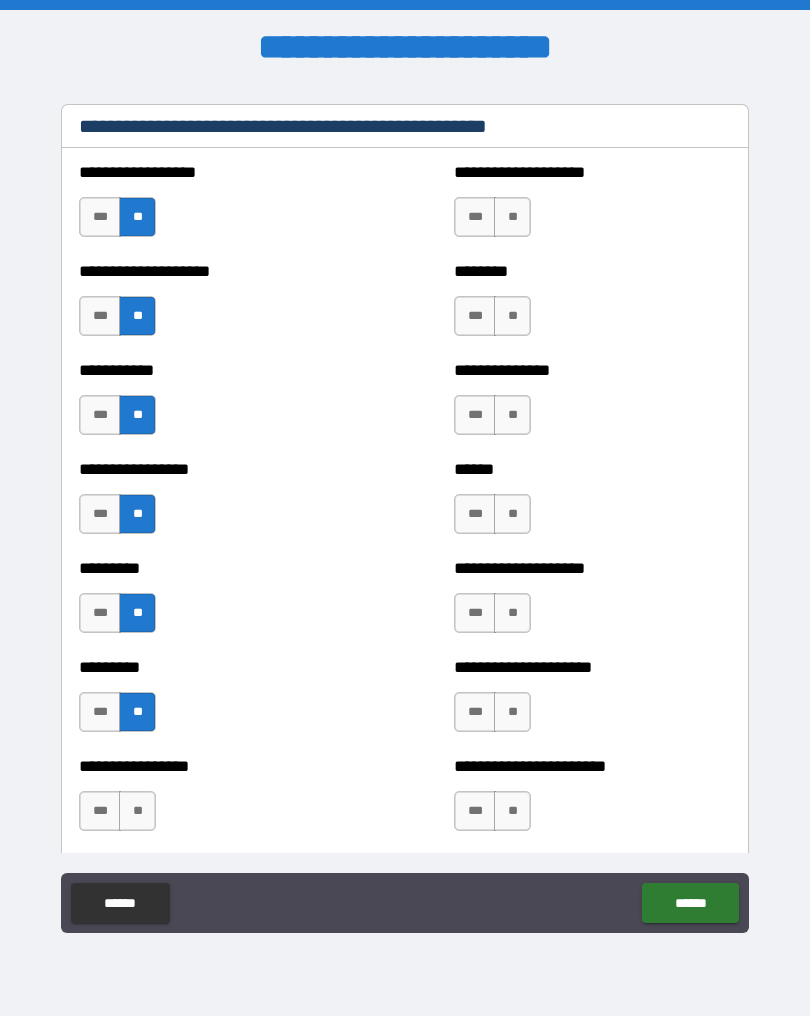 click on "**" at bounding box center [137, 811] 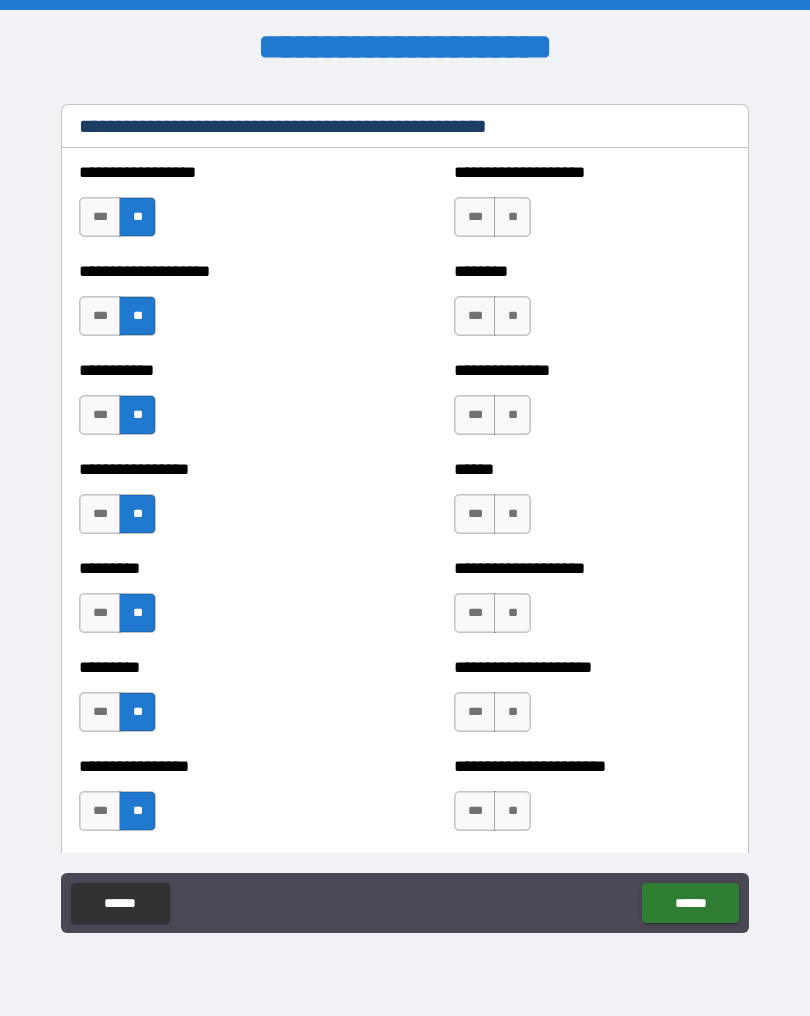 click on "**" at bounding box center (512, 217) 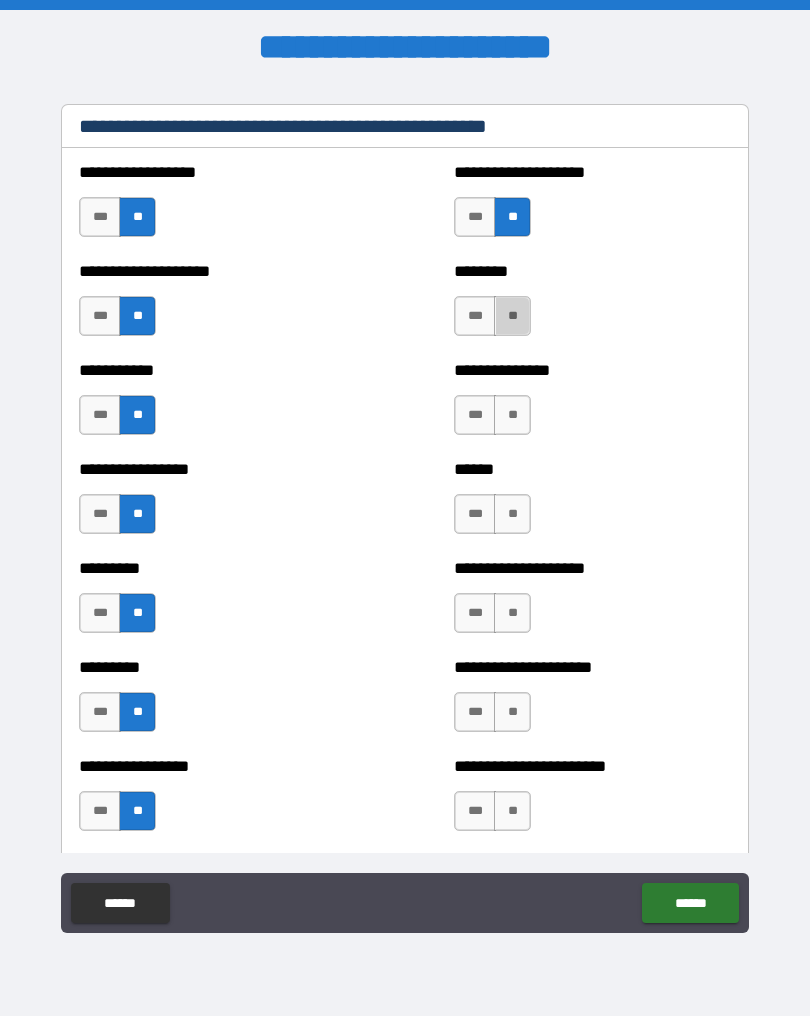 click on "**" at bounding box center (512, 316) 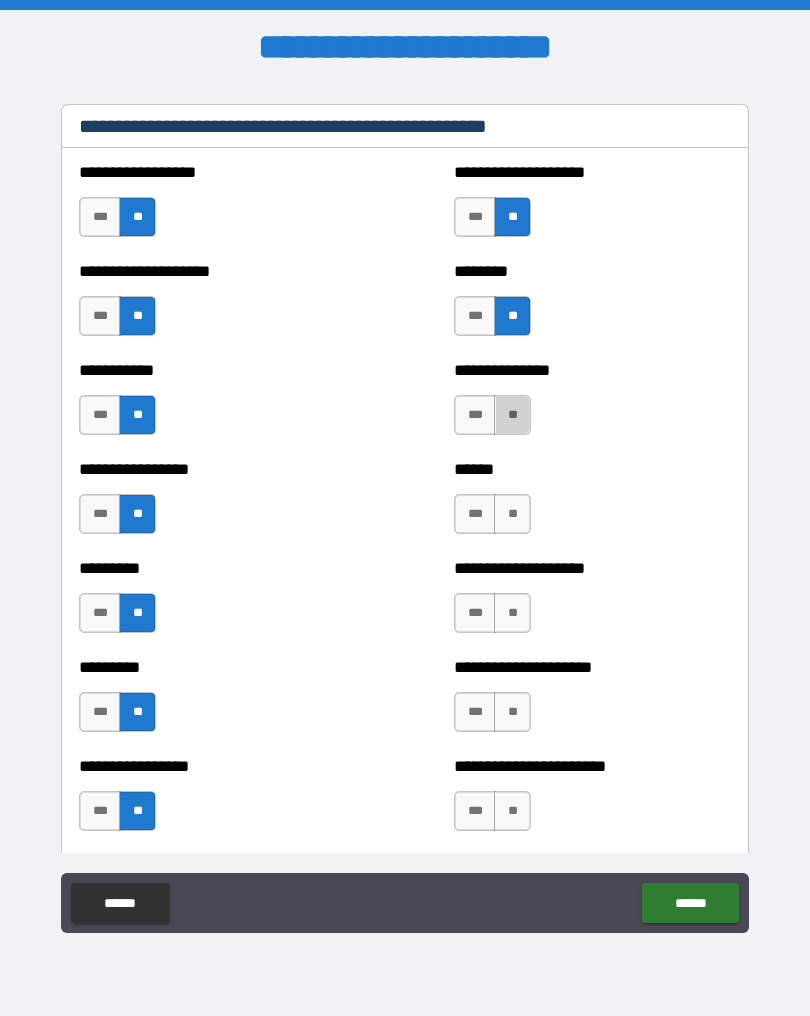 click on "**" at bounding box center (512, 415) 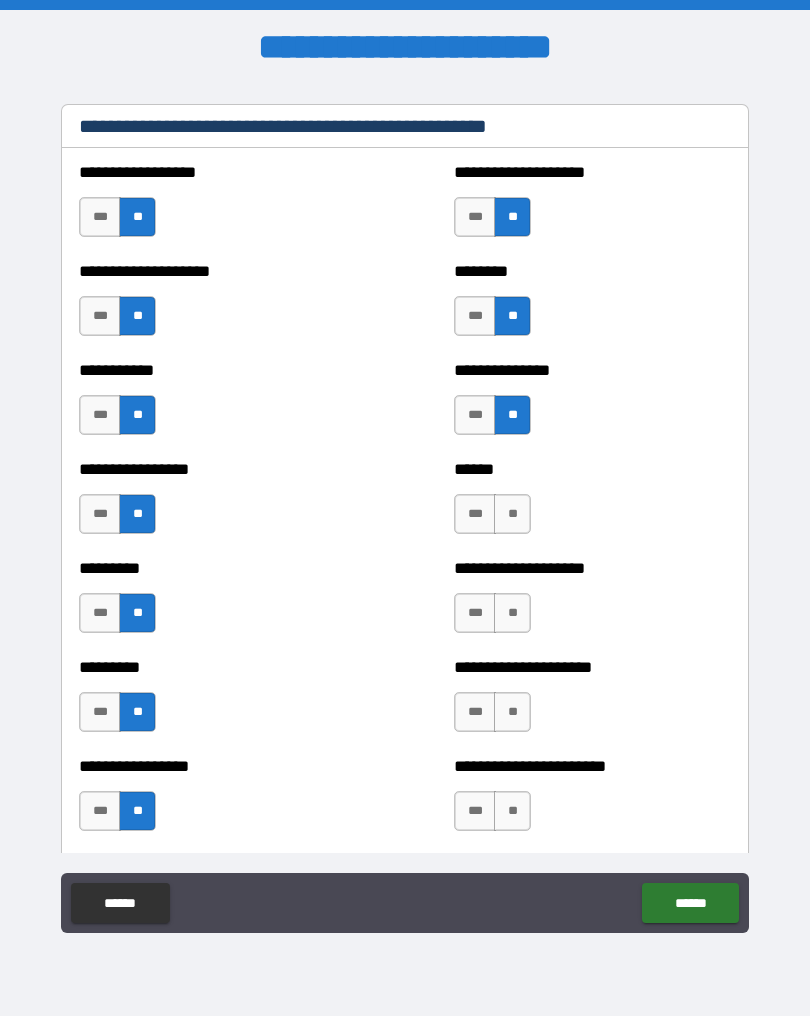 click on "**" at bounding box center (512, 514) 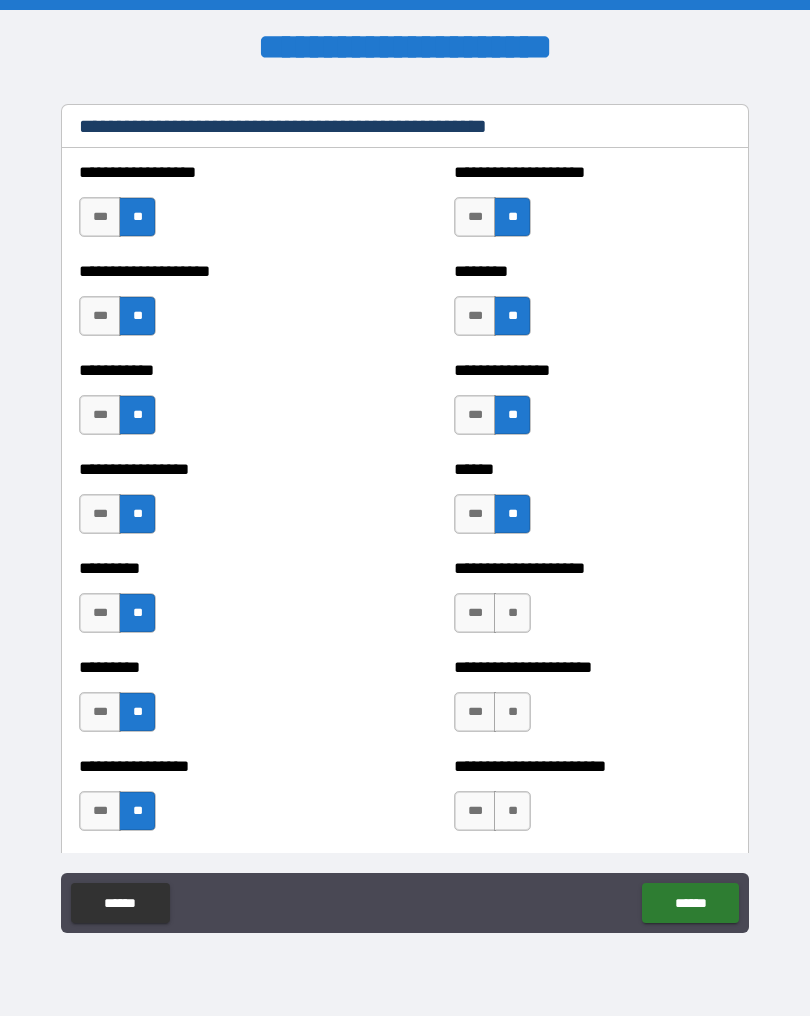 click on "***" at bounding box center (475, 613) 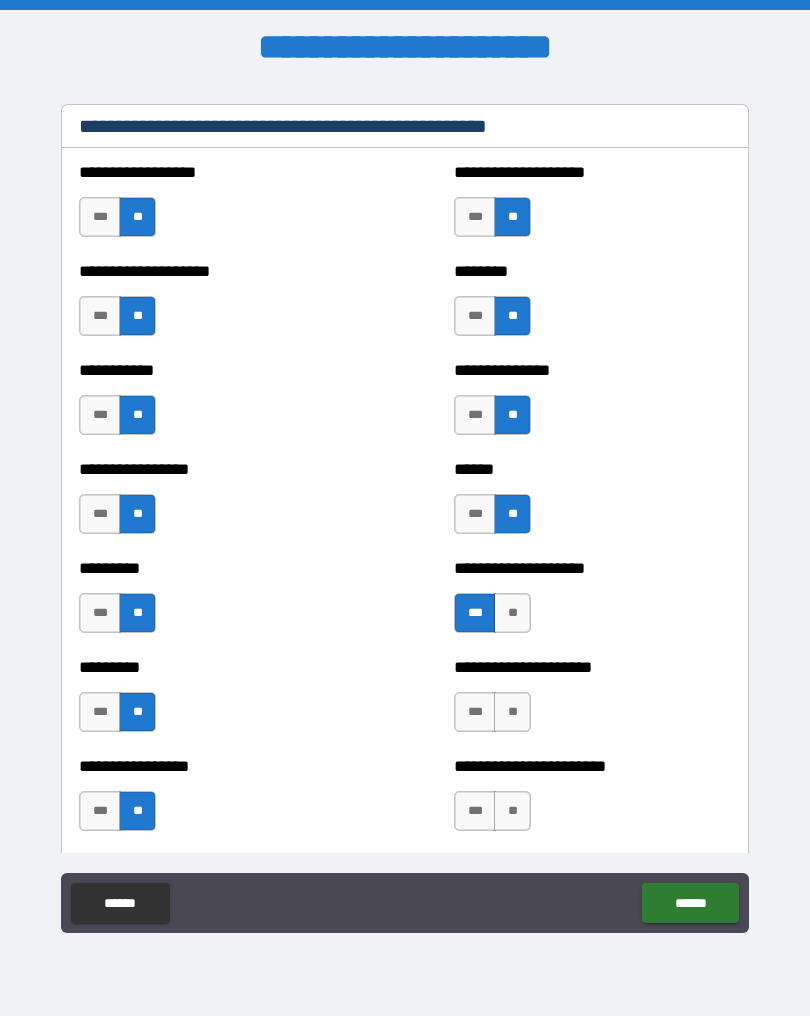 click on "**" at bounding box center (512, 712) 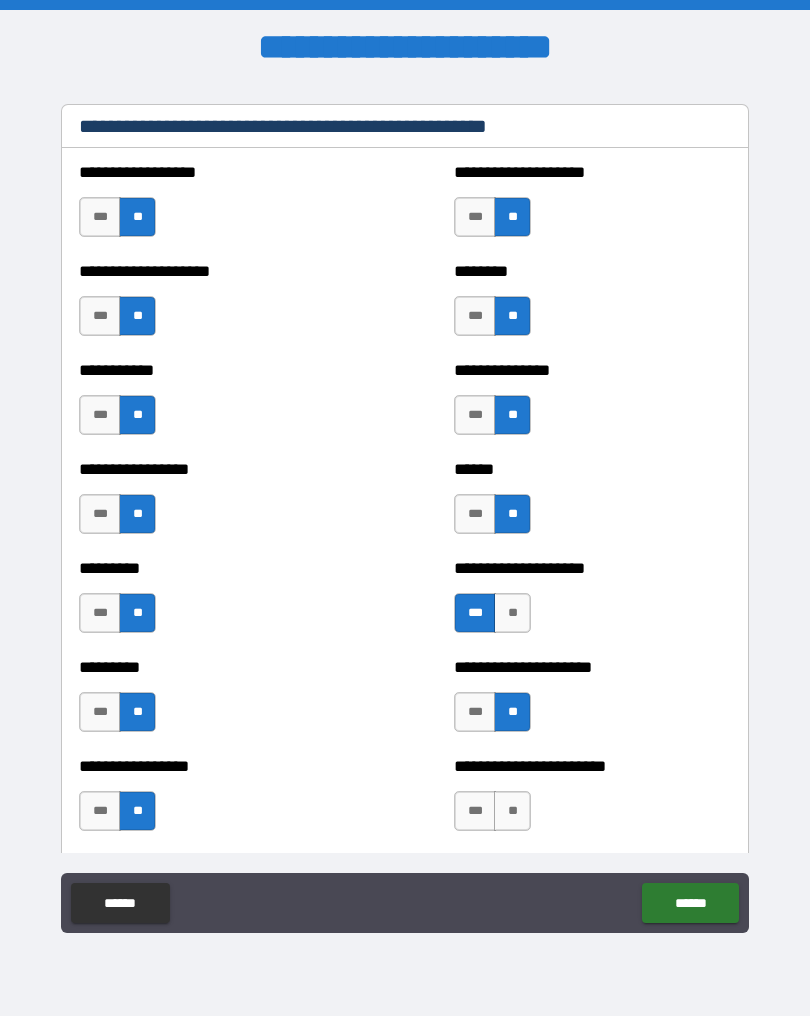 click on "**" at bounding box center [512, 811] 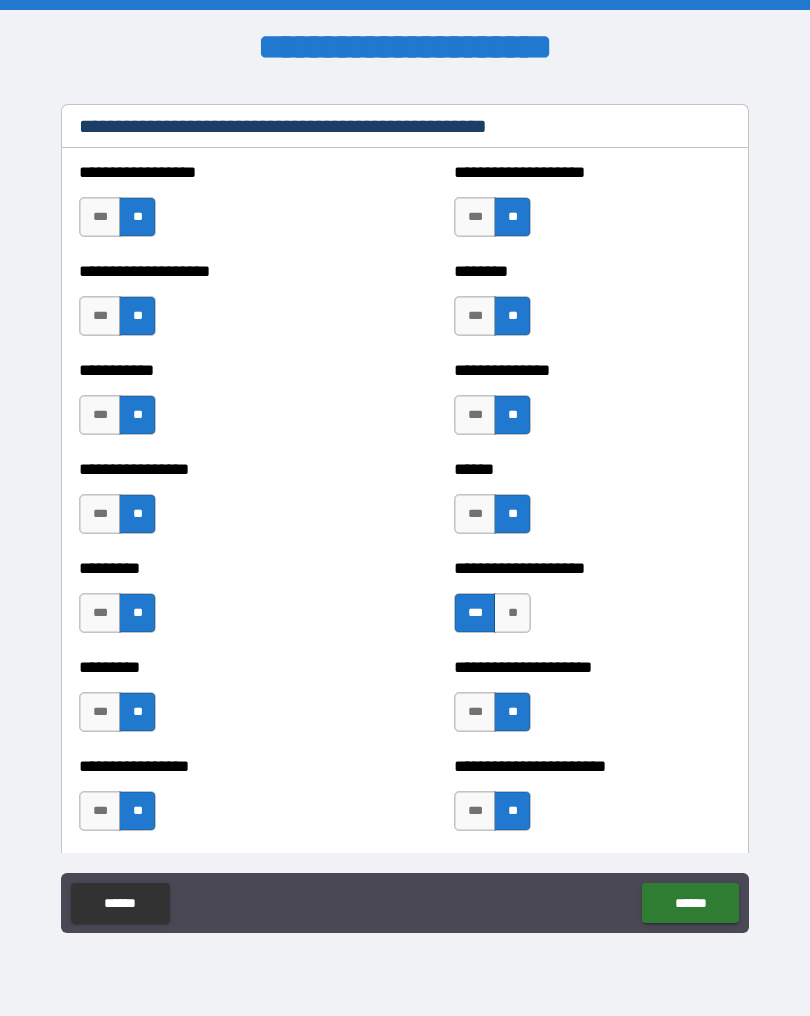 click on "******" at bounding box center [690, 903] 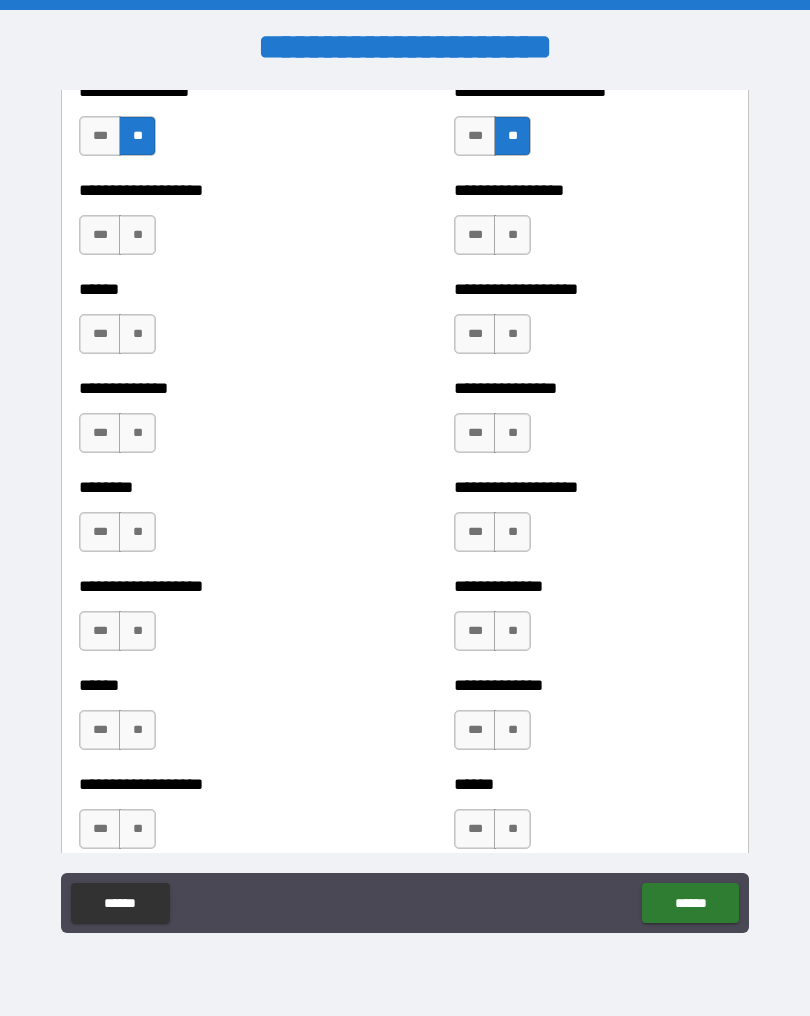 scroll, scrollTop: 1331, scrollLeft: 0, axis: vertical 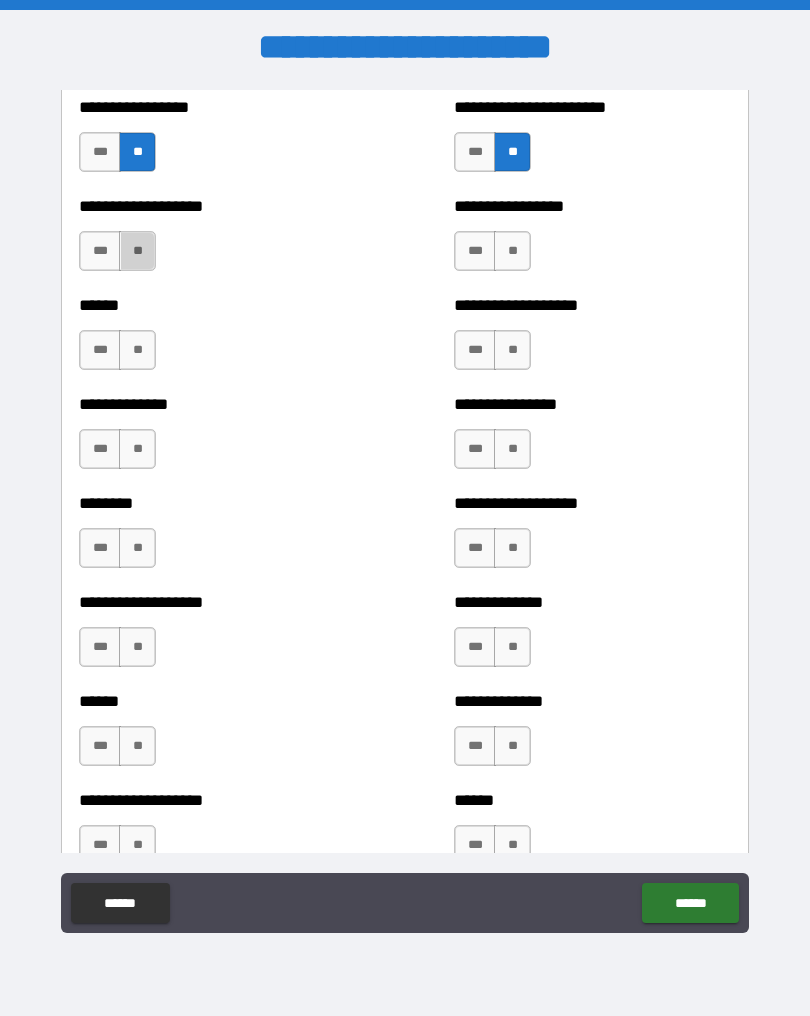 click on "**" at bounding box center (137, 251) 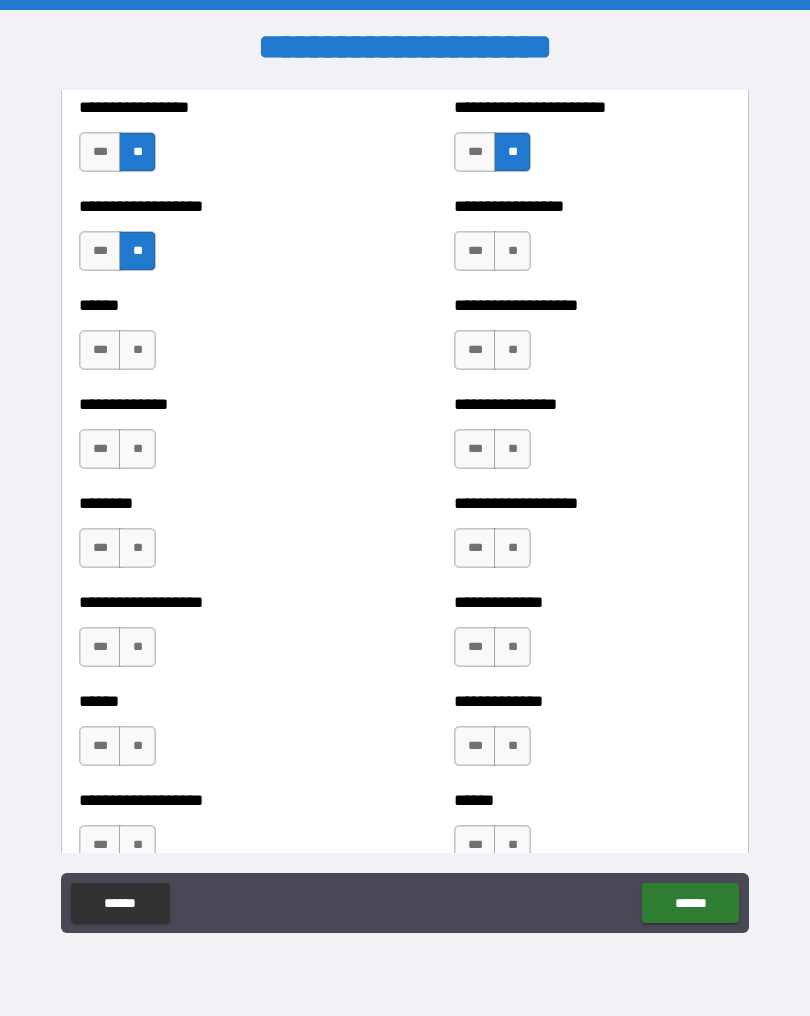 click on "**" at bounding box center (137, 350) 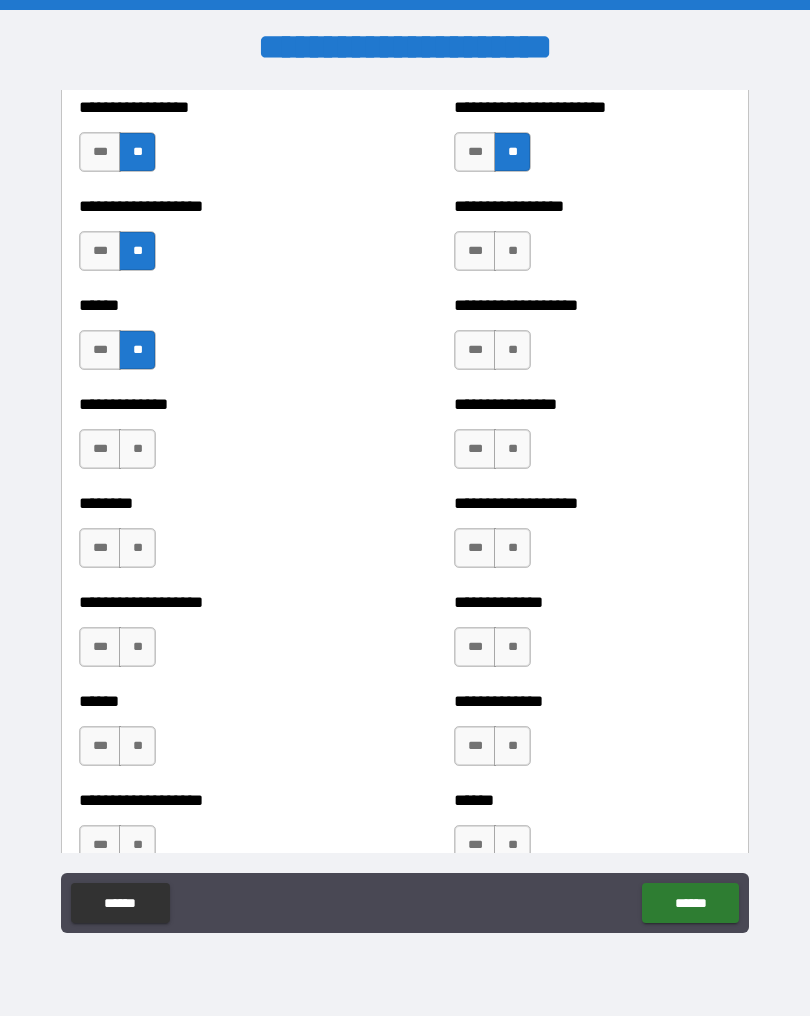 click on "**" at bounding box center [137, 449] 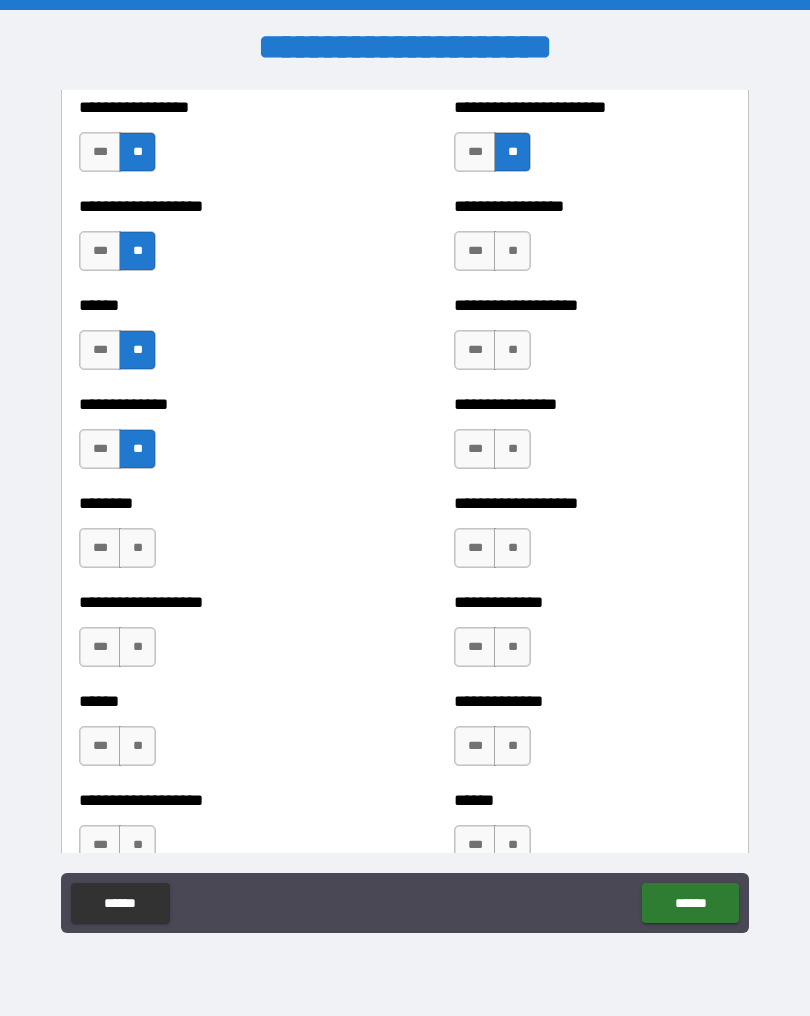 click on "**" at bounding box center (137, 548) 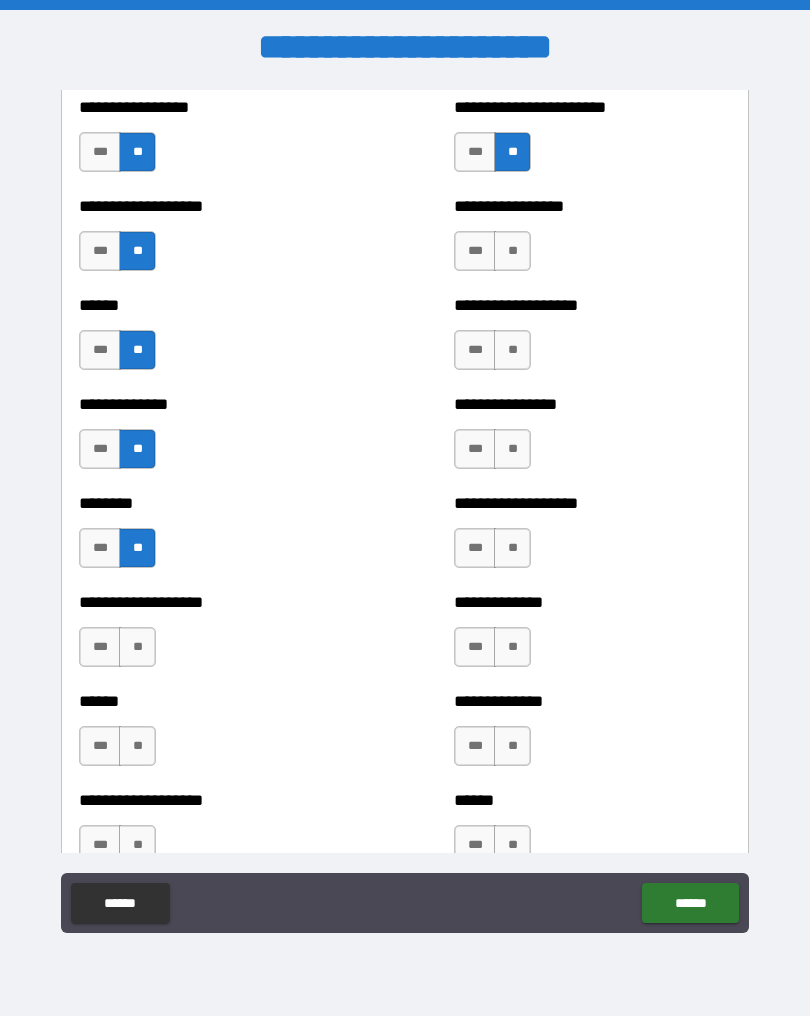 click on "**" at bounding box center [137, 647] 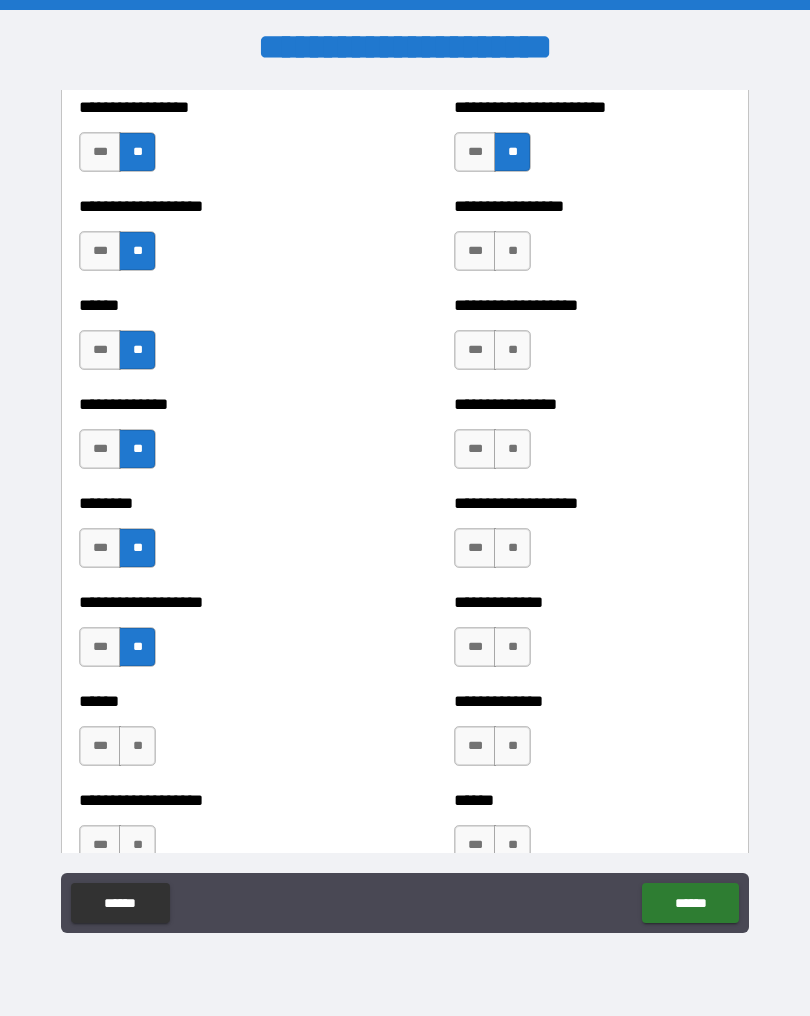 click on "**" at bounding box center (137, 746) 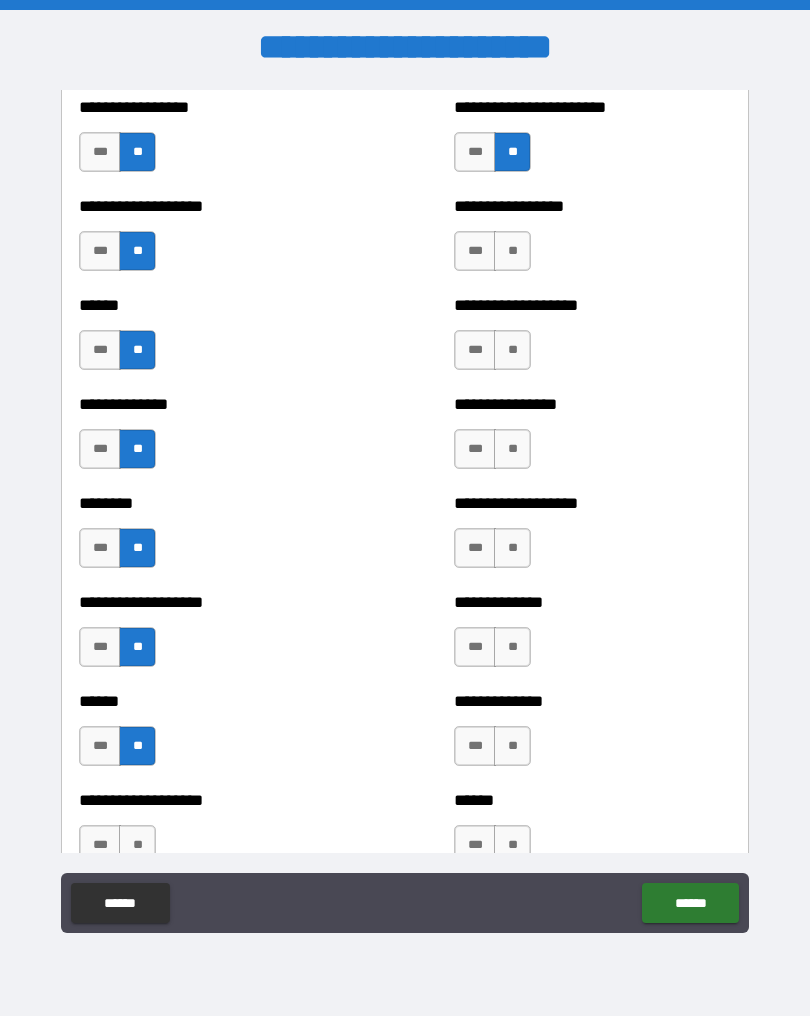 click on "**" at bounding box center (137, 845) 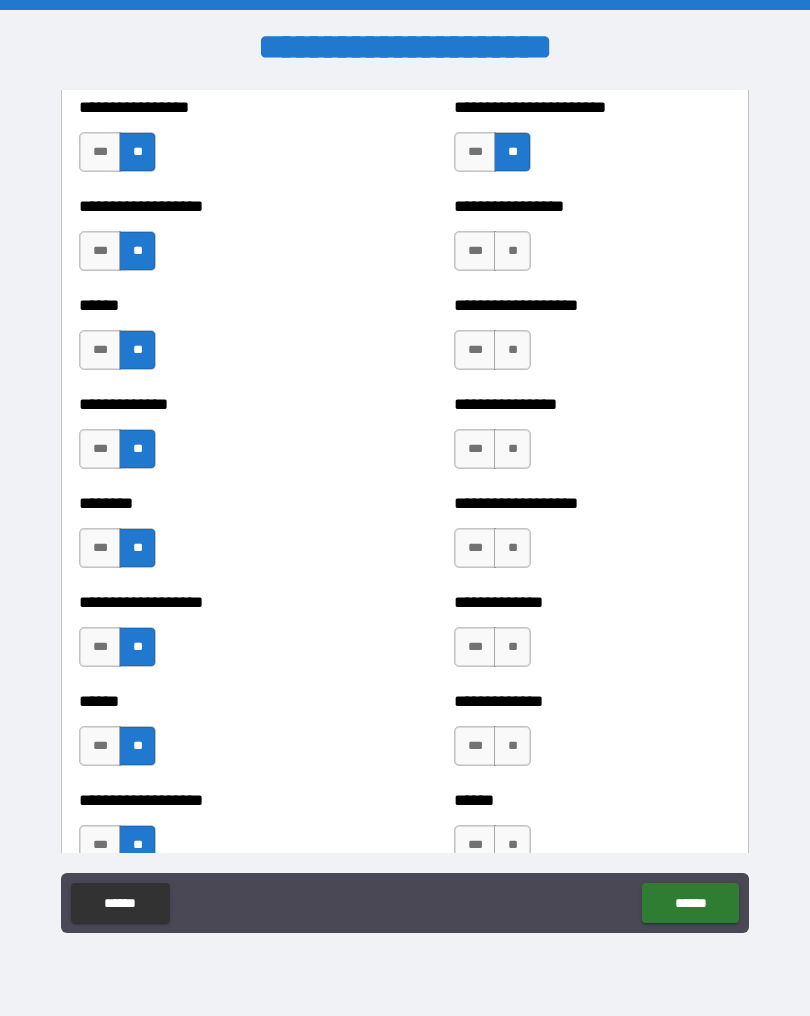 click on "**" at bounding box center (512, 251) 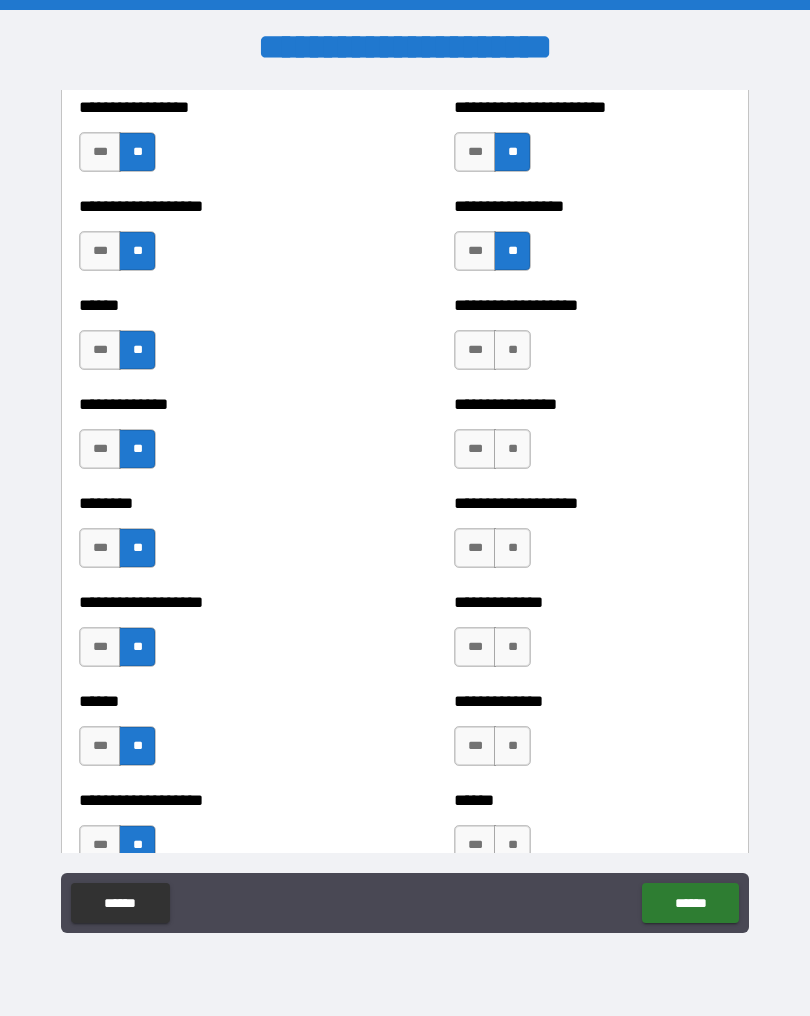 click on "**" at bounding box center [512, 350] 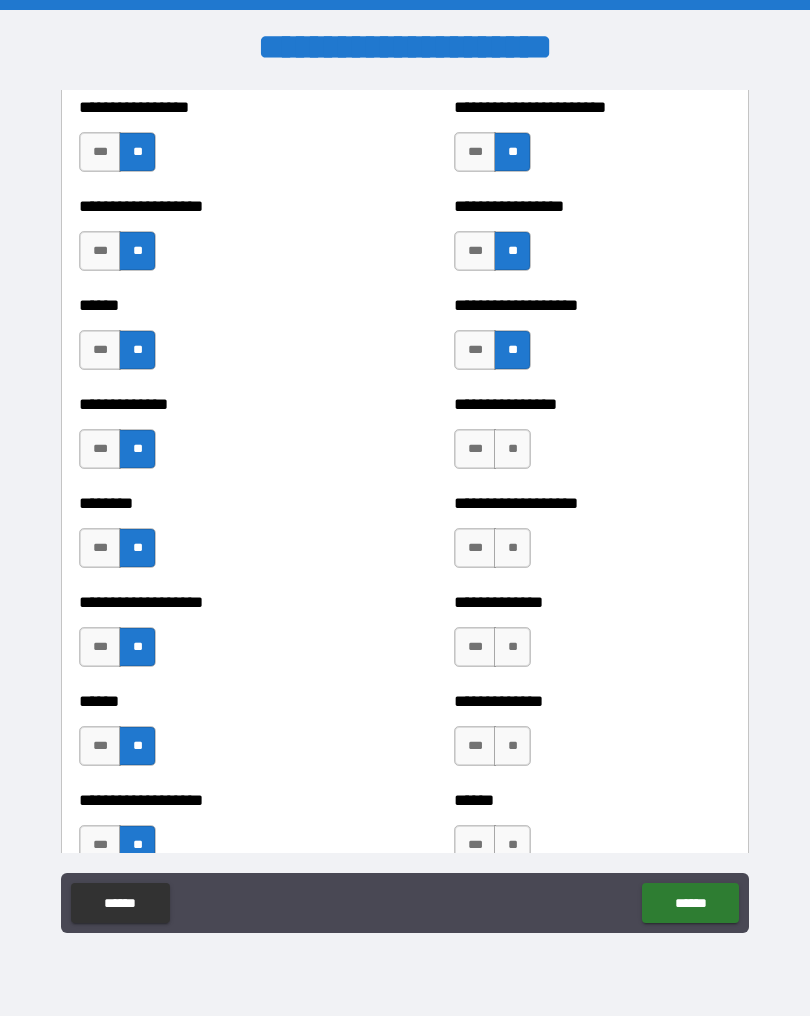 click on "**" at bounding box center [512, 449] 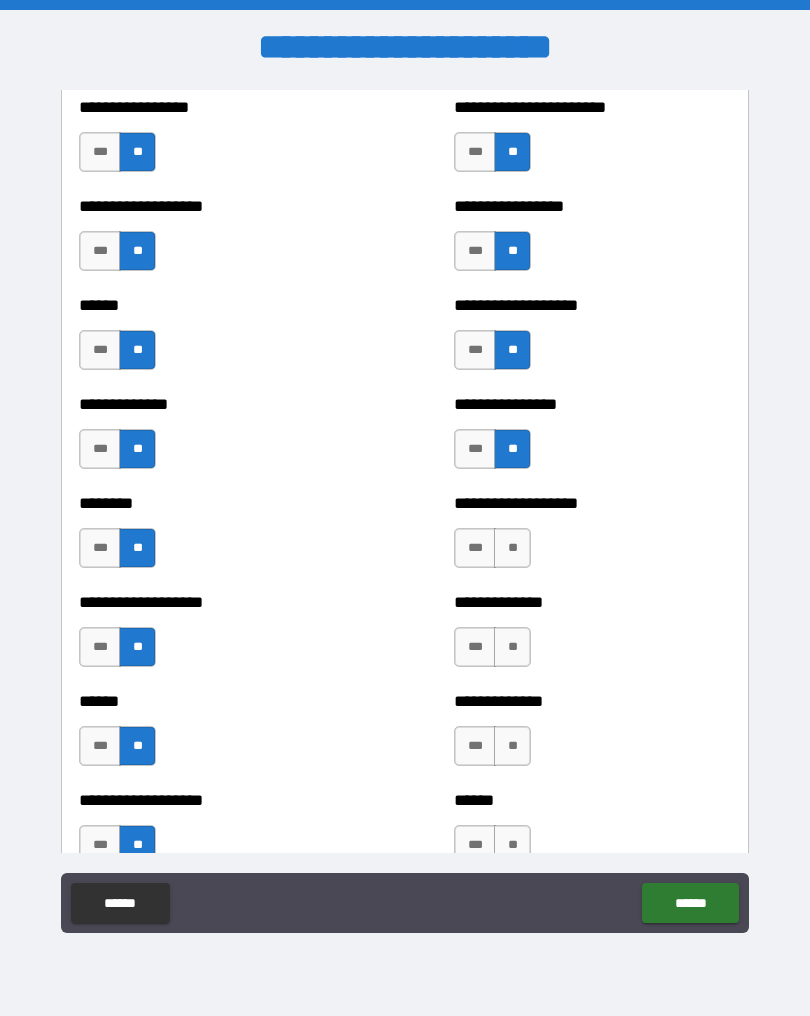 click on "**" at bounding box center (512, 548) 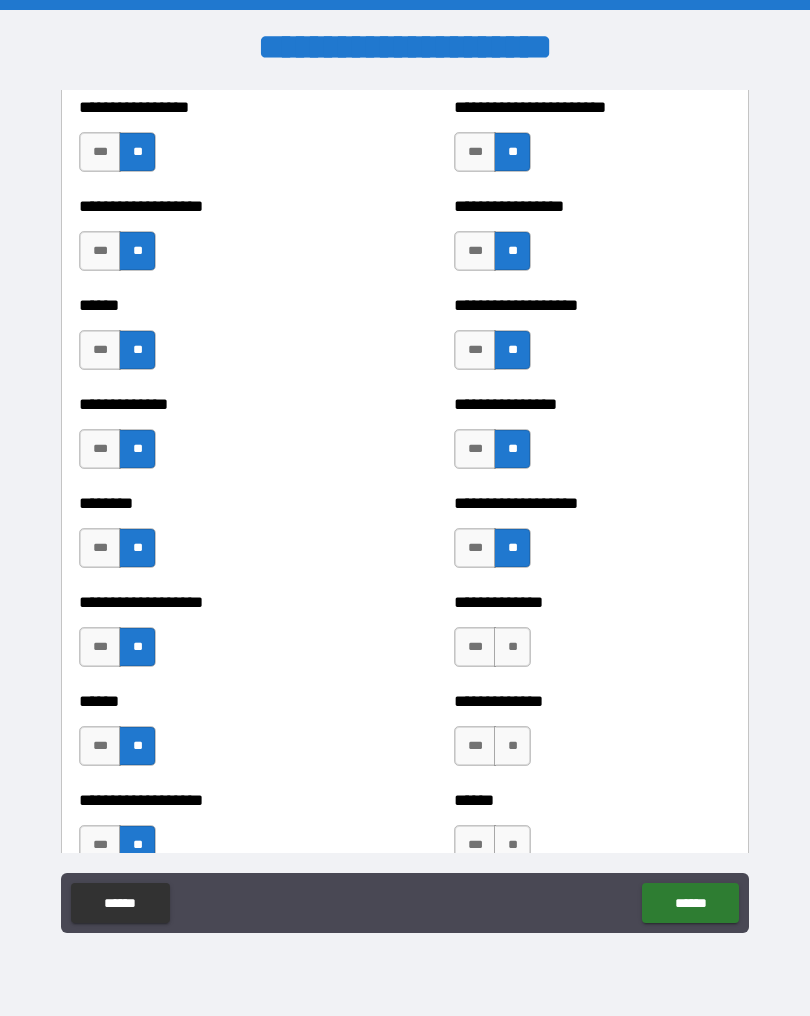 click on "**" at bounding box center (512, 647) 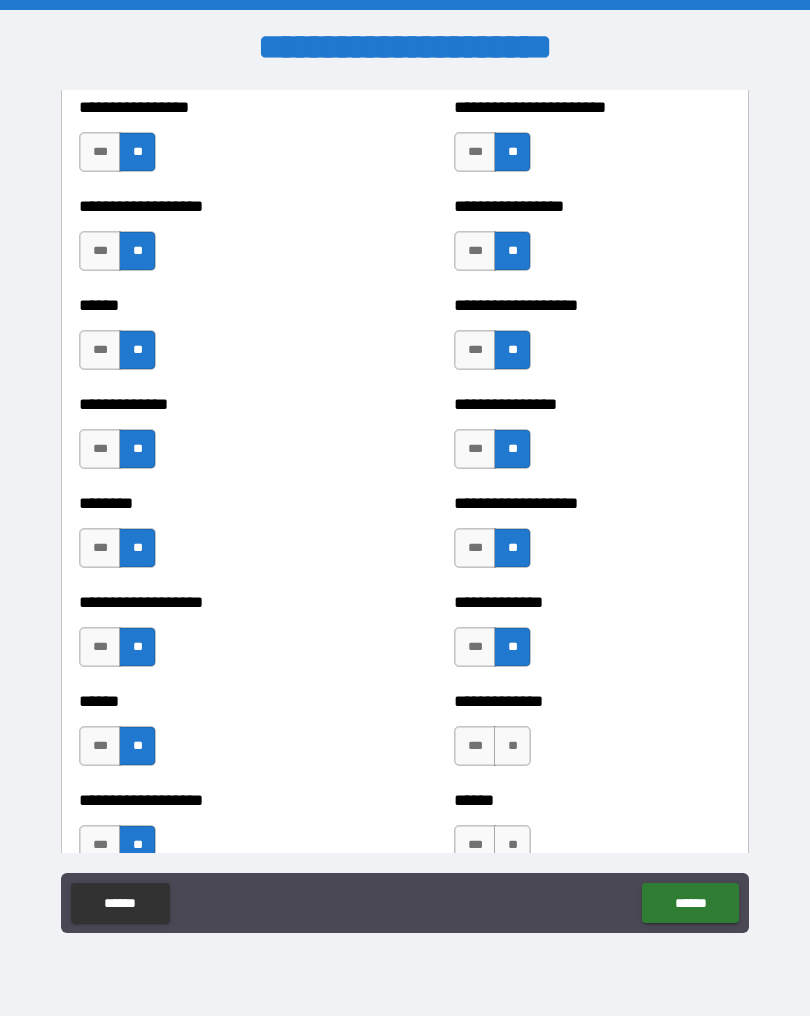 click on "**" at bounding box center [512, 746] 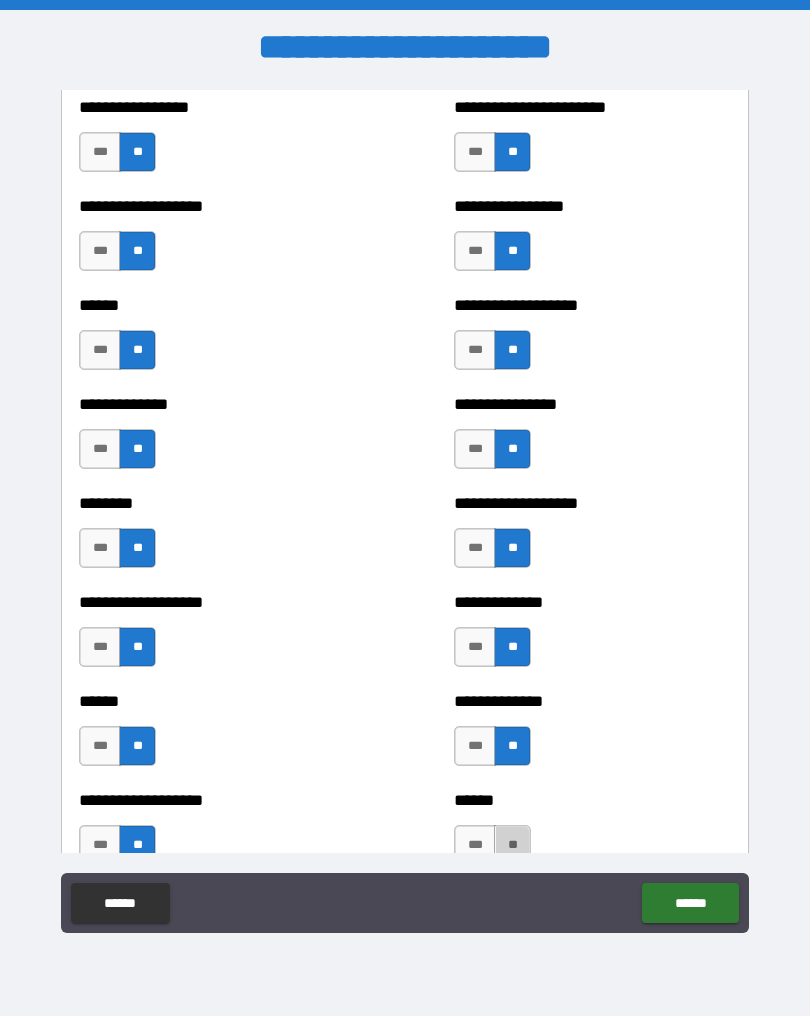 click on "**" at bounding box center (512, 845) 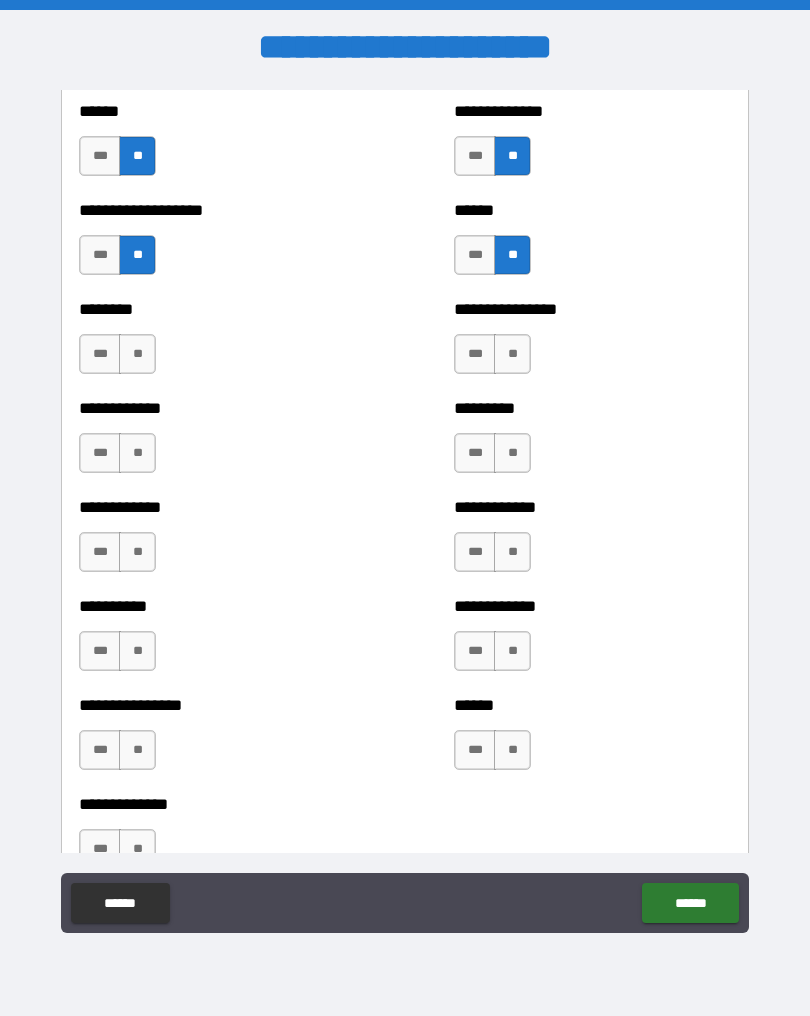 scroll, scrollTop: 1922, scrollLeft: 0, axis: vertical 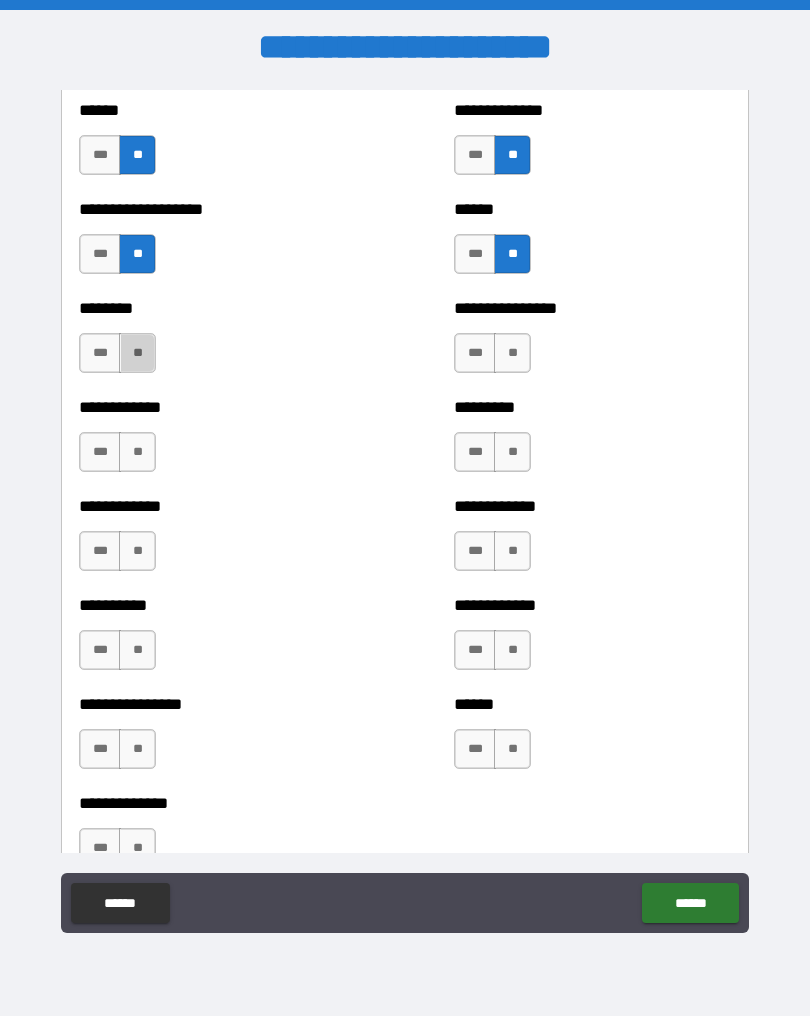 click on "**" at bounding box center (137, 353) 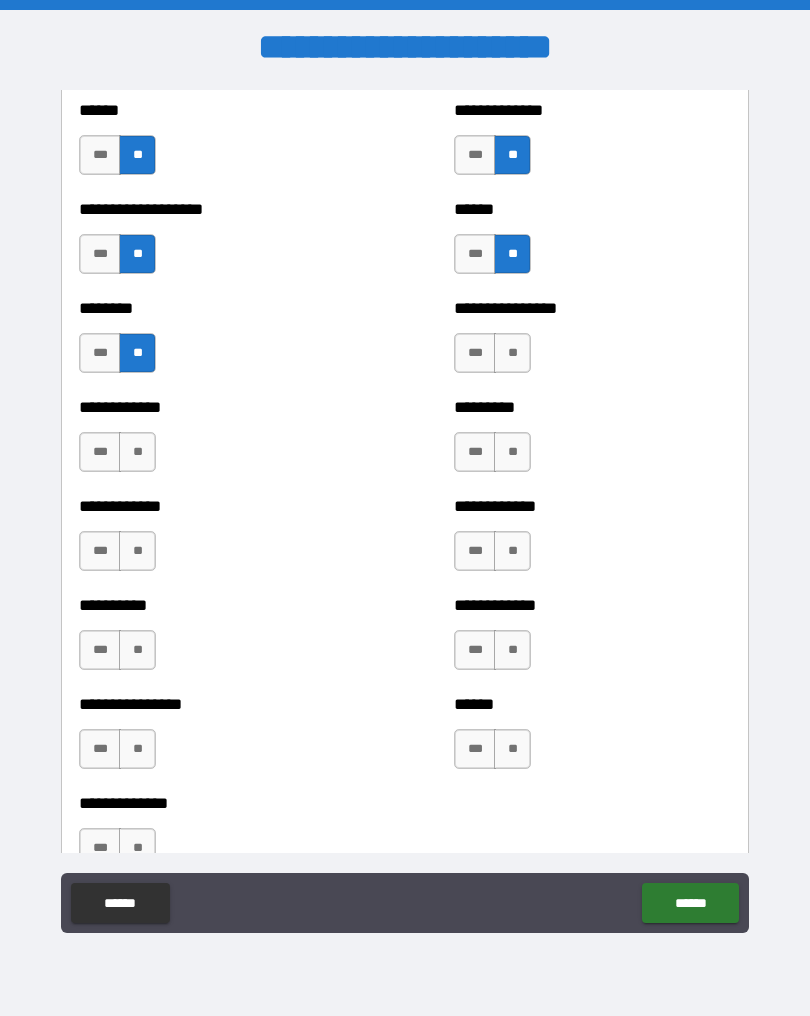 click on "**" at bounding box center [137, 452] 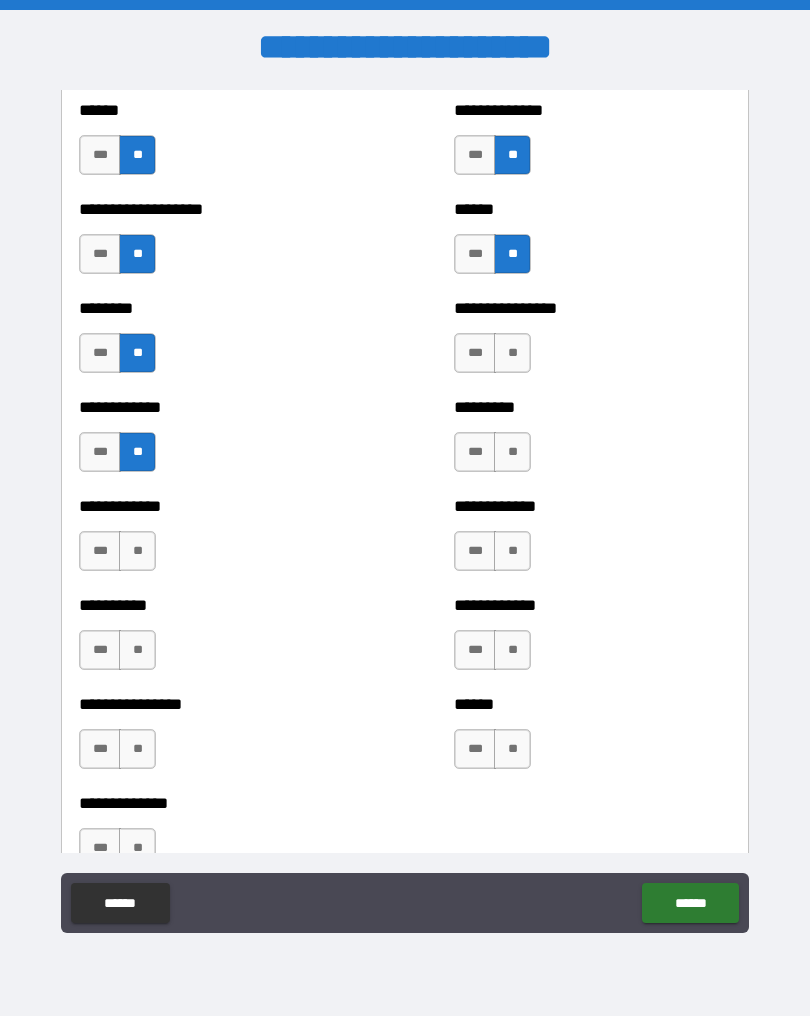 click on "**********" at bounding box center [217, 541] 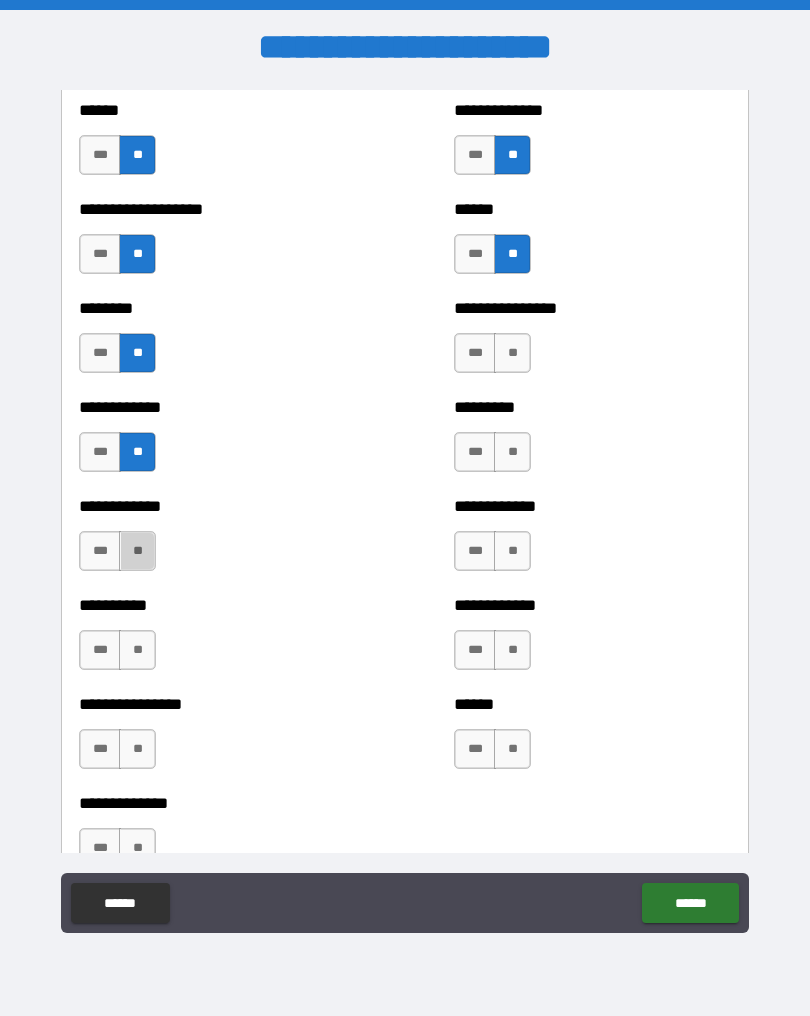 click on "**" at bounding box center (137, 551) 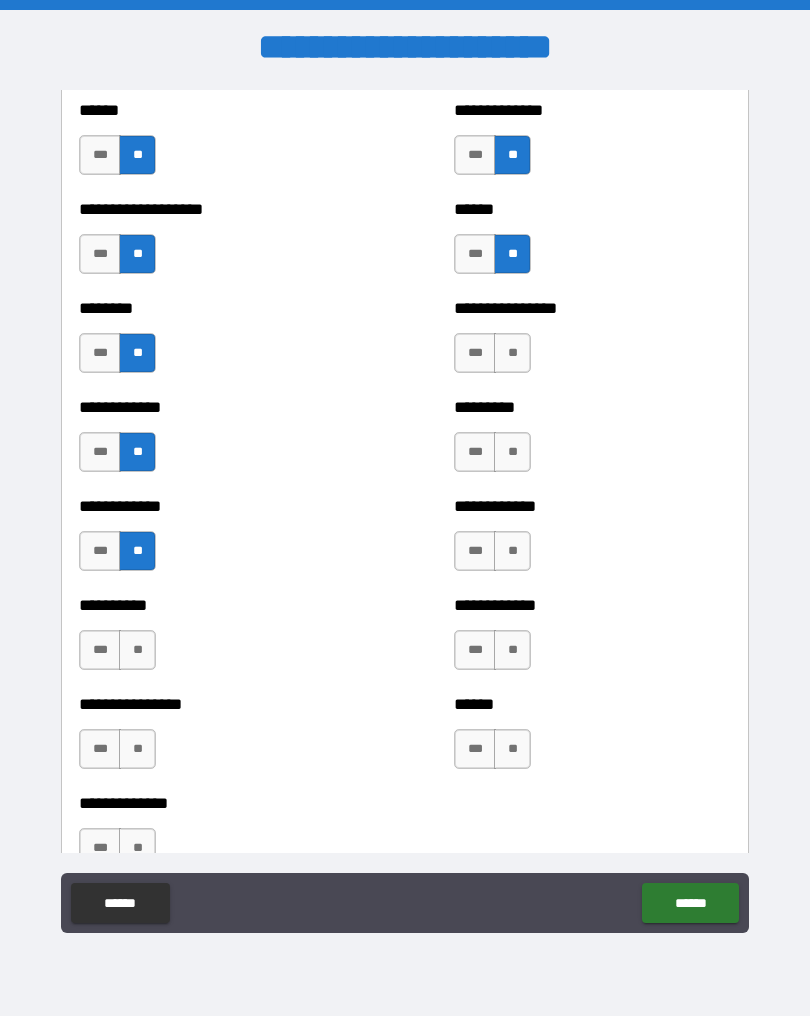 click on "**" at bounding box center (137, 650) 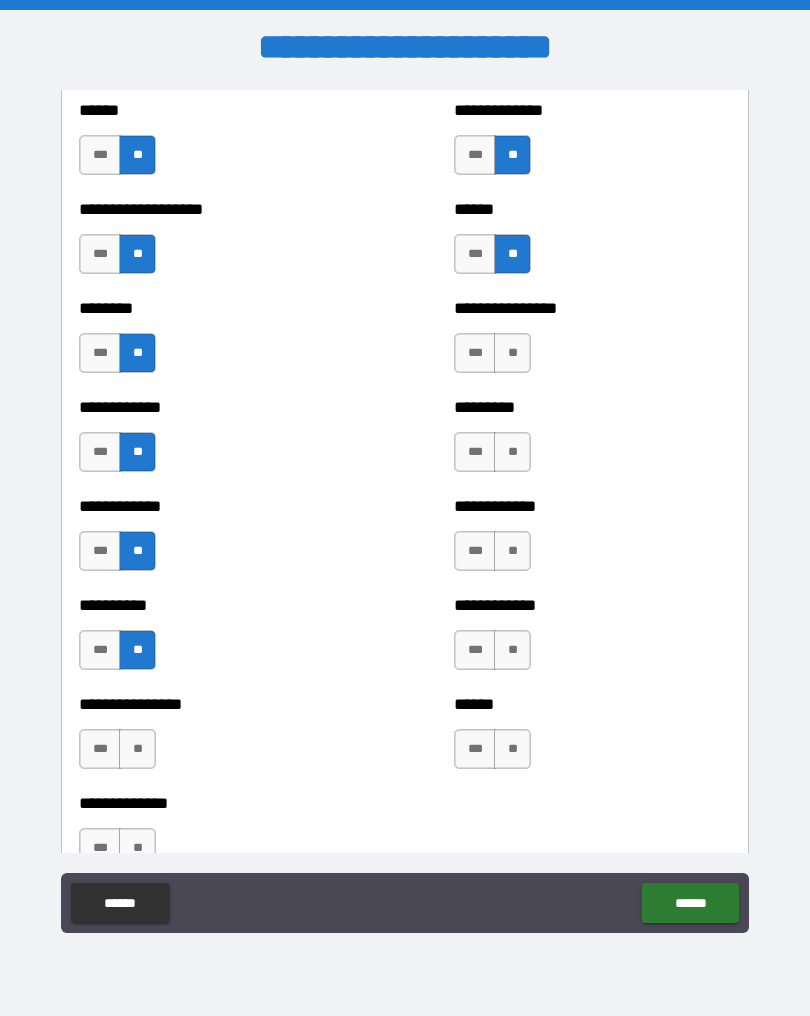 click on "**" at bounding box center [137, 749] 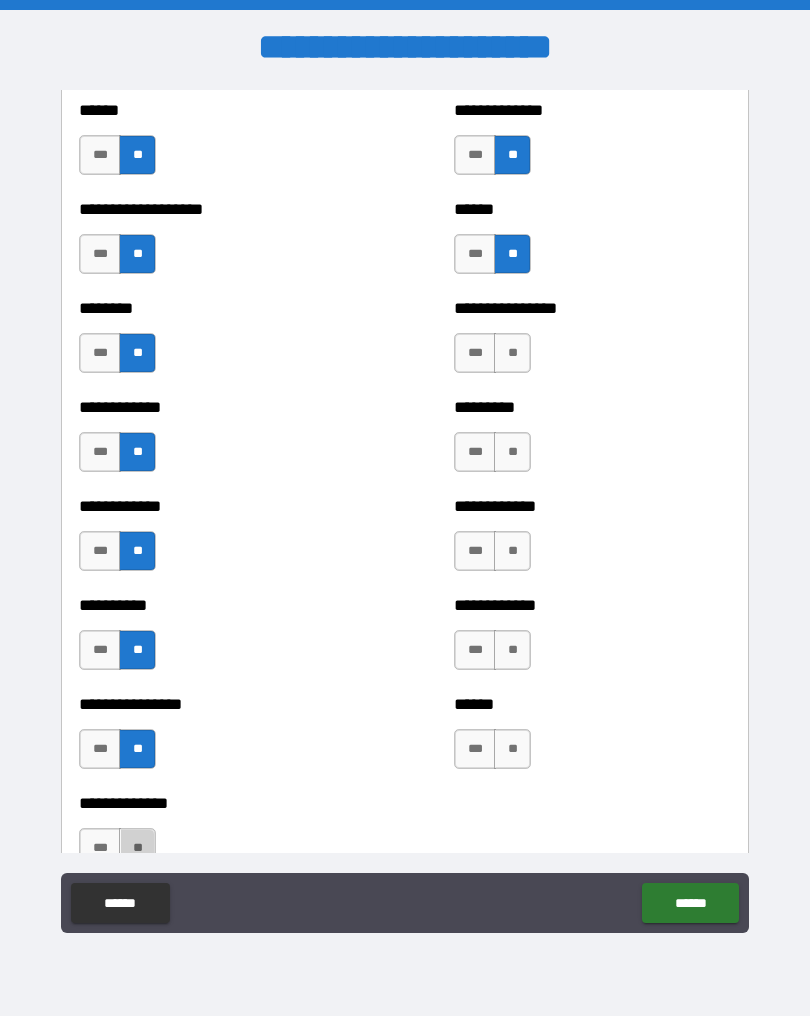 click on "**" at bounding box center [137, 848] 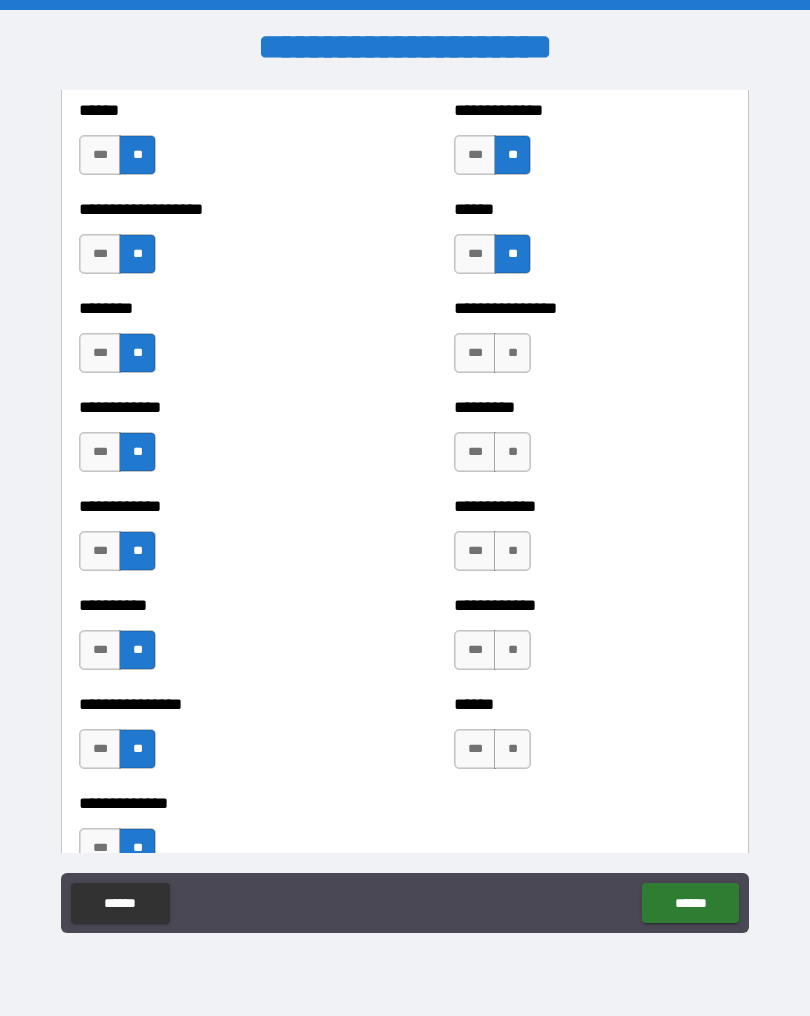 click on "**" at bounding box center [512, 353] 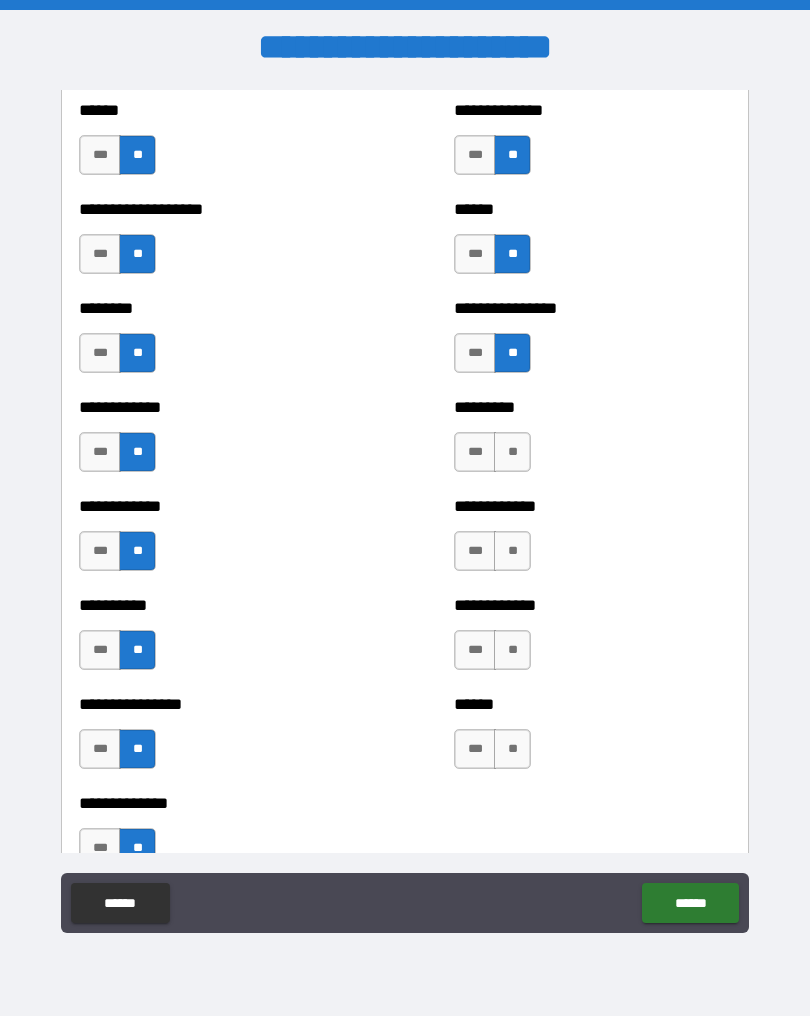 click on "**" at bounding box center (512, 452) 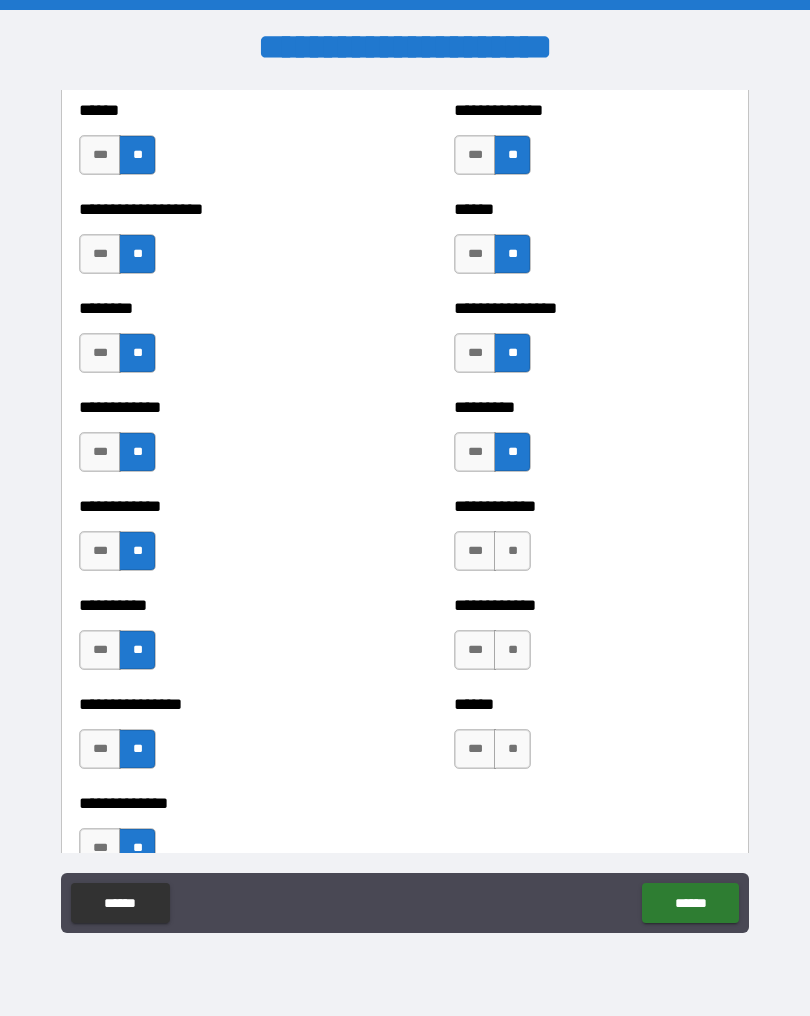 click on "**" at bounding box center [512, 551] 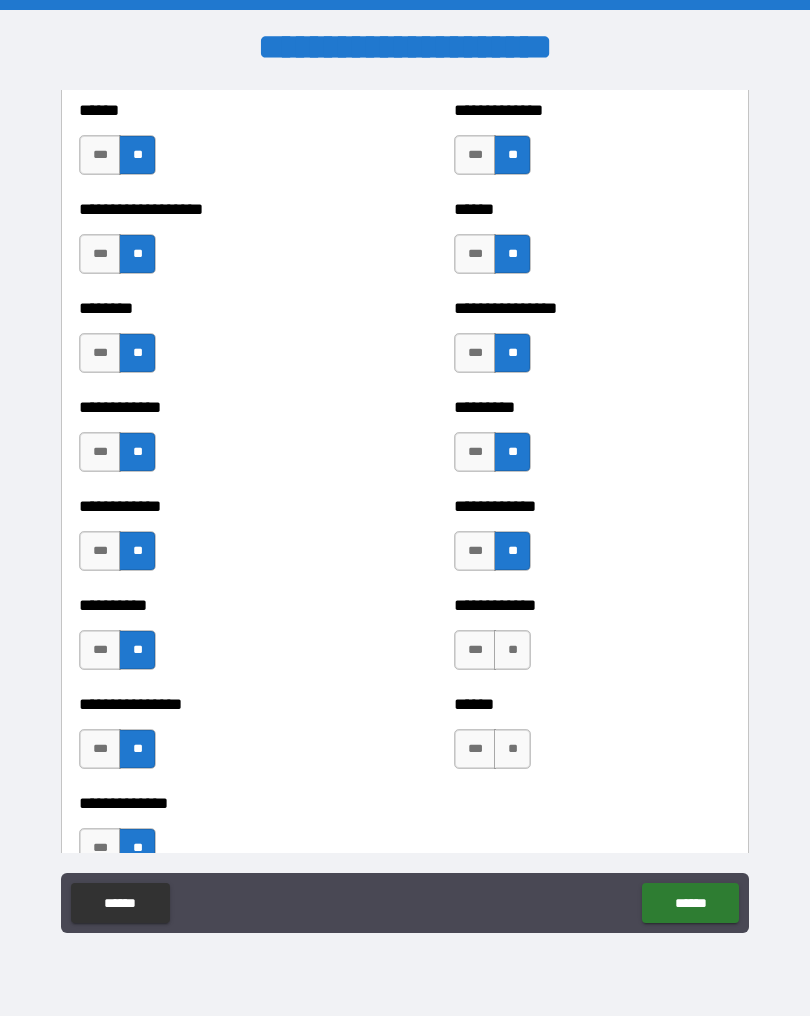 click on "**********" at bounding box center (592, 640) 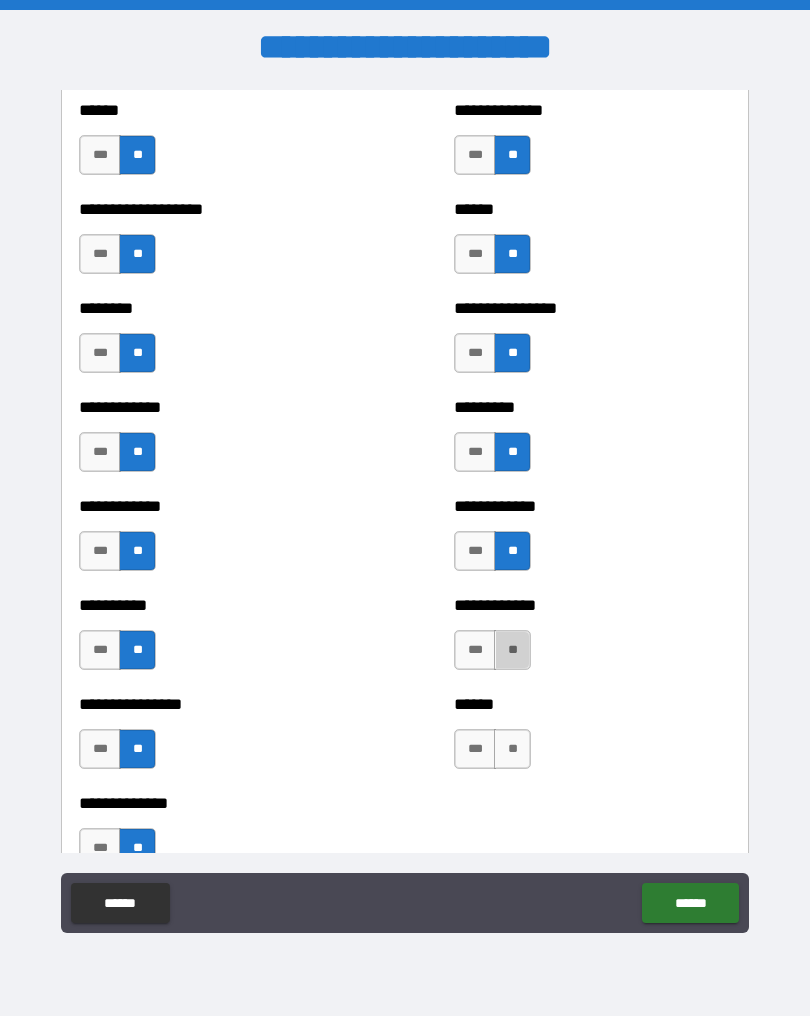 click on "**" at bounding box center [512, 650] 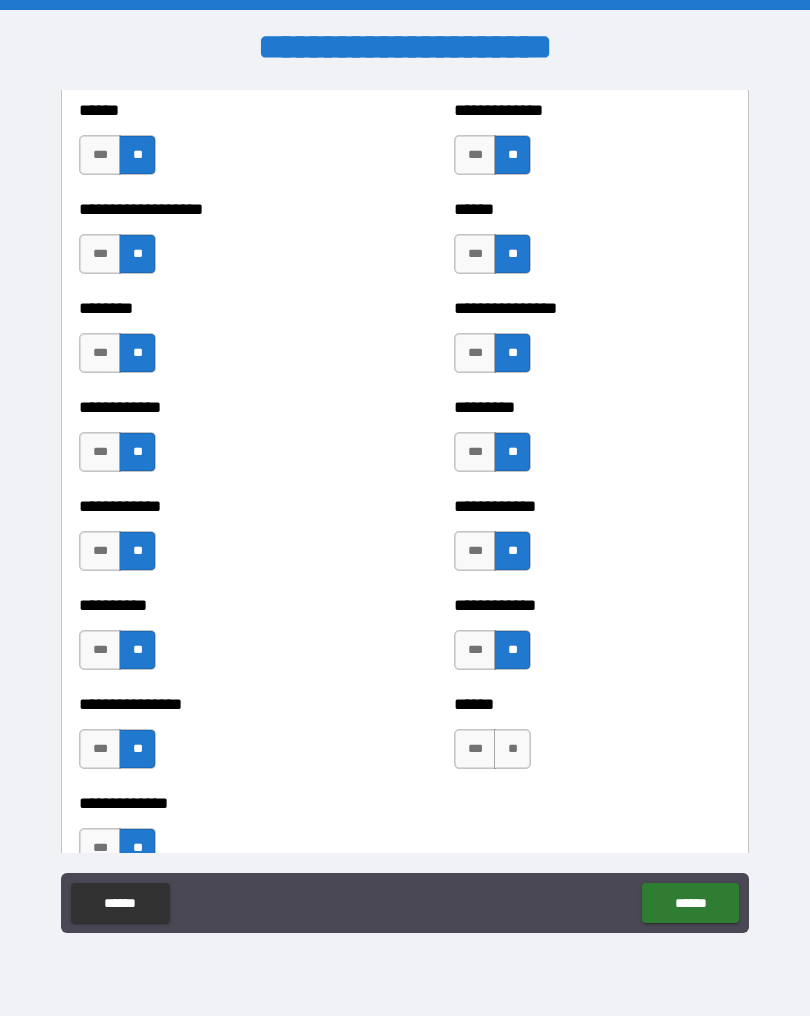 click on "**" at bounding box center (512, 749) 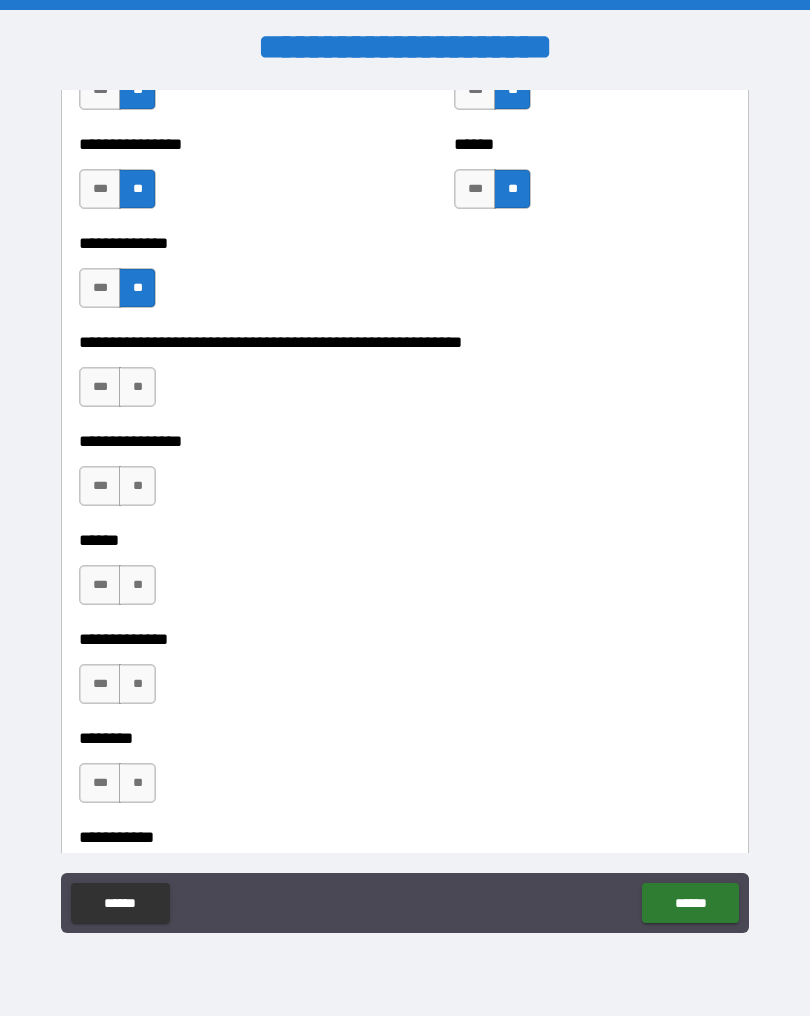 scroll, scrollTop: 2484, scrollLeft: 0, axis: vertical 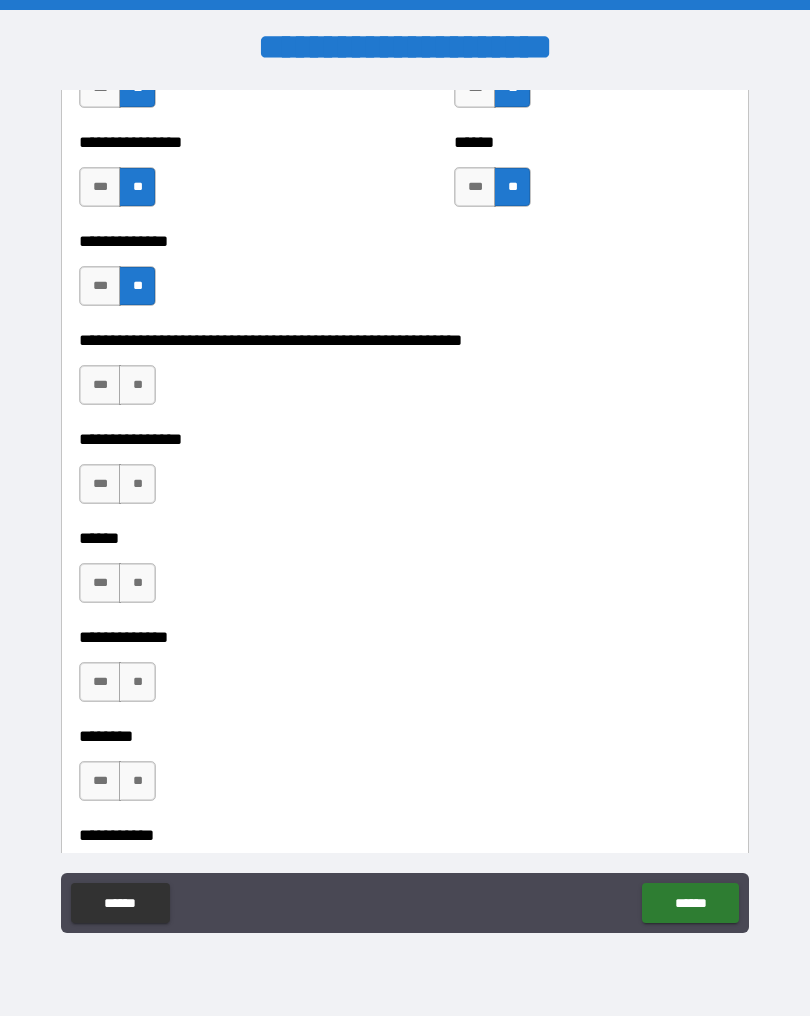 click on "**" at bounding box center (137, 385) 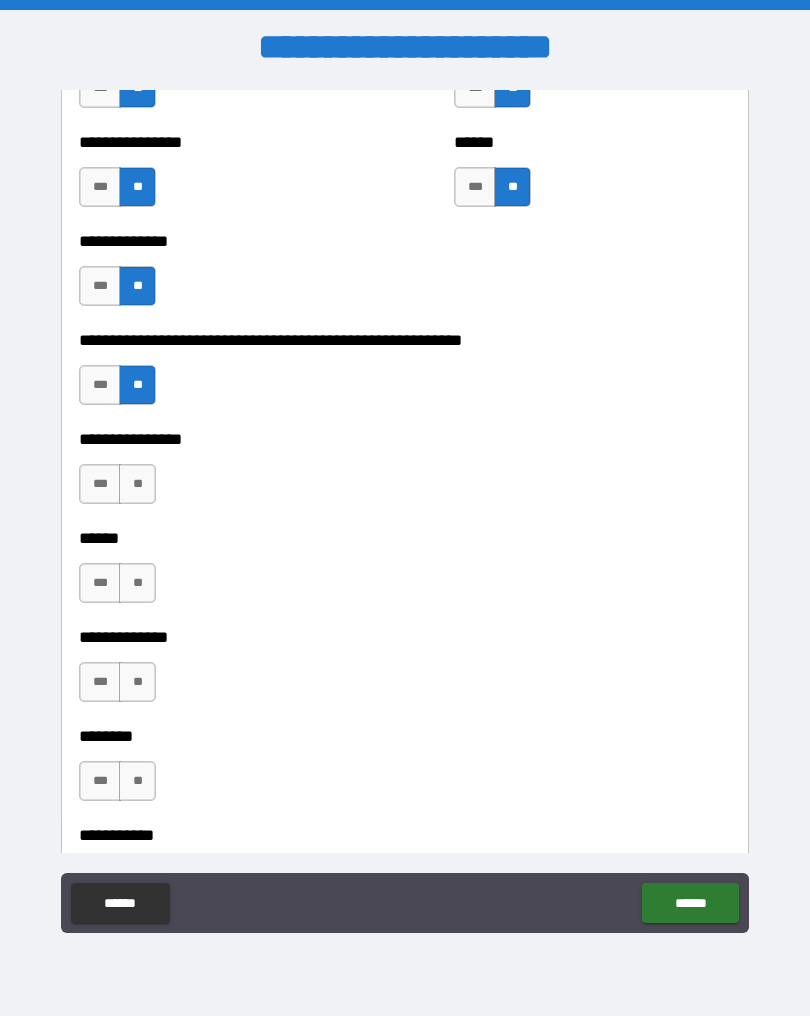 click on "**" at bounding box center [137, 484] 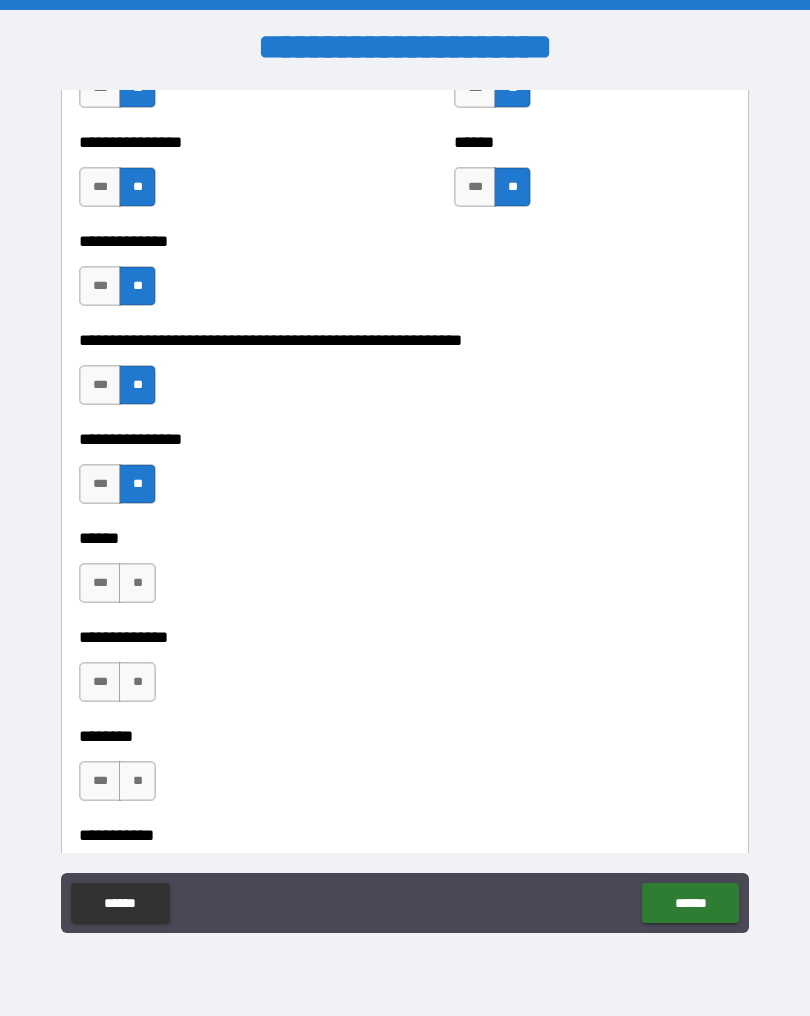 click on "**" at bounding box center [137, 583] 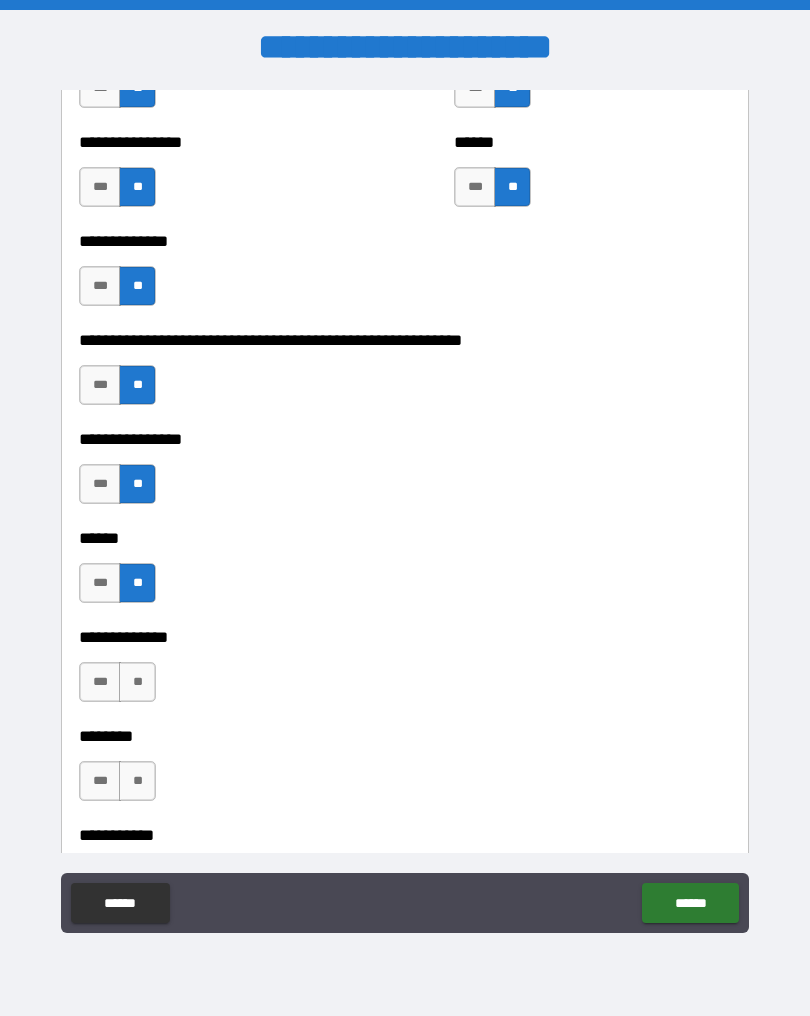 click on "**" at bounding box center (137, 682) 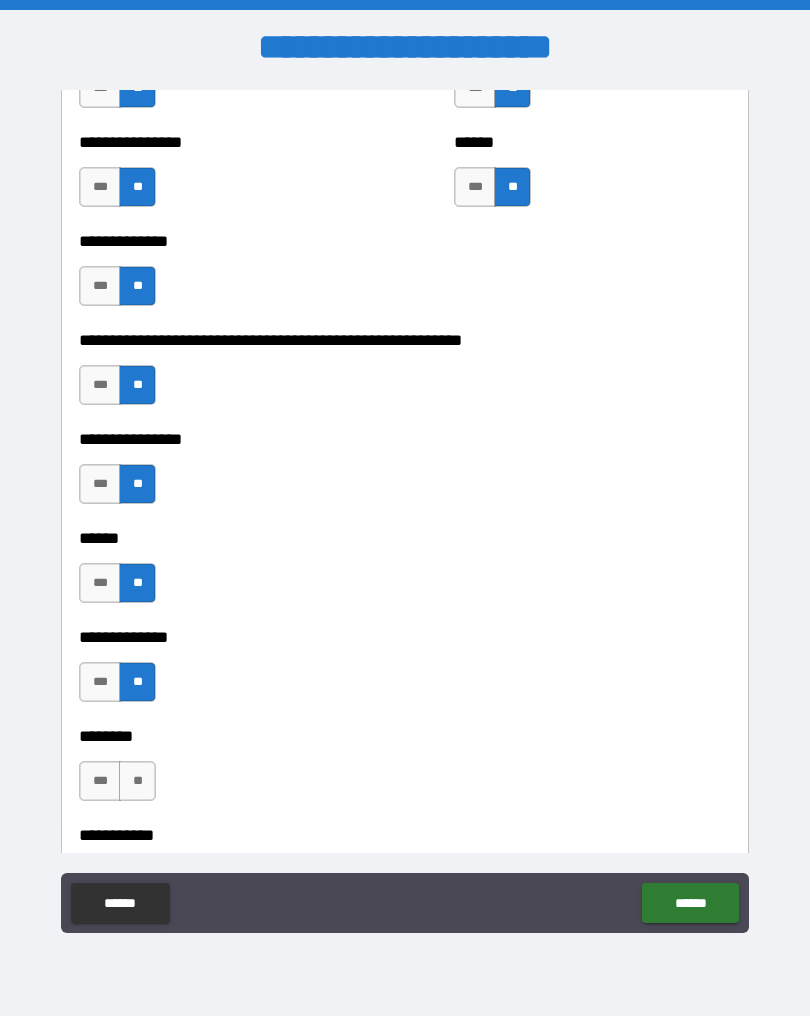 click on "**" at bounding box center (137, 781) 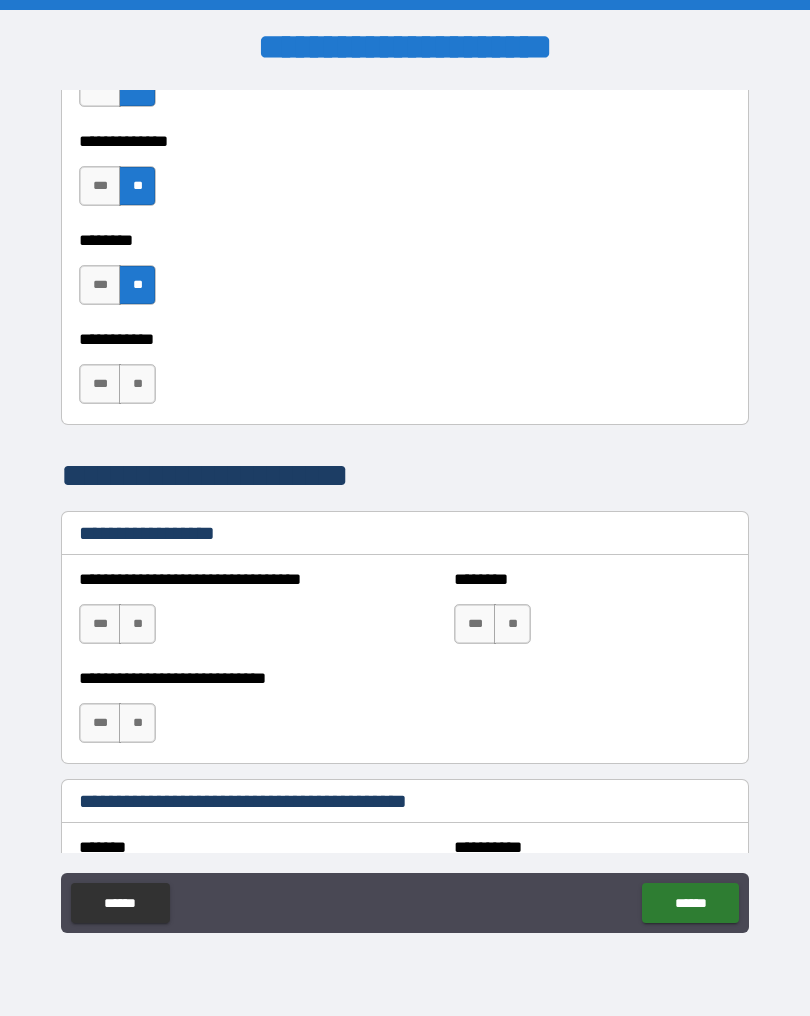 scroll, scrollTop: 2980, scrollLeft: 0, axis: vertical 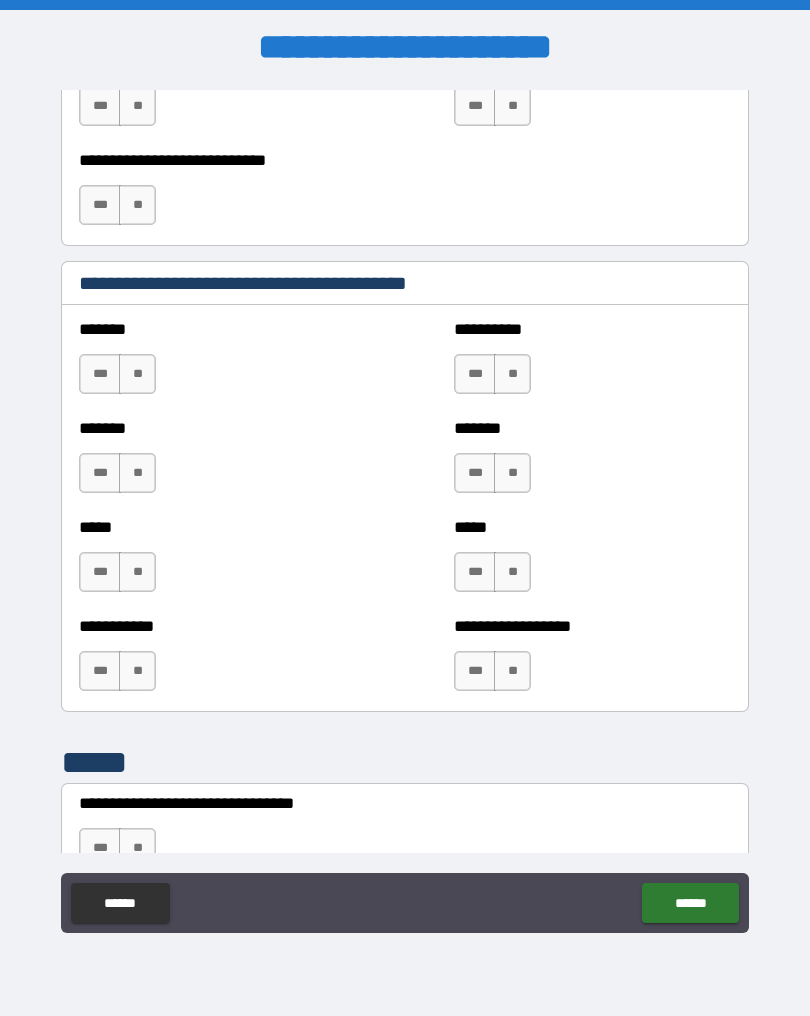 click on "**" at bounding box center [137, 374] 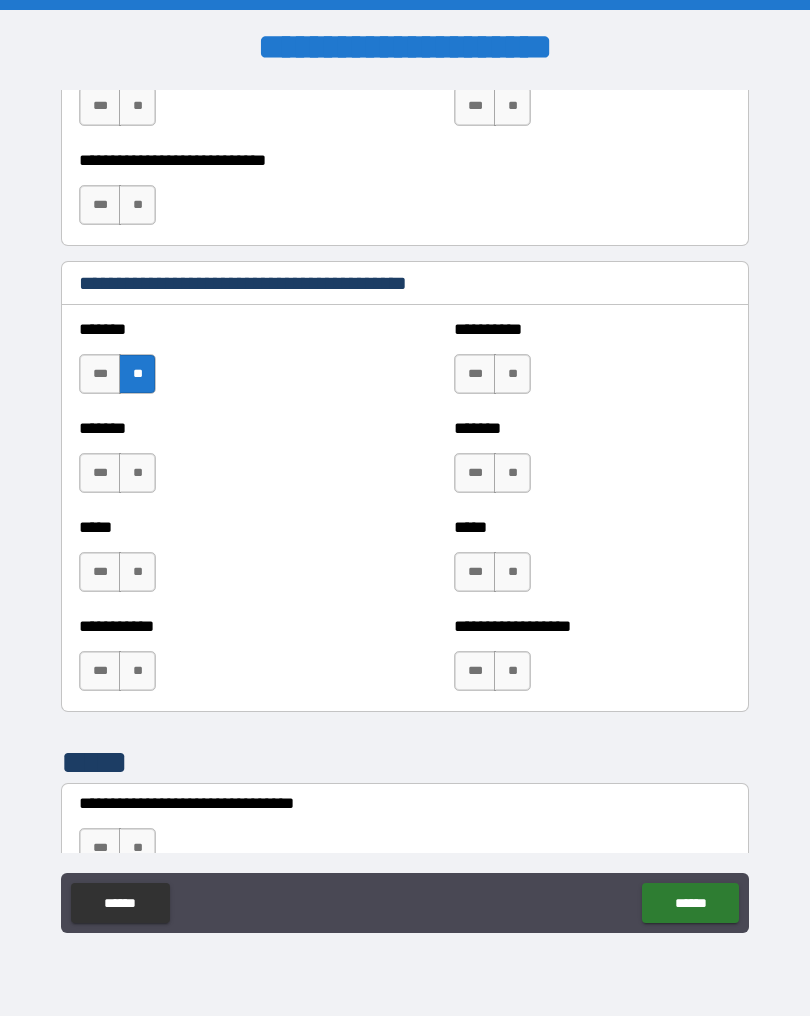 click on "**" at bounding box center (137, 473) 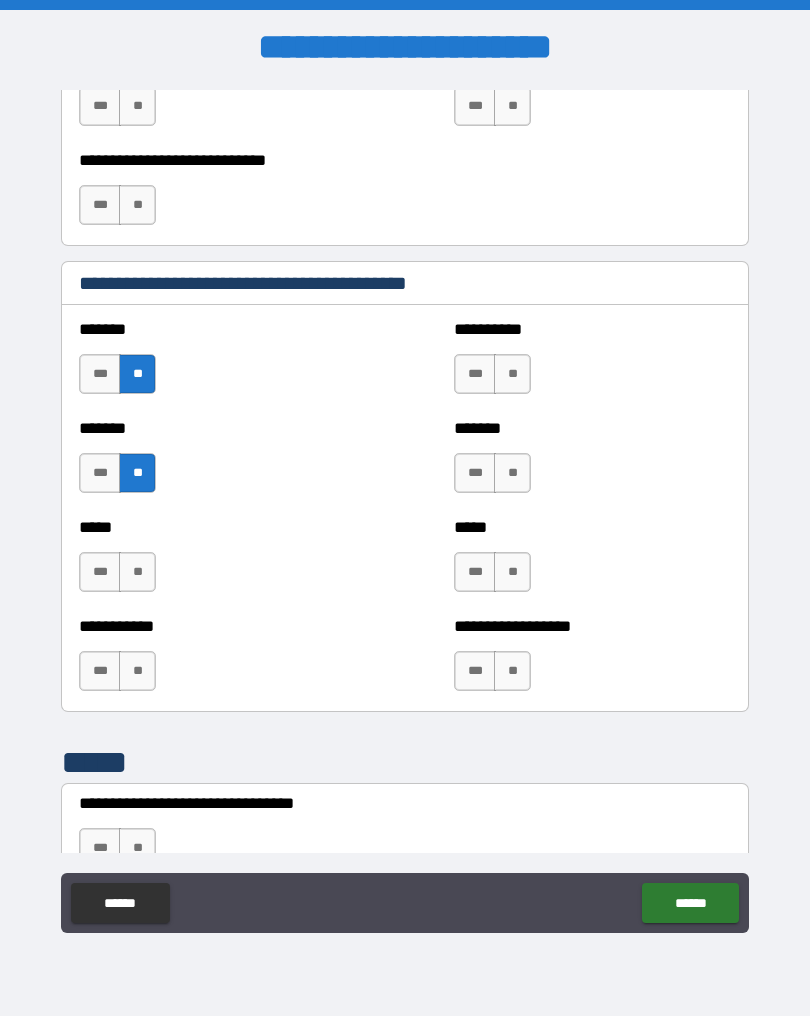 click on "**" at bounding box center (137, 572) 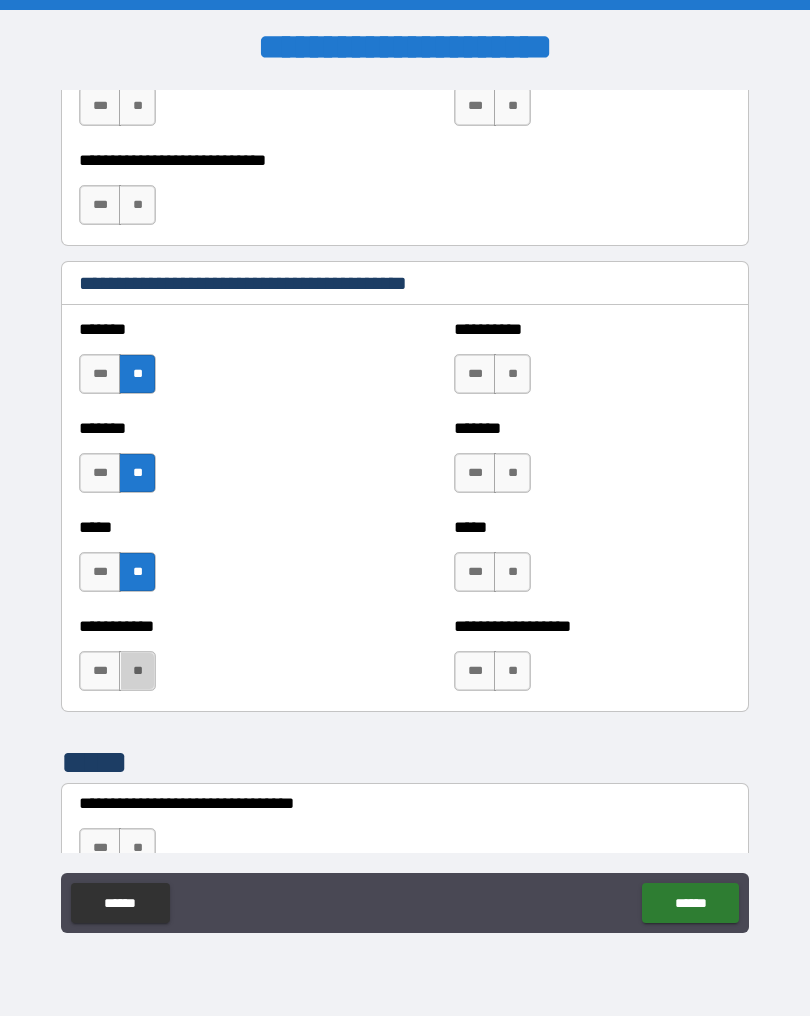 click on "**" at bounding box center (137, 671) 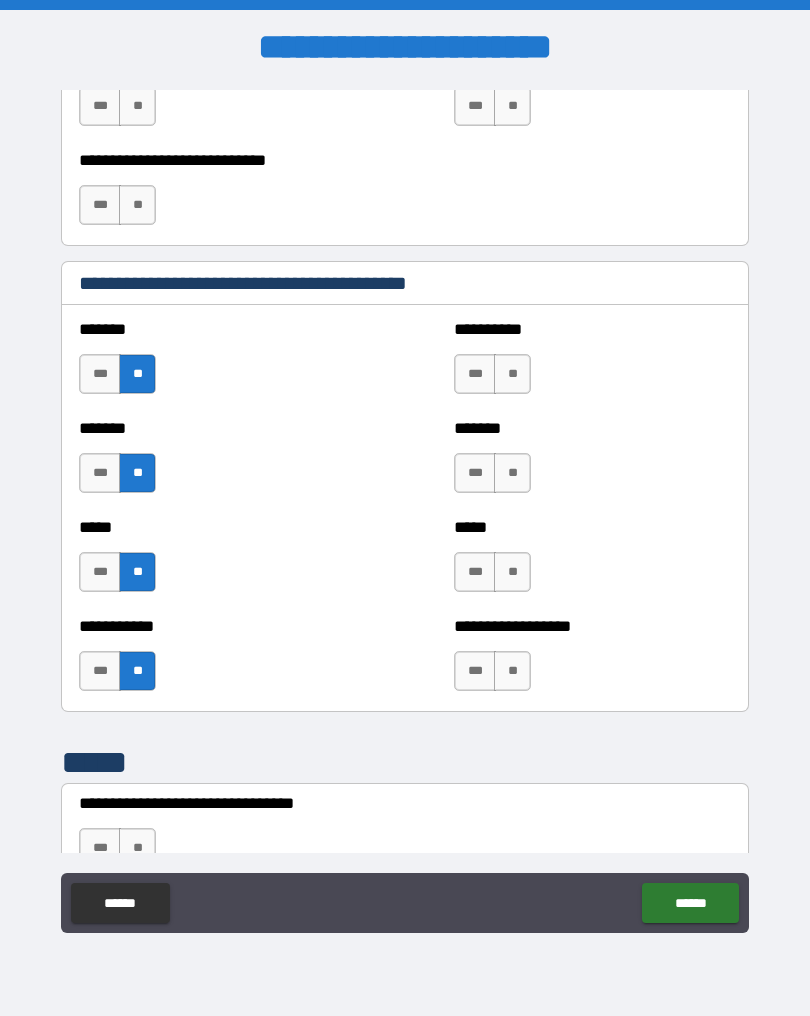 click on "**" at bounding box center [512, 374] 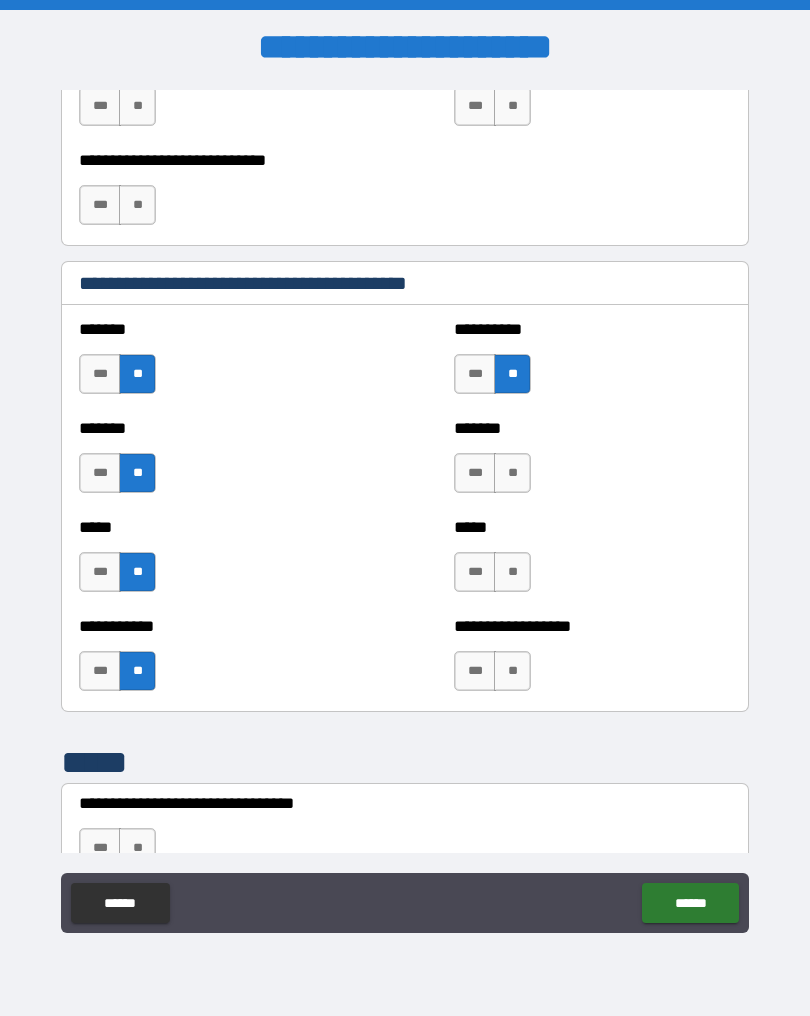 click on "**" at bounding box center (512, 473) 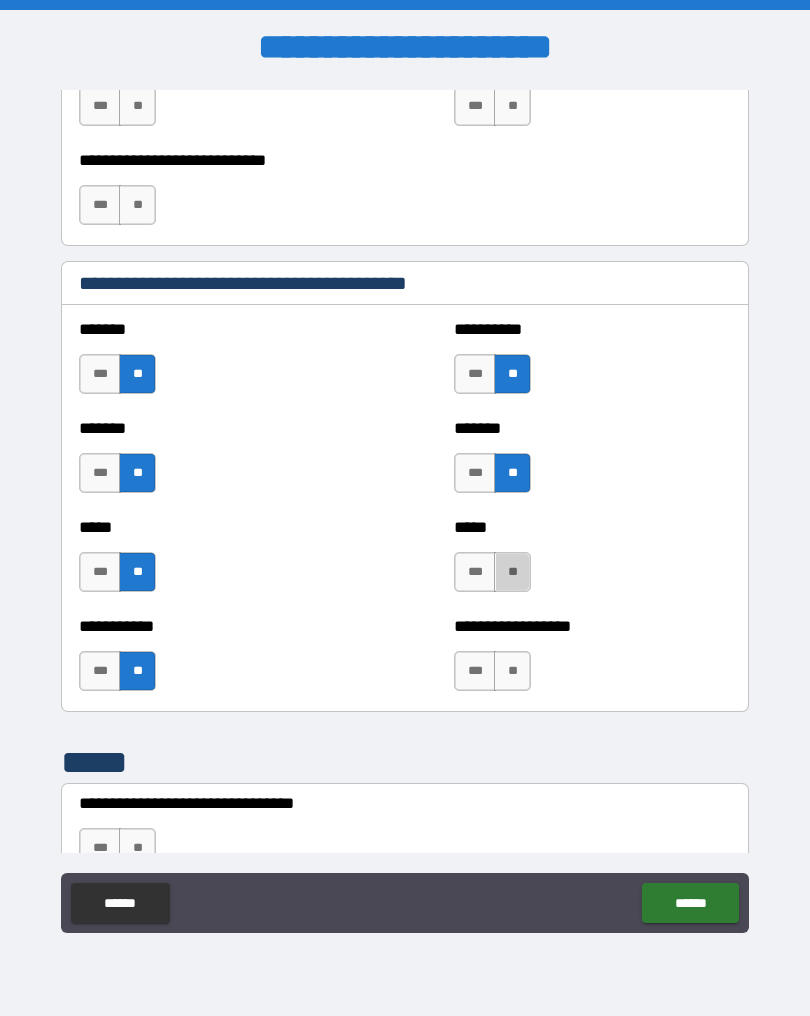 click on "**" at bounding box center (512, 572) 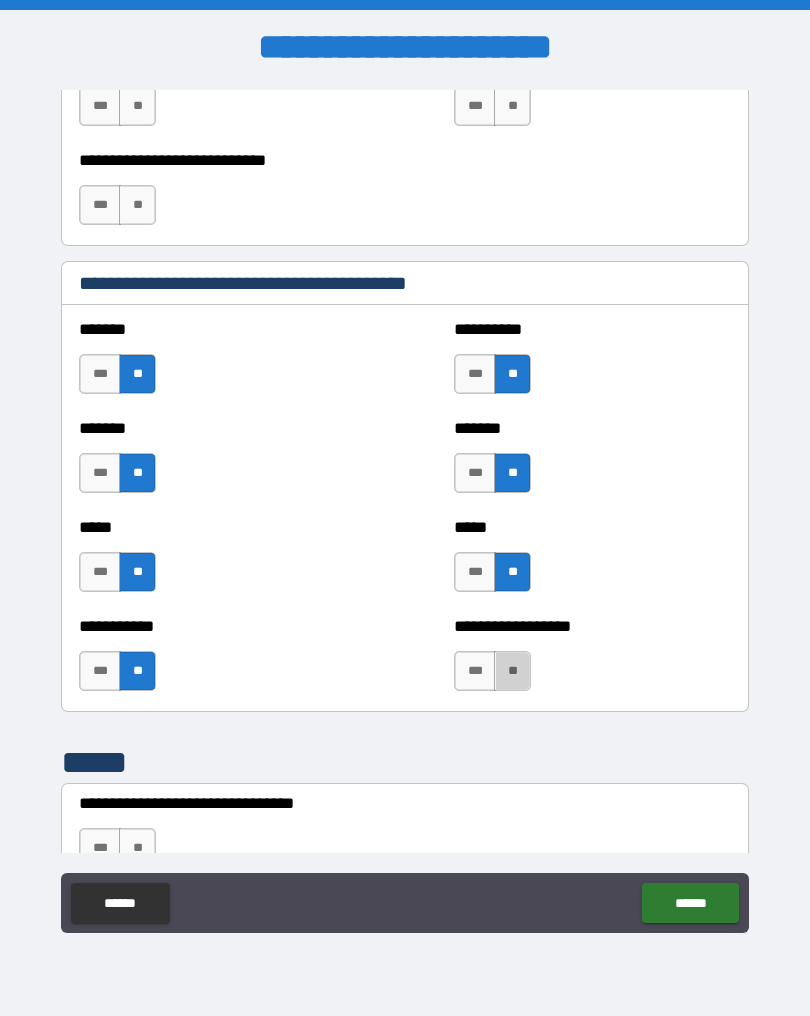 click on "**" at bounding box center (512, 671) 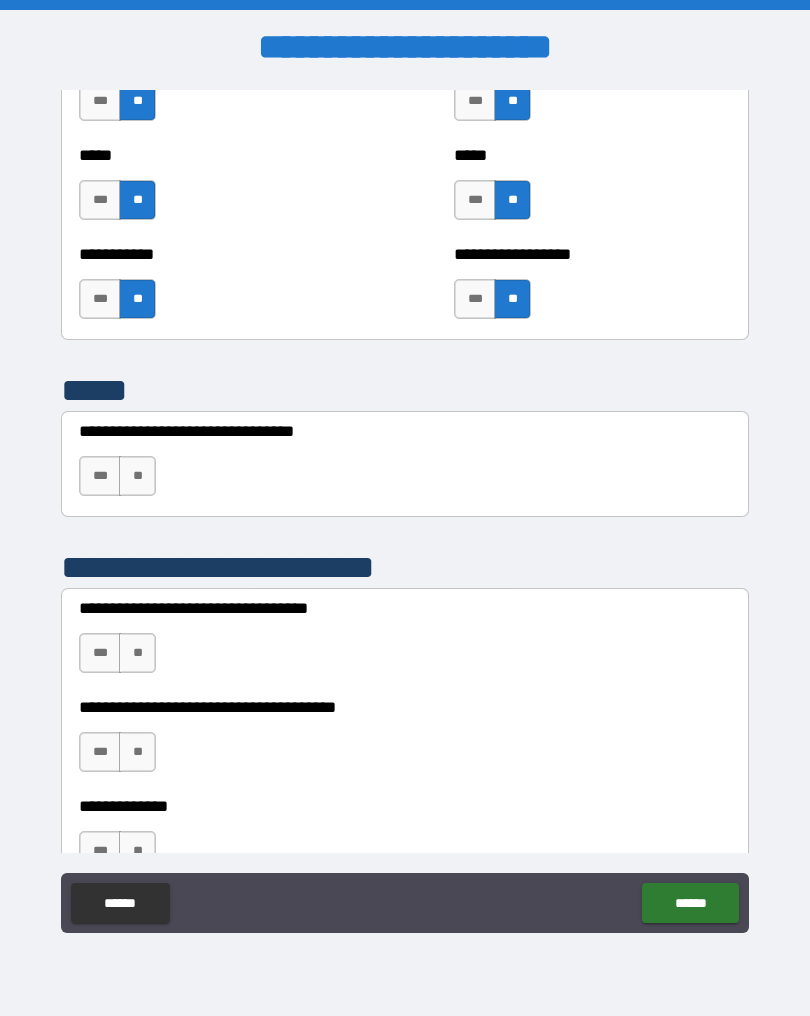 scroll, scrollTop: 3871, scrollLeft: 0, axis: vertical 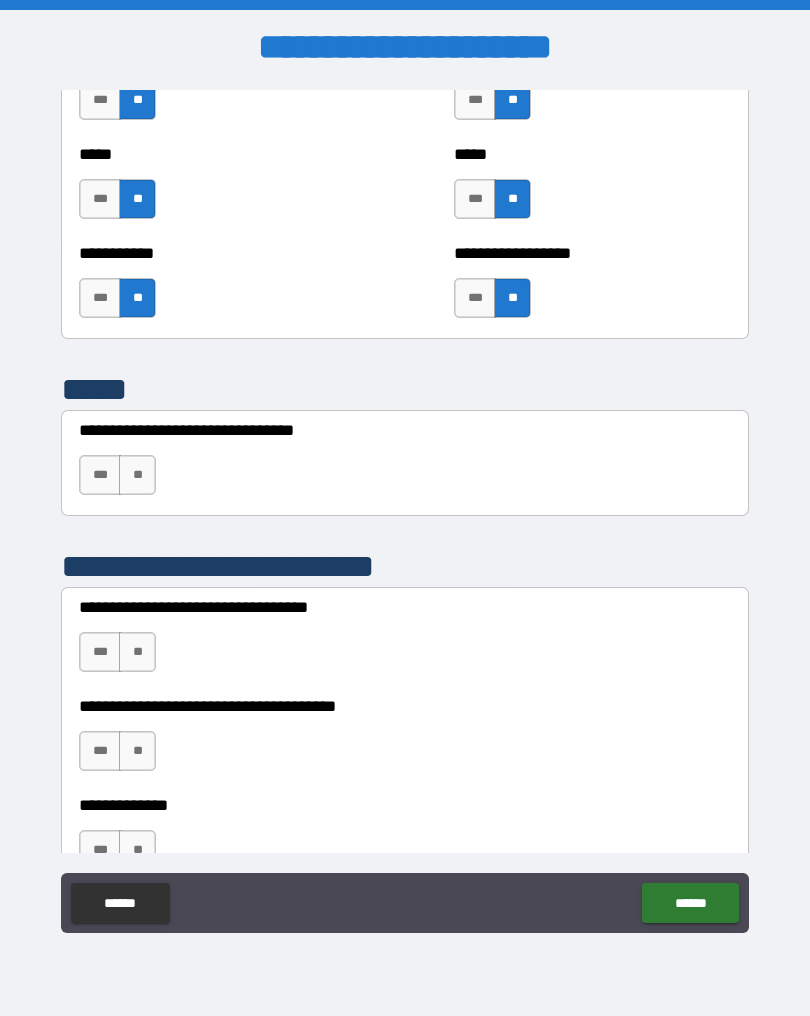 click on "**" at bounding box center (137, 475) 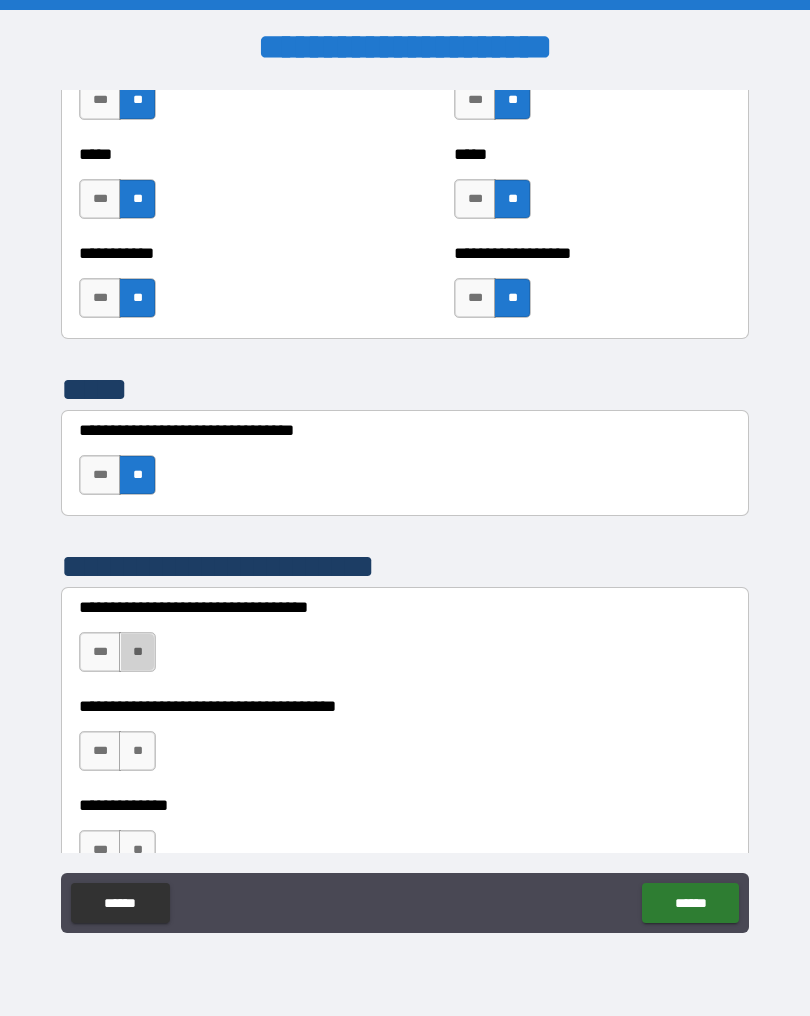 click on "**" at bounding box center (137, 652) 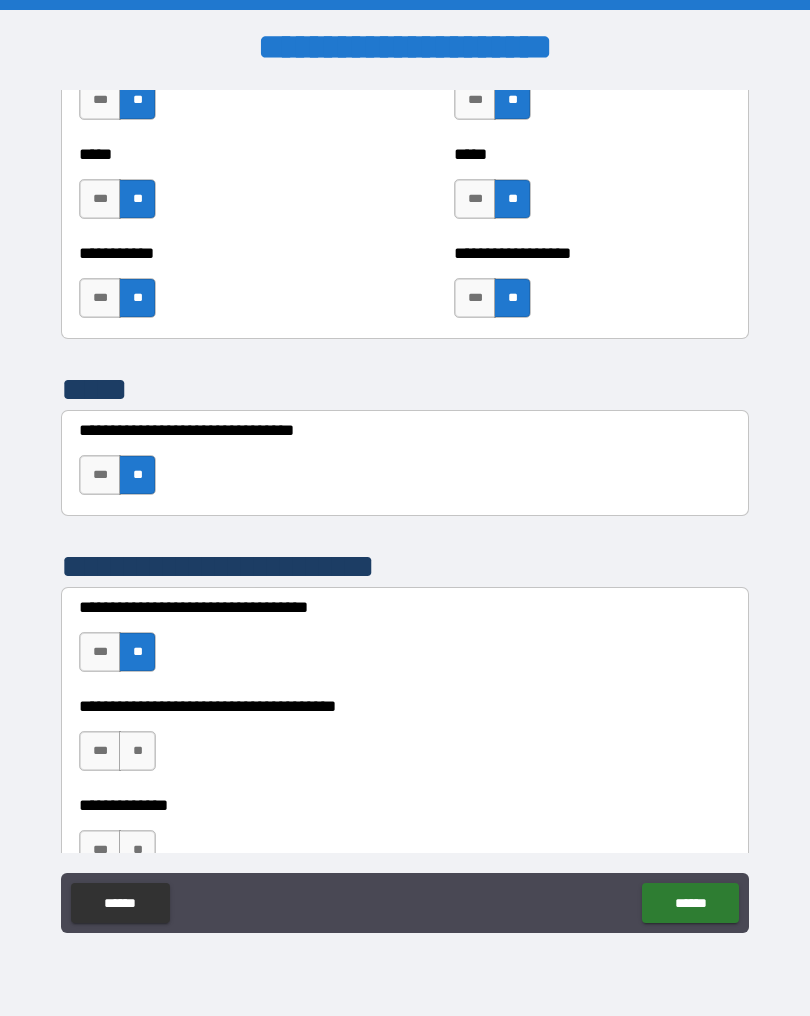 click on "***" at bounding box center [100, 751] 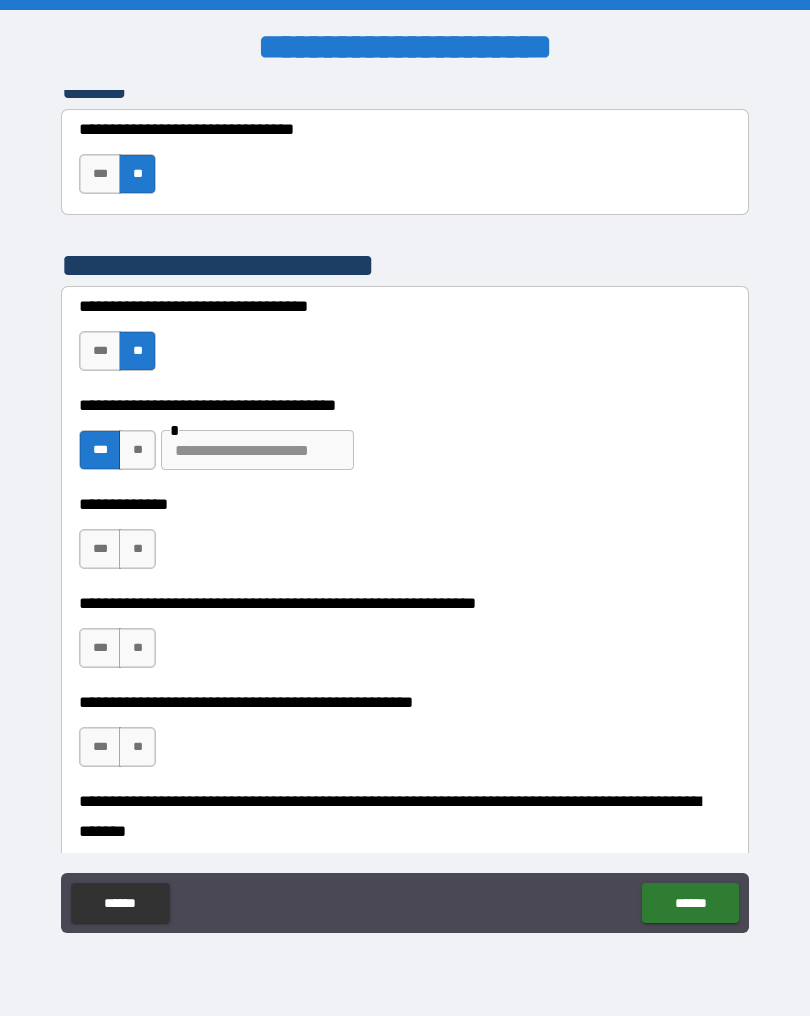 scroll, scrollTop: 4175, scrollLeft: 0, axis: vertical 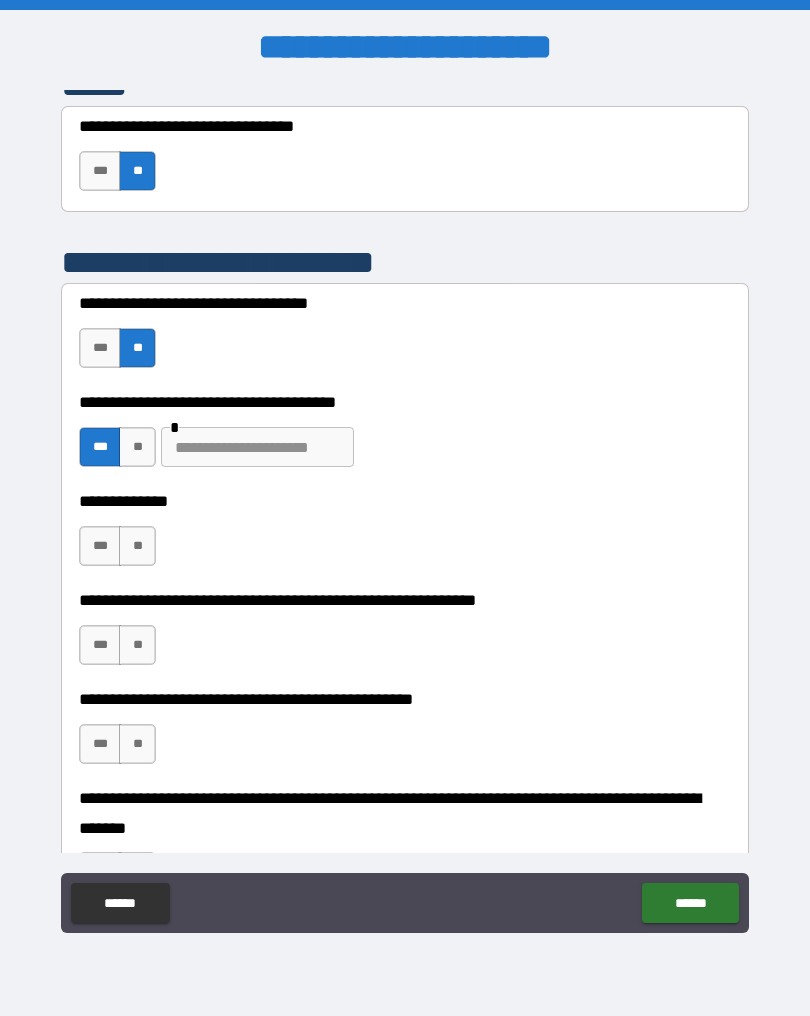 click on "***" at bounding box center (100, 546) 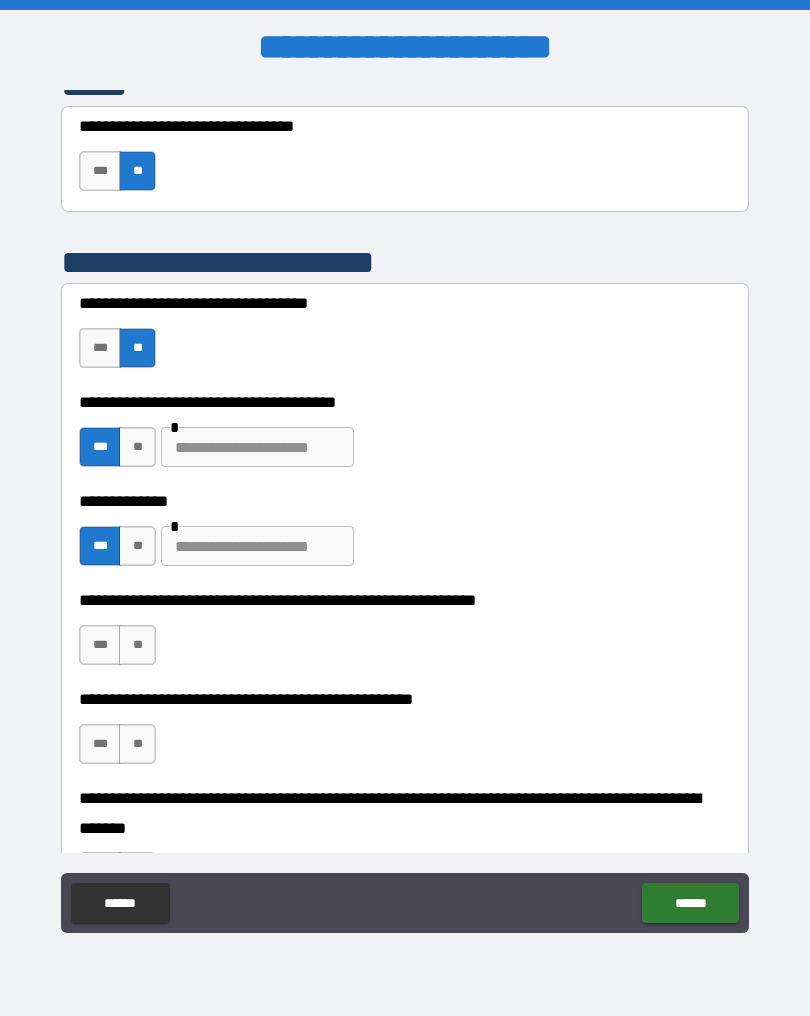 click on "***" at bounding box center (100, 645) 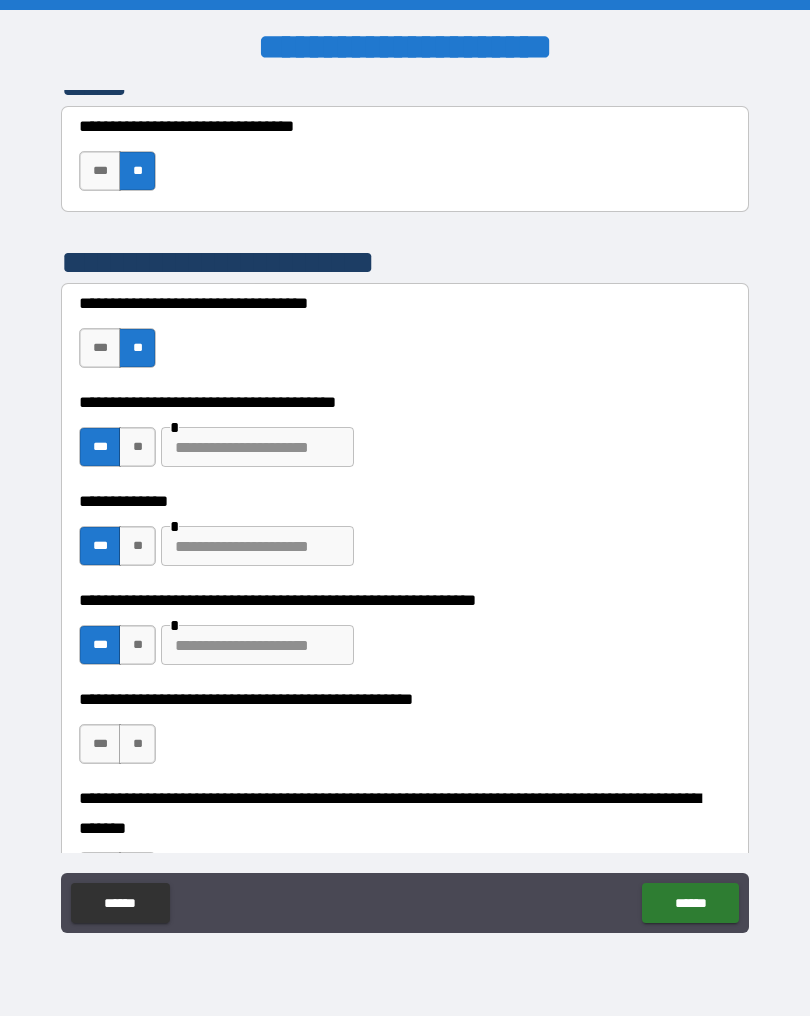 click on "***" at bounding box center (100, 744) 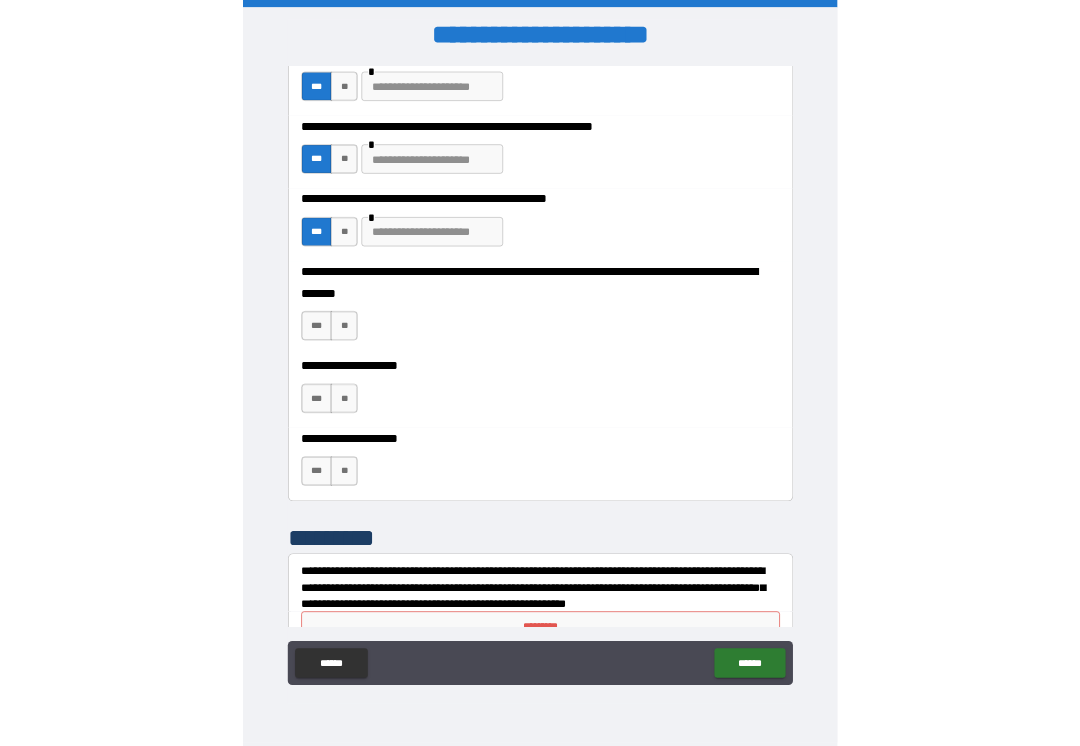 scroll, scrollTop: 4605, scrollLeft: 0, axis: vertical 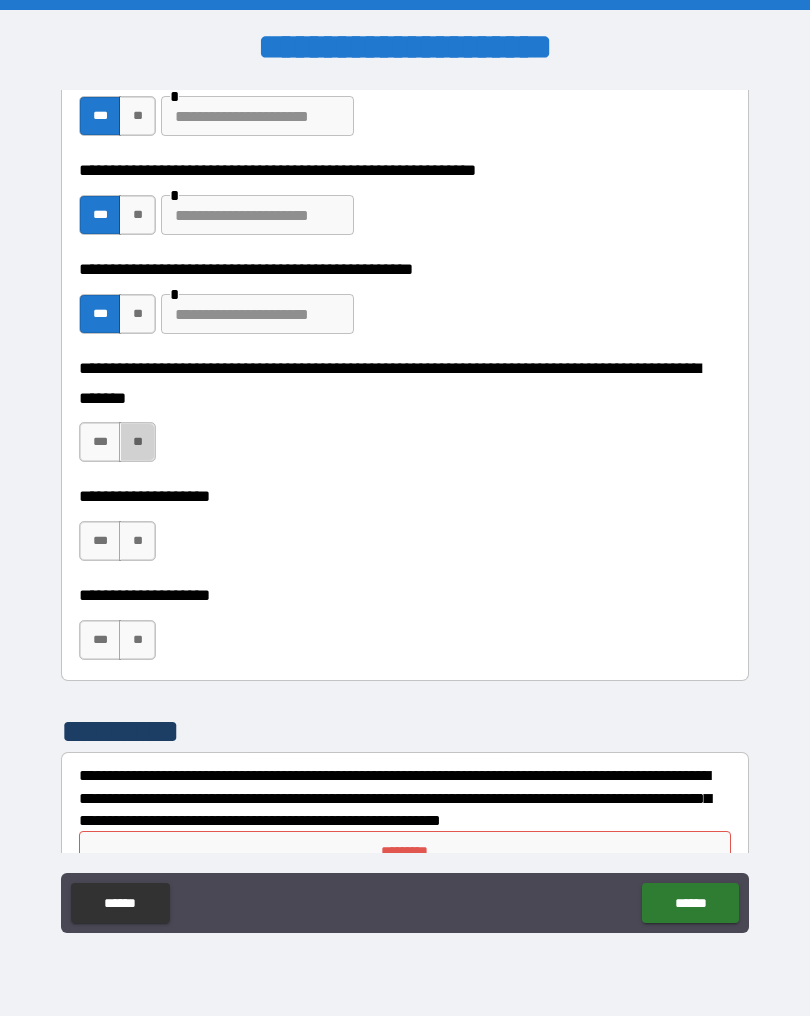 click on "**" at bounding box center (137, 442) 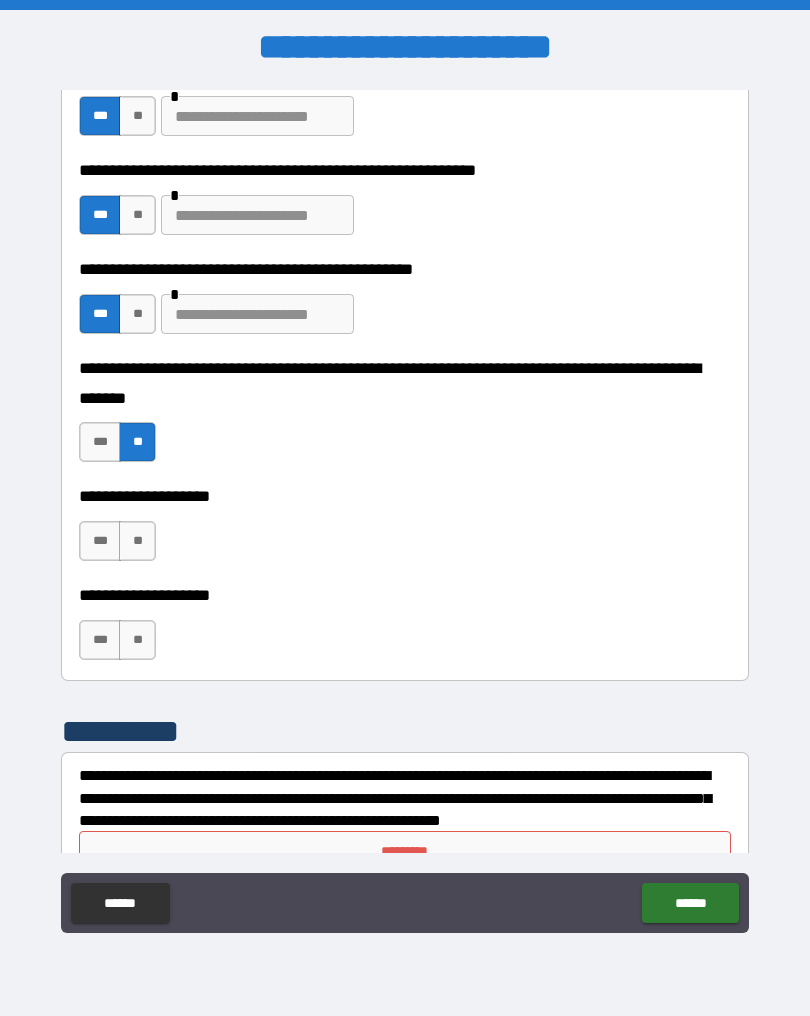 click on "***" at bounding box center (100, 541) 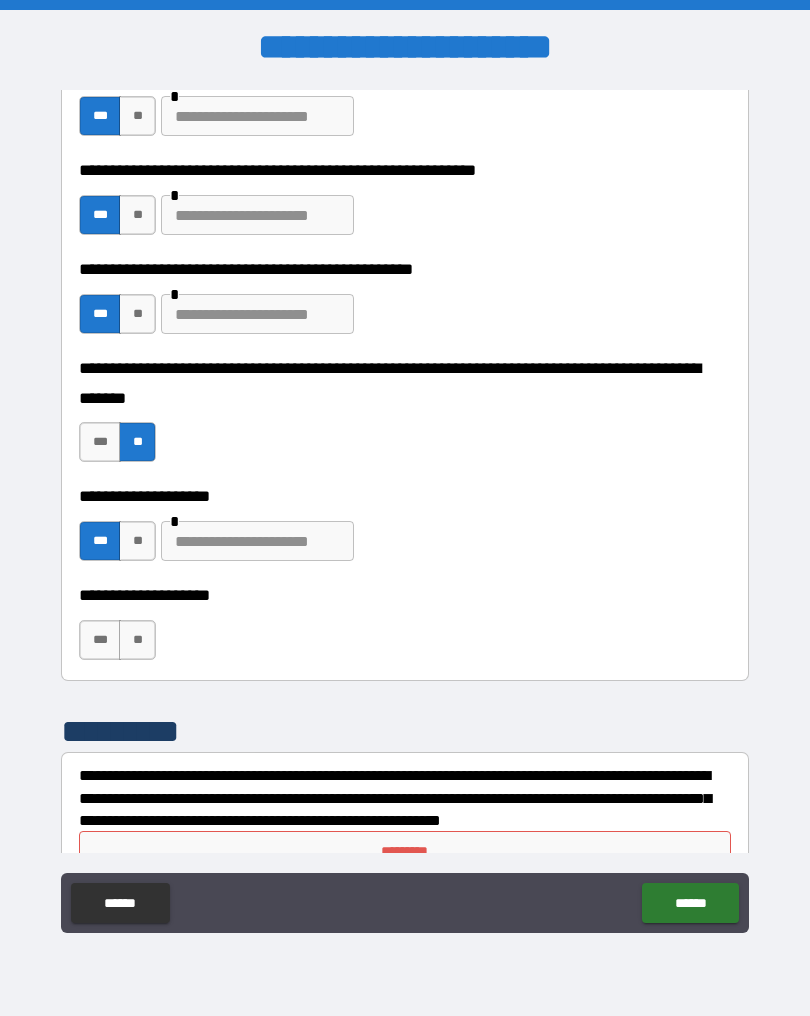 click on "**" at bounding box center [137, 640] 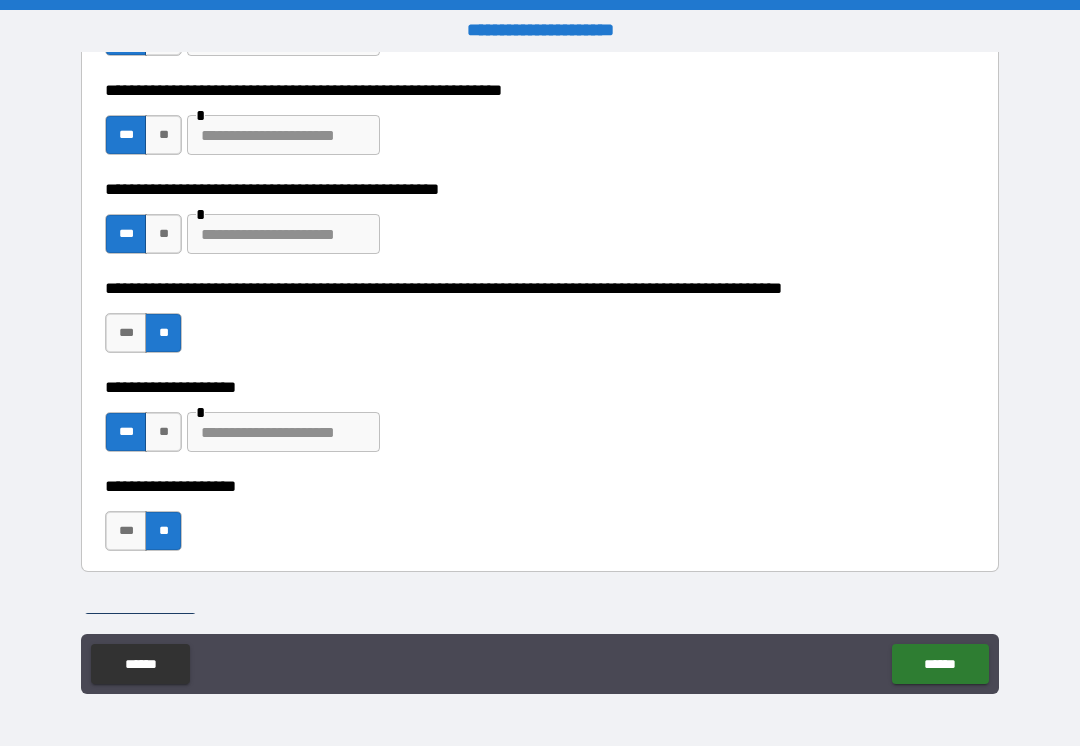 click on "**********" at bounding box center (540, 375) 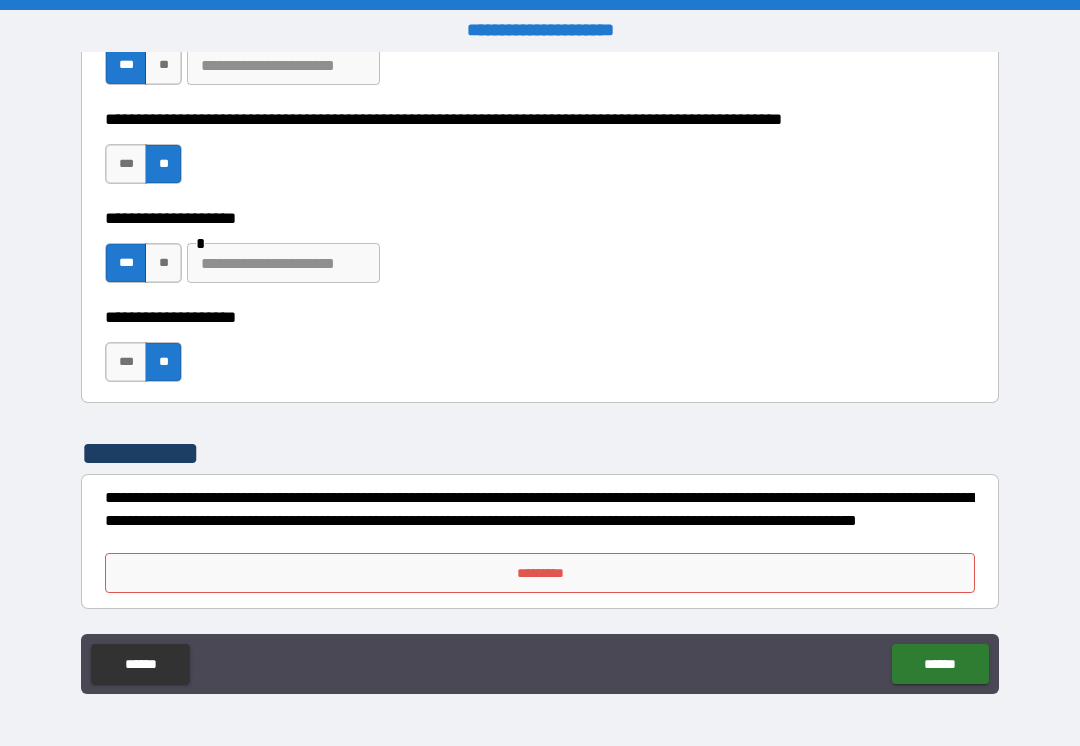 scroll, scrollTop: 4728, scrollLeft: 0, axis: vertical 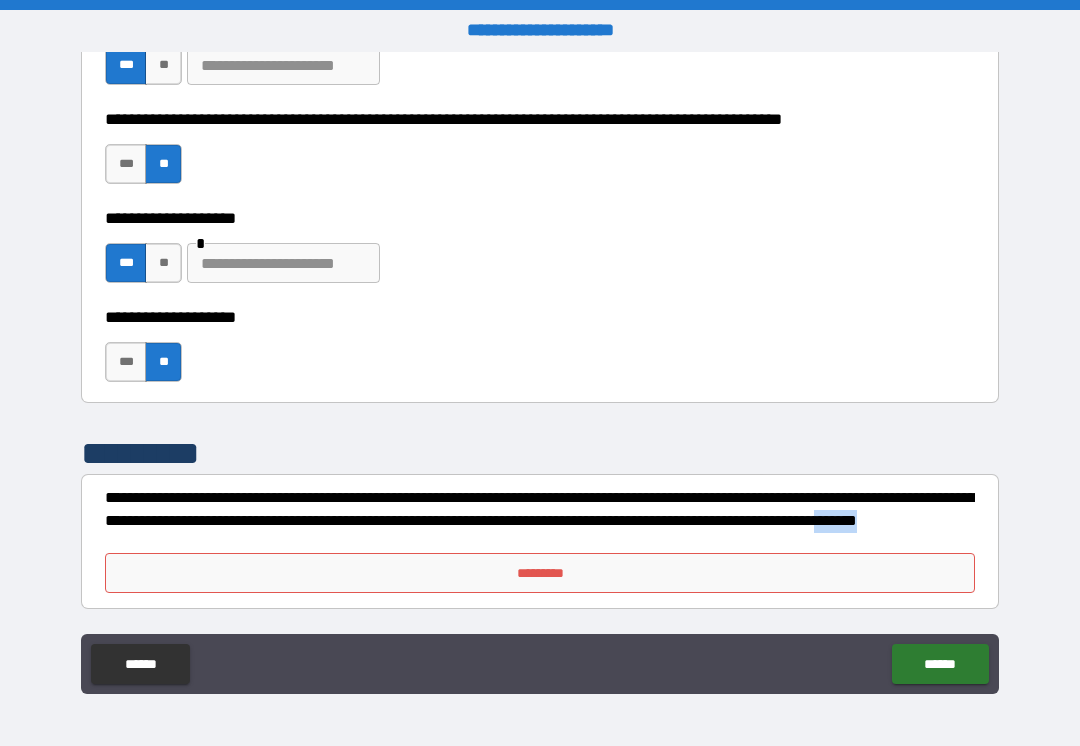 click on "******   ******" at bounding box center [540, 666] 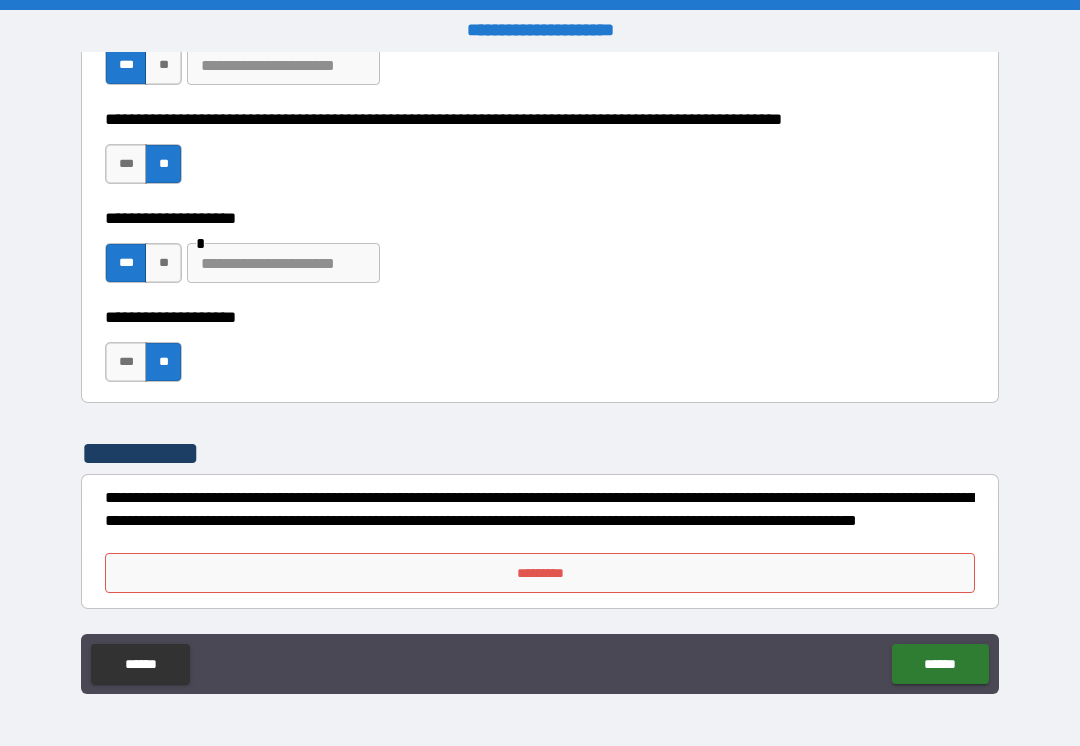 click on "******   ******" at bounding box center [540, 664] 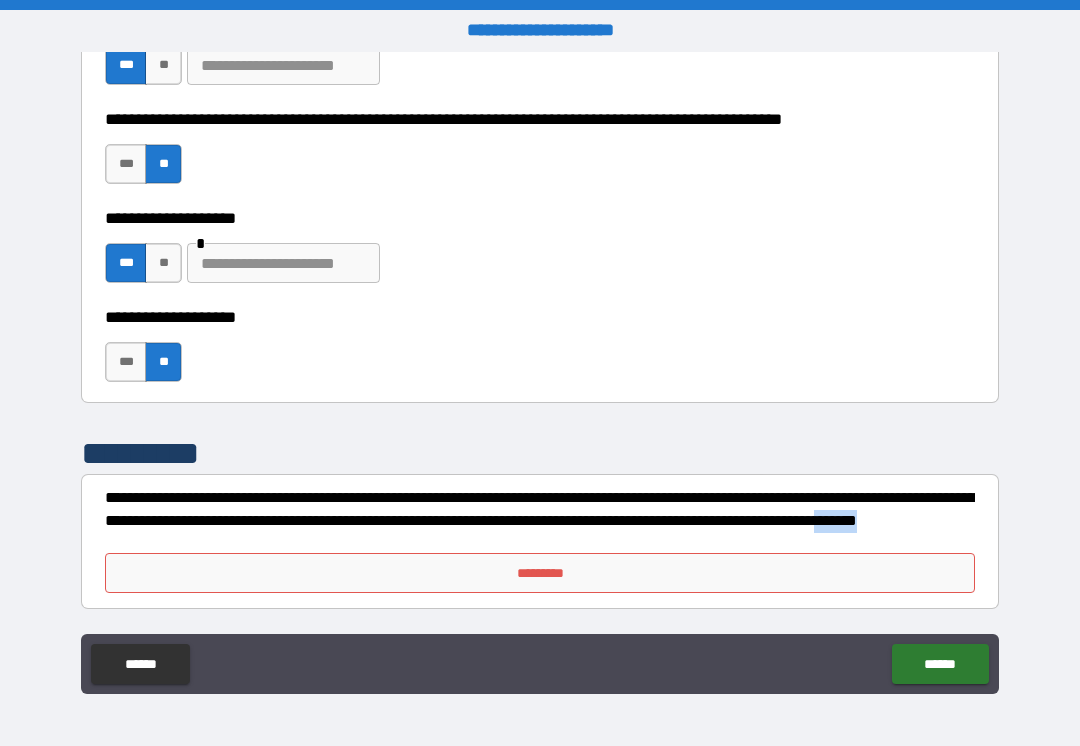 click on "**********" at bounding box center [540, 375] 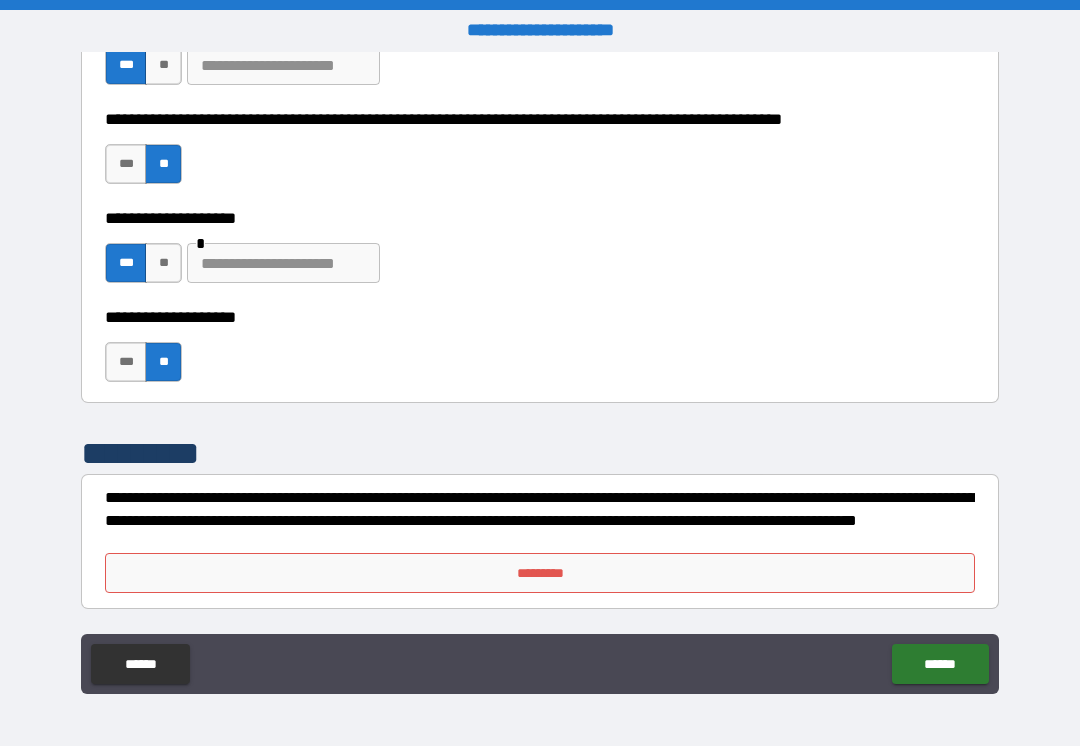 click on "**********" at bounding box center (540, 375) 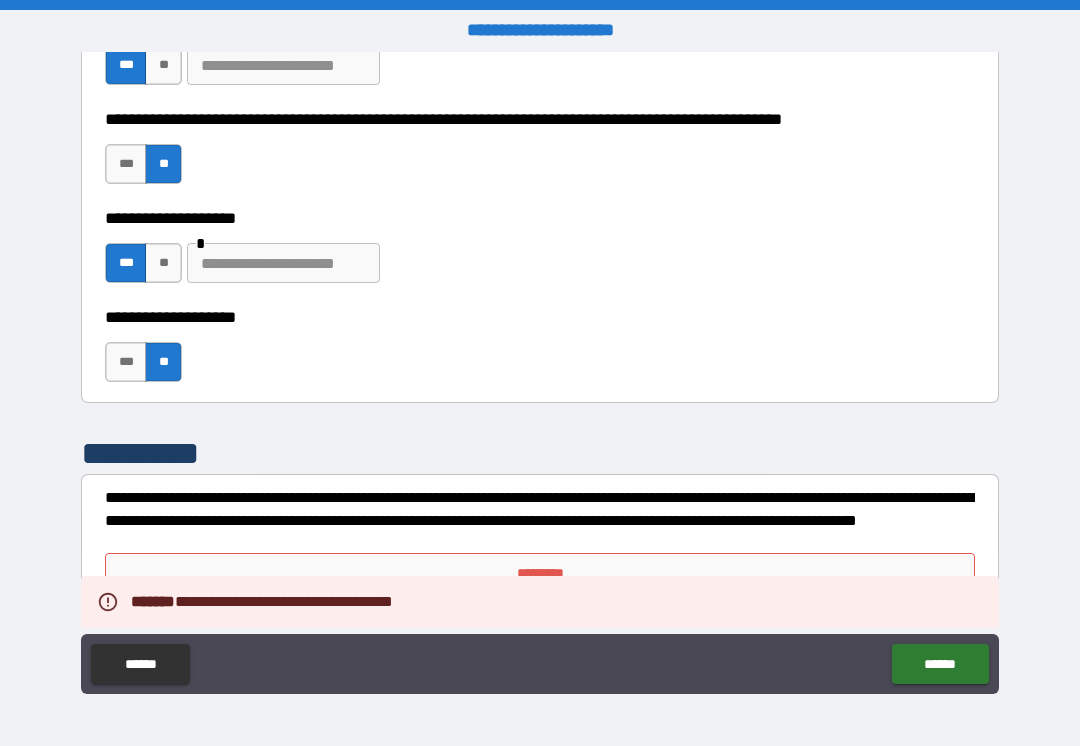 click on "**********" at bounding box center [540, 218] 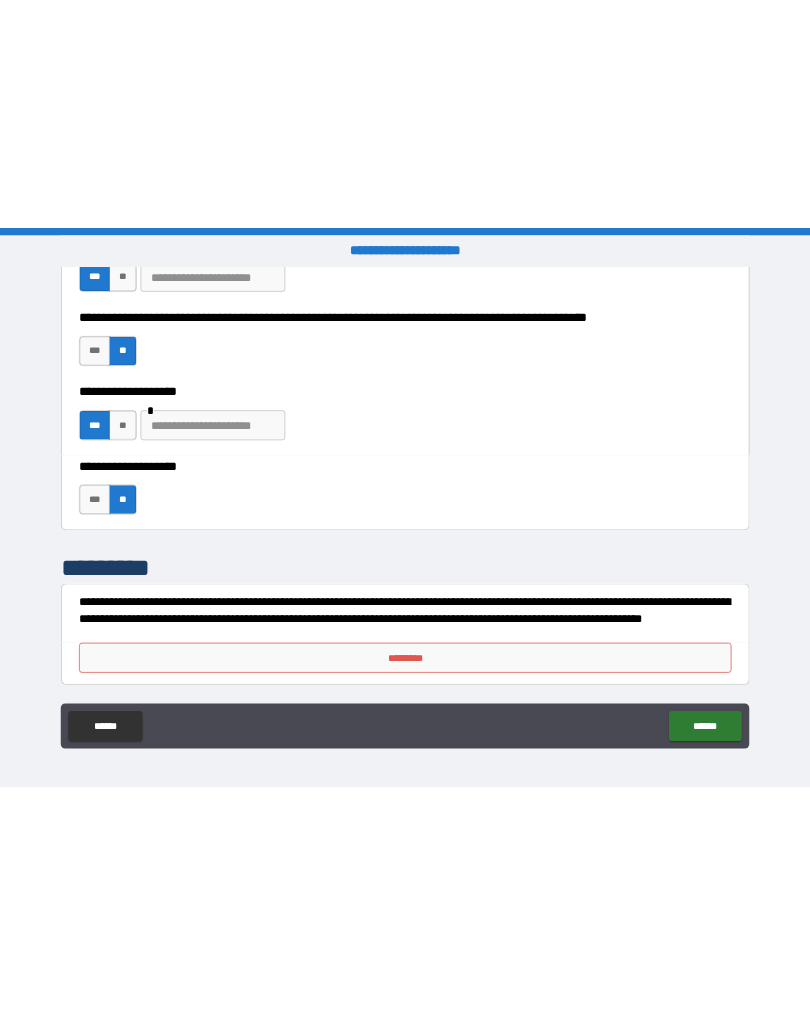 scroll, scrollTop: 4728, scrollLeft: 0, axis: vertical 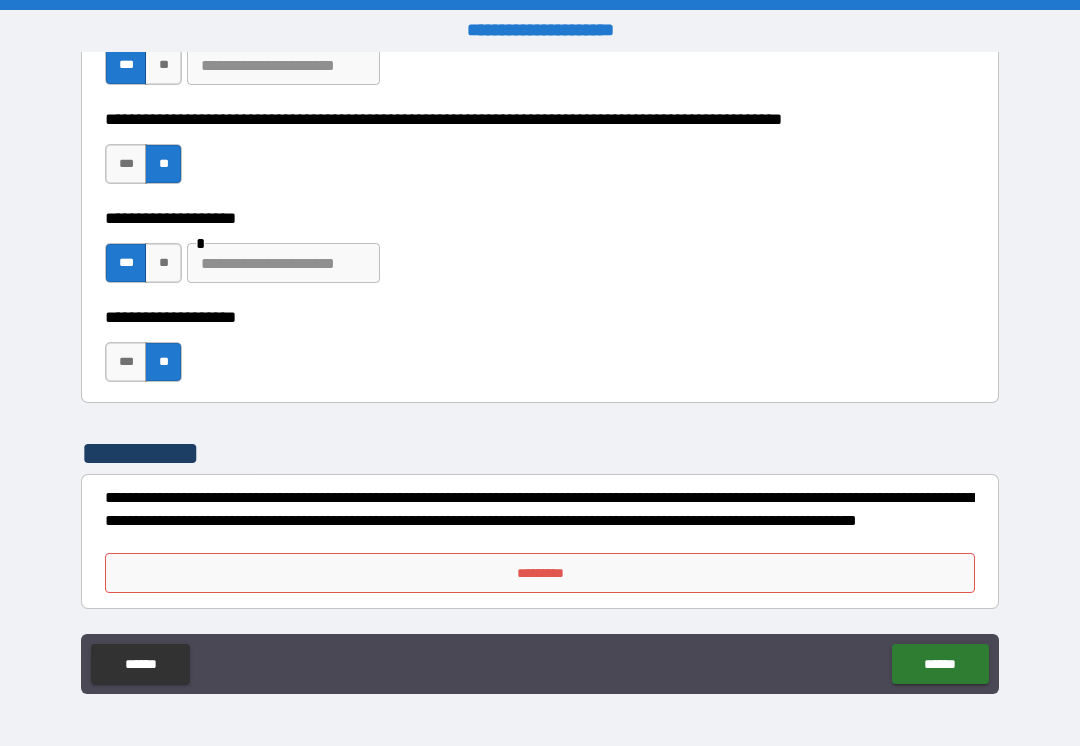 click on "**********" at bounding box center [540, 375] 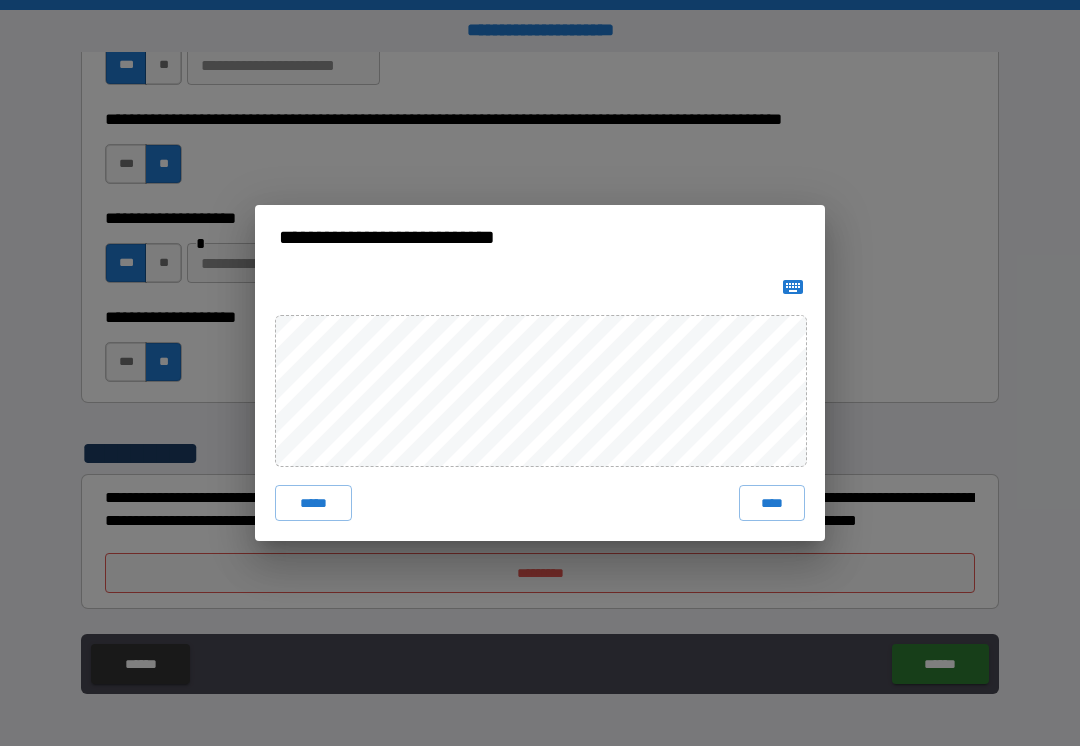 click on "**********" at bounding box center (540, 373) 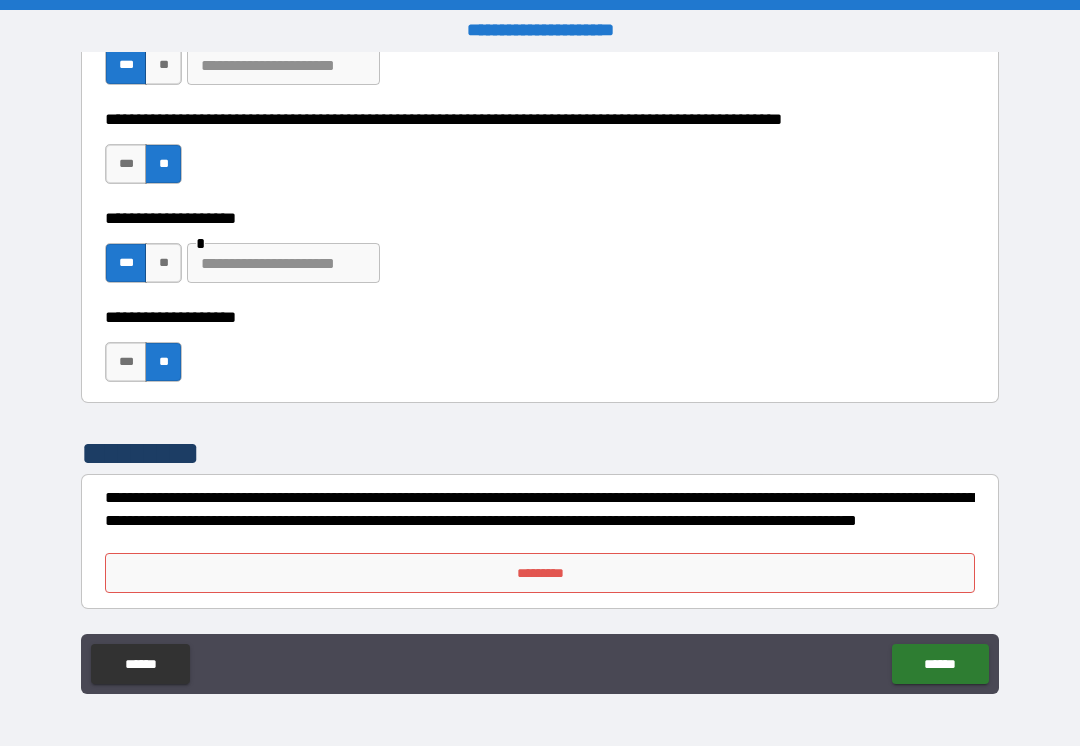 click on "*********" at bounding box center (540, 573) 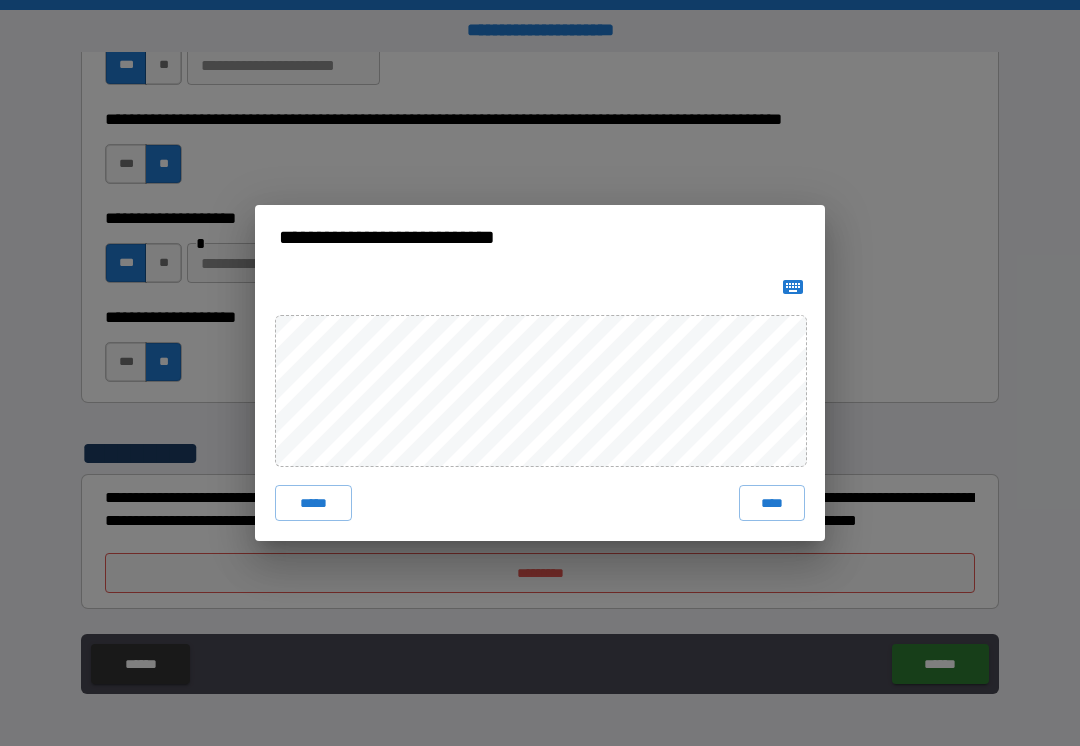 click on "****" at bounding box center (772, 503) 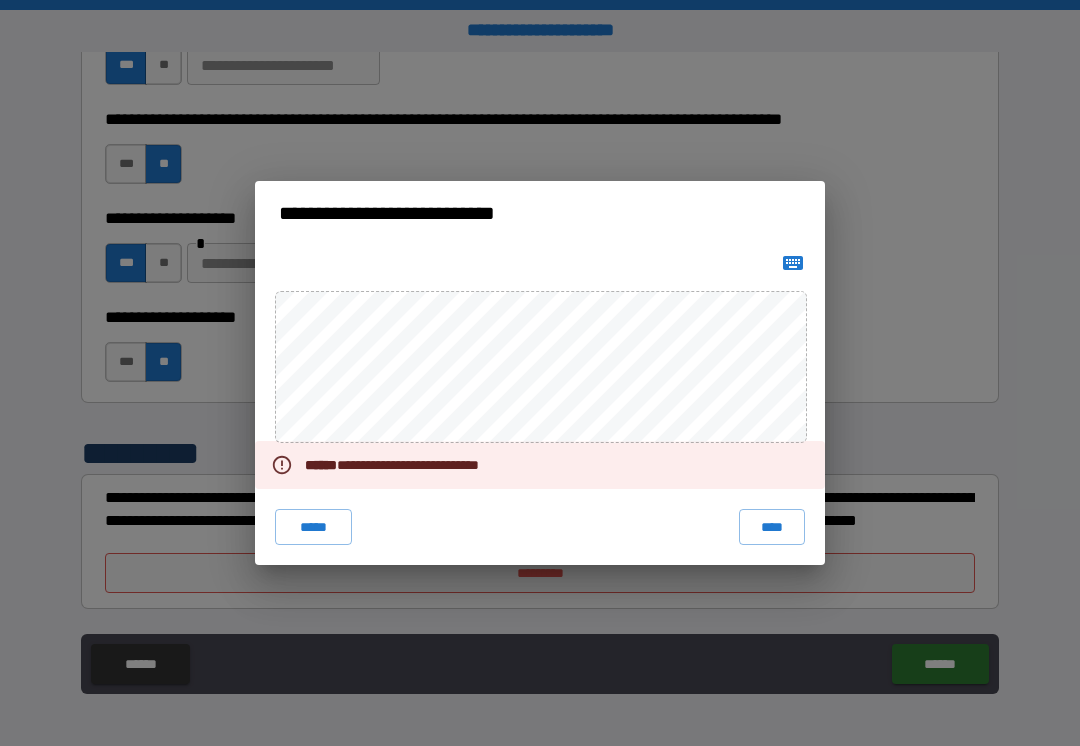 click on "*****" at bounding box center [313, 527] 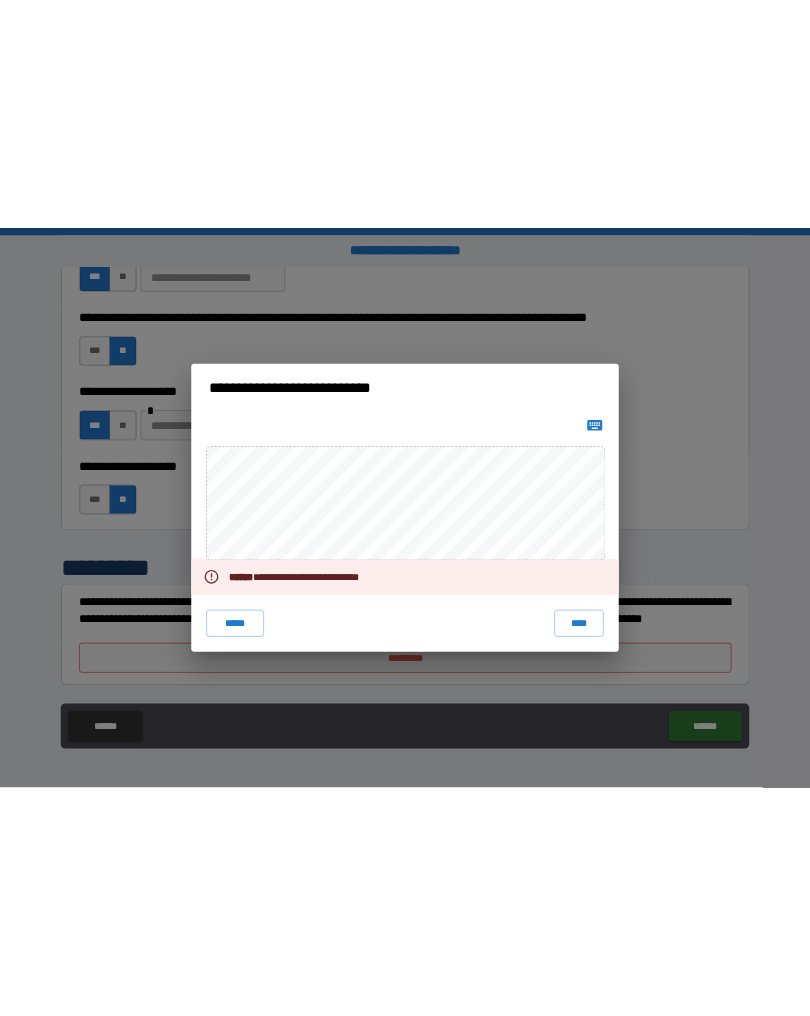 scroll, scrollTop: 4623, scrollLeft: 0, axis: vertical 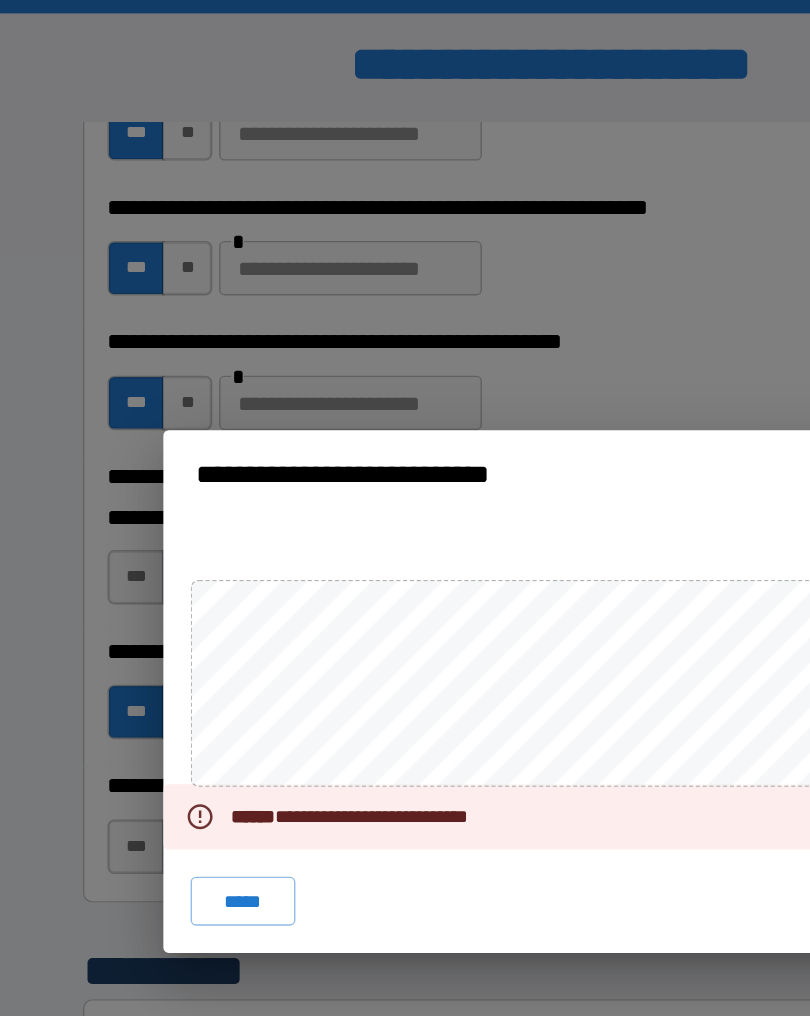 click on "*****" at bounding box center (178, 662) 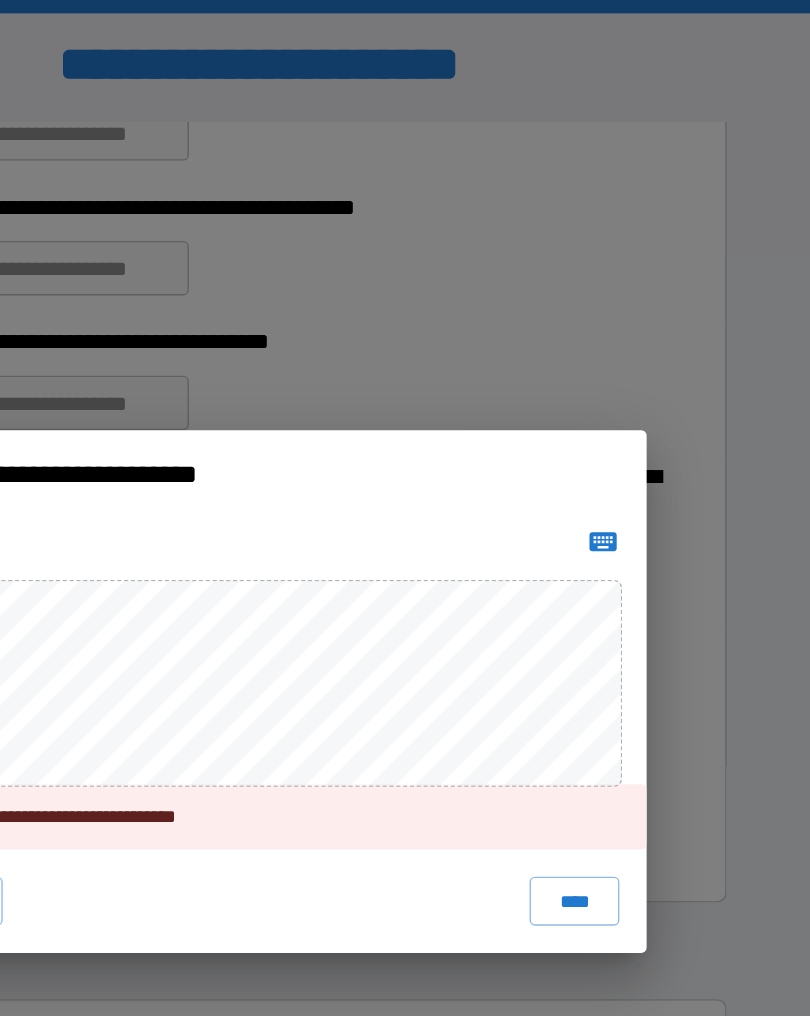 click 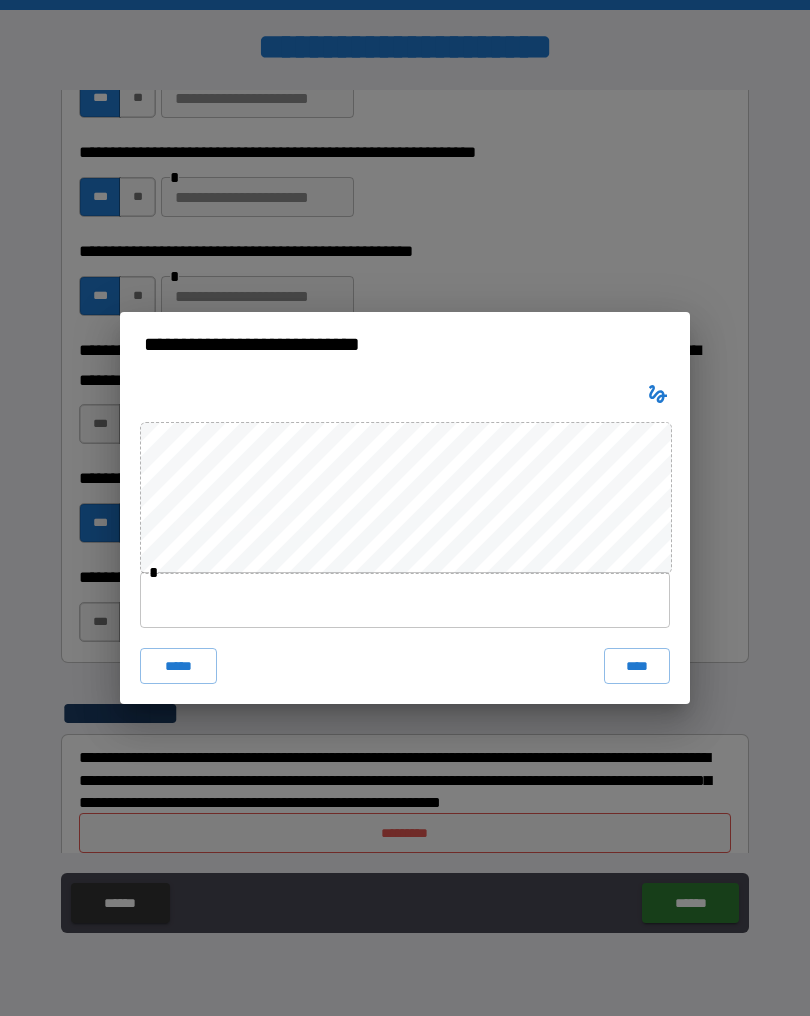 click on "****" at bounding box center (637, 666) 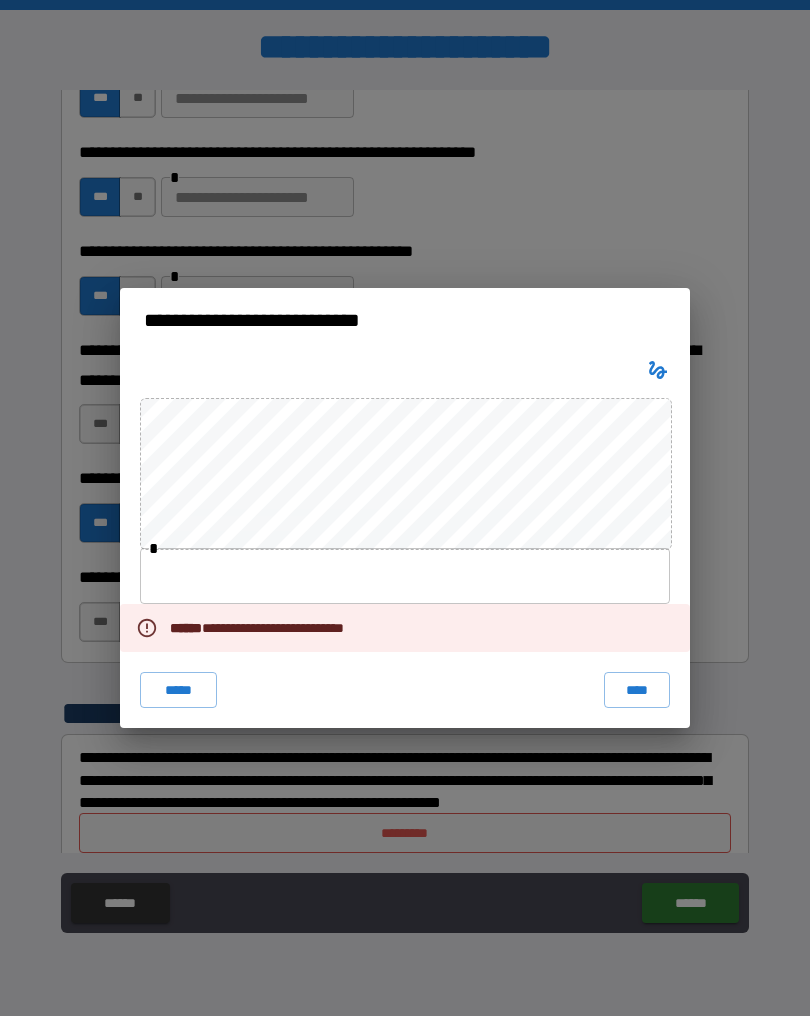 click on "*****" at bounding box center [178, 690] 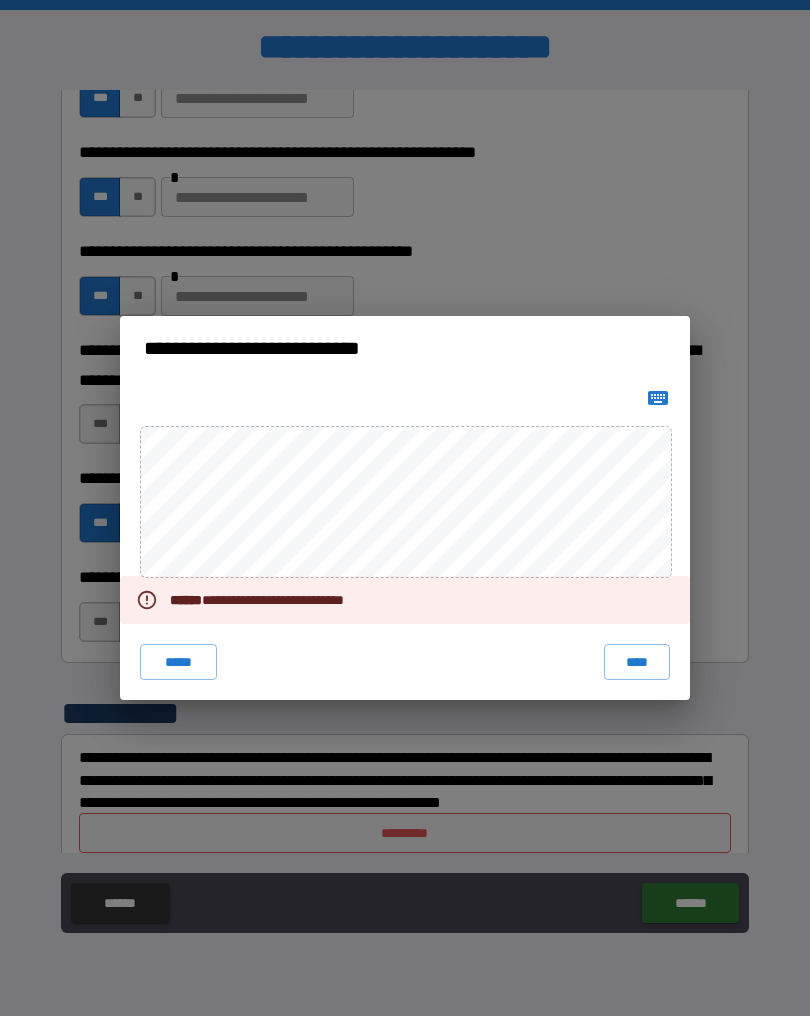 click on "****" at bounding box center (637, 662) 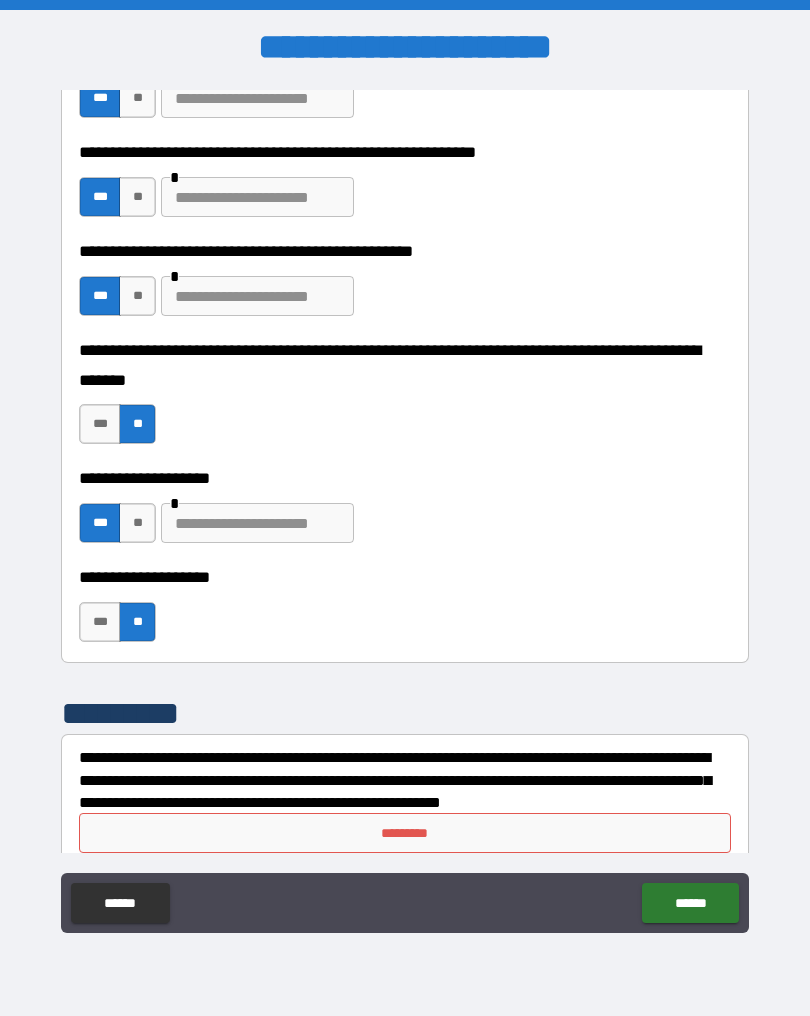 click on "*********" at bounding box center (405, 833) 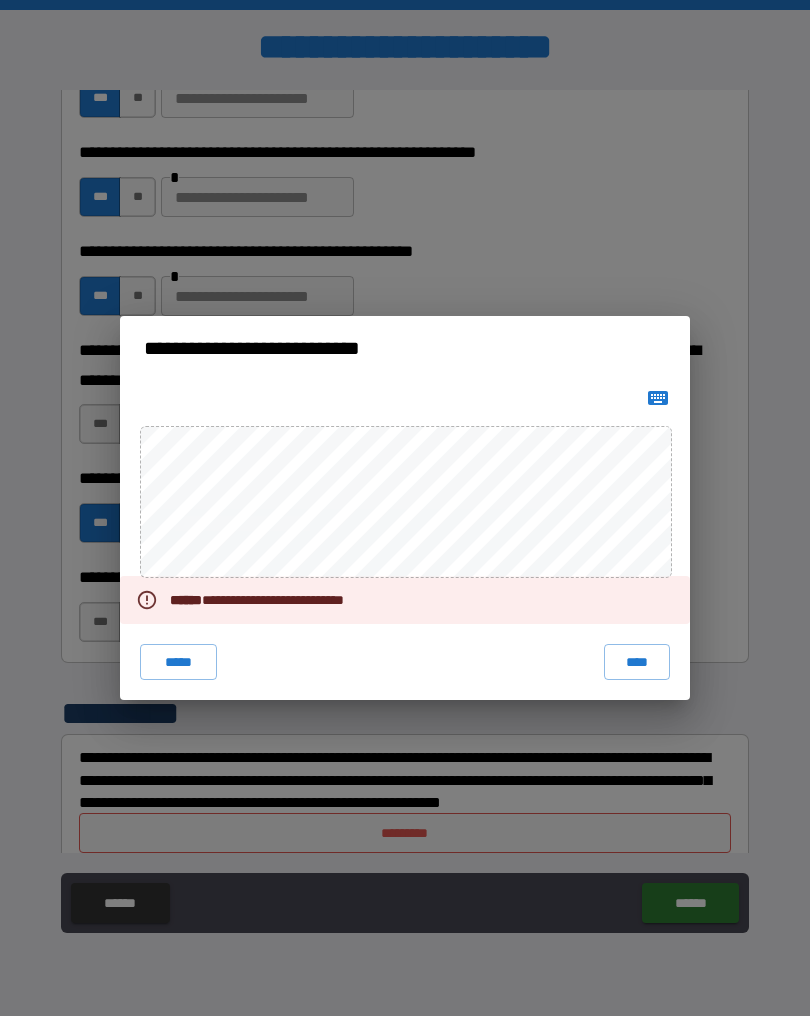 click on "****" at bounding box center (637, 662) 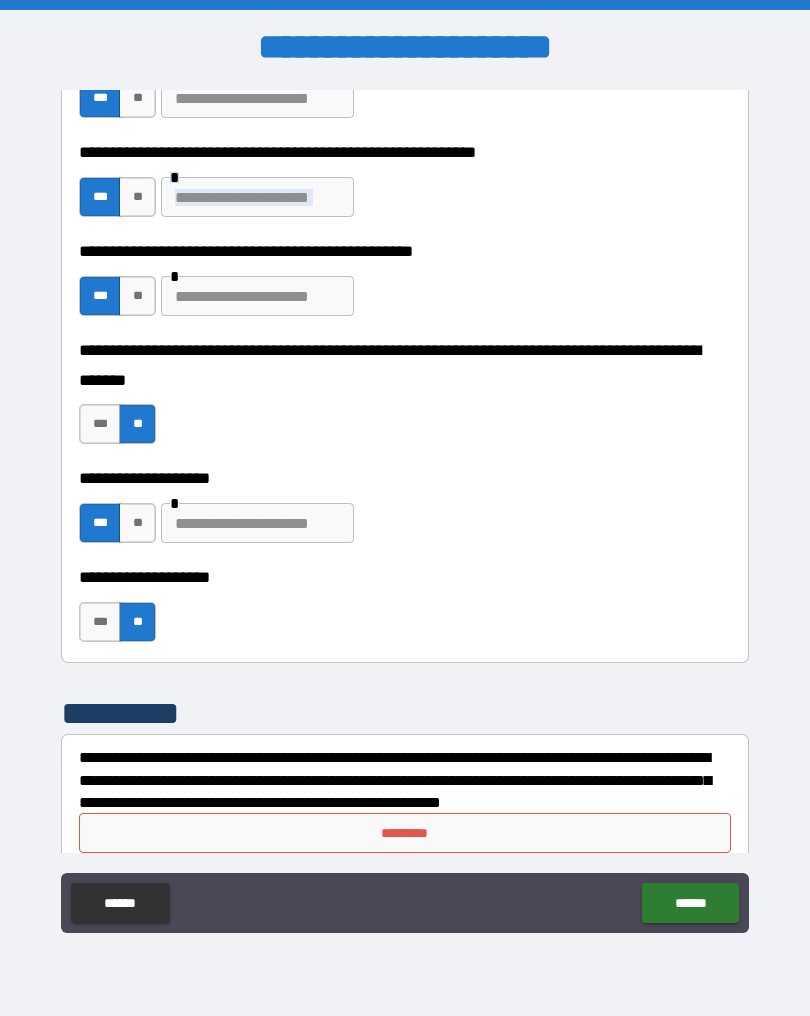 click on "**********" at bounding box center (405, 510) 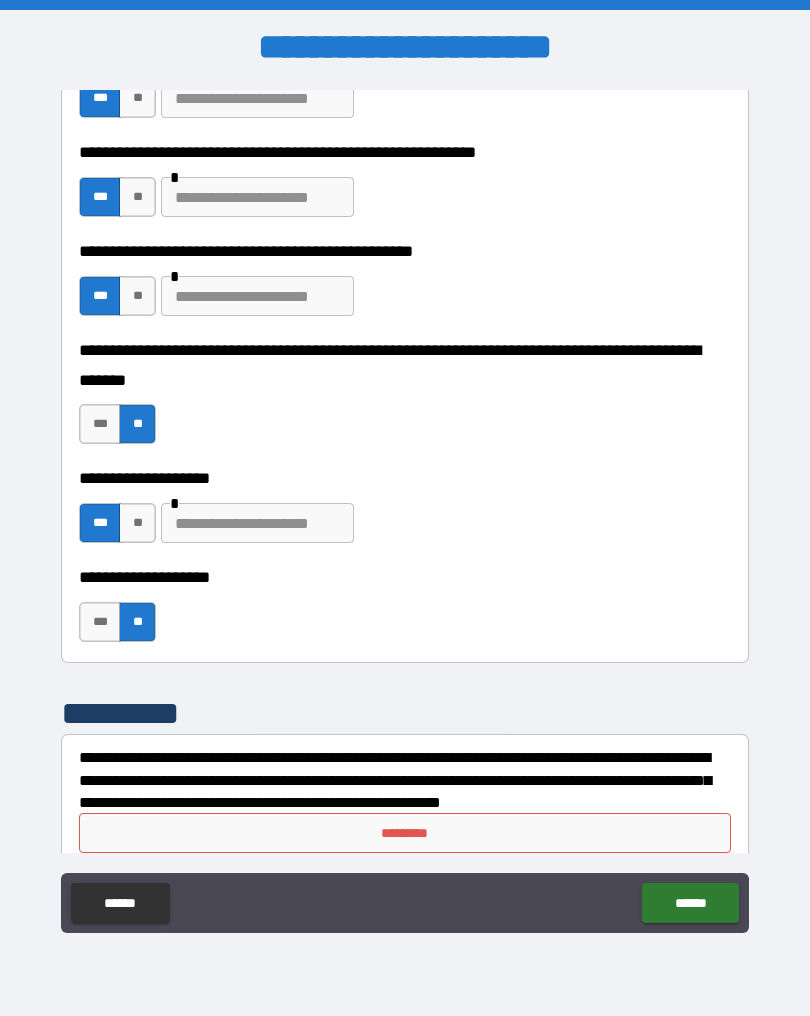 click on "**" at bounding box center (137, 197) 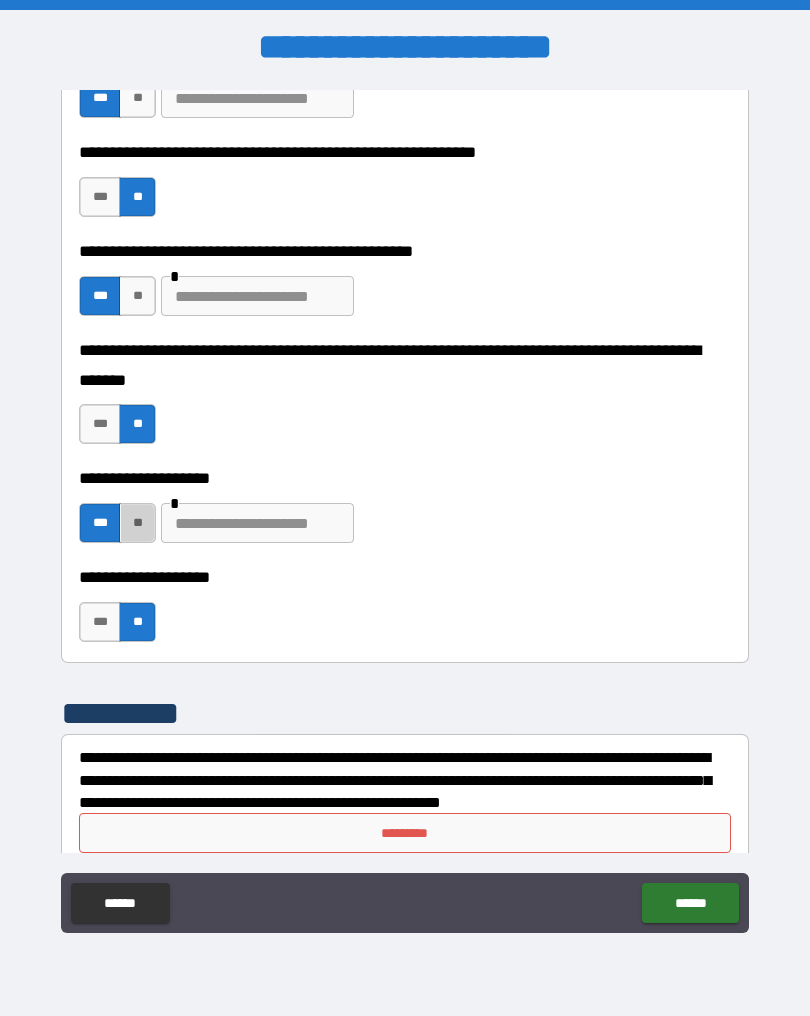 click on "**" at bounding box center [137, 523] 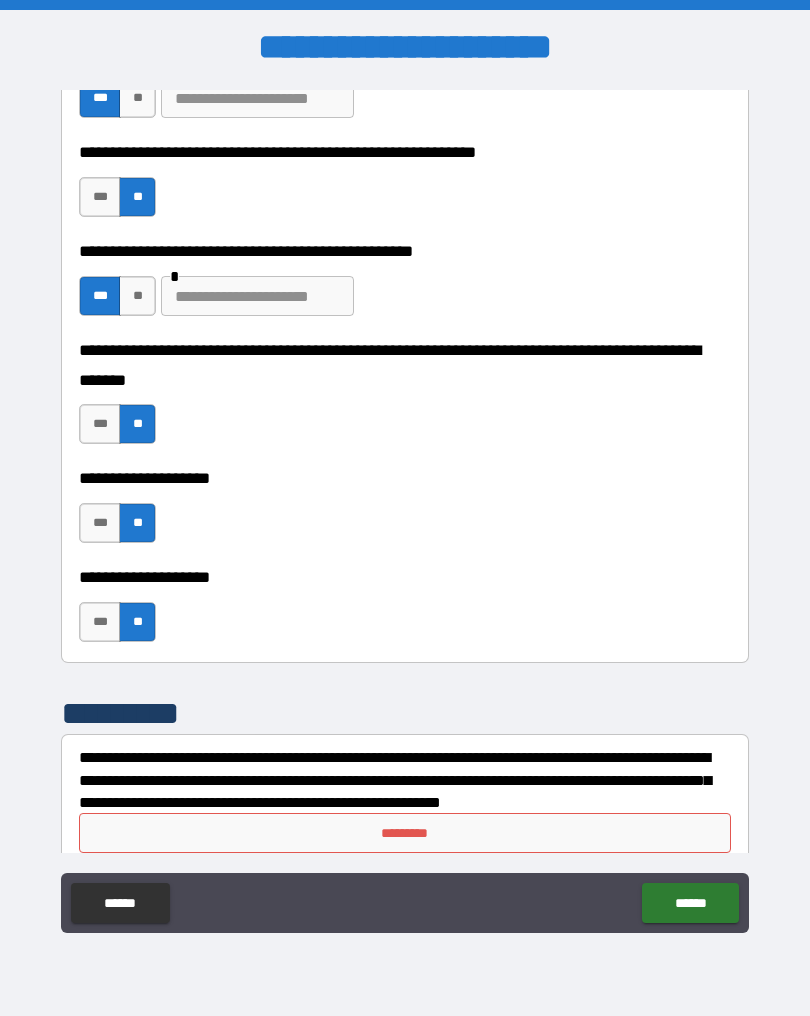 click on "**" at bounding box center [137, 296] 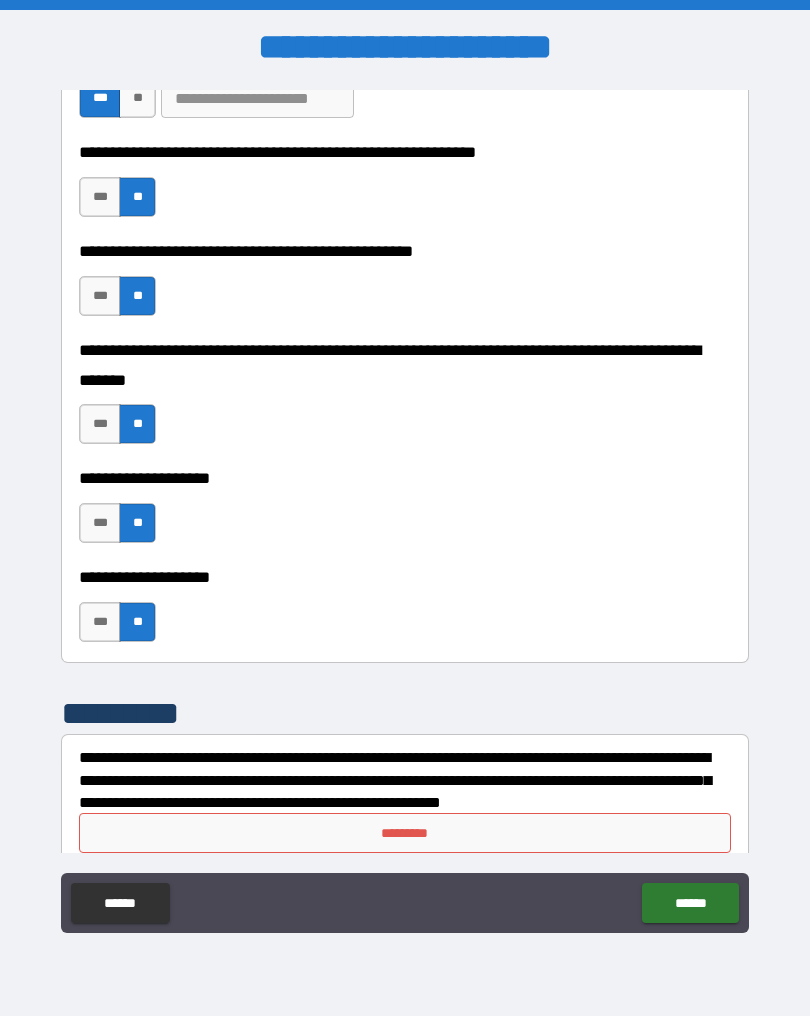 click on "**" at bounding box center [137, 98] 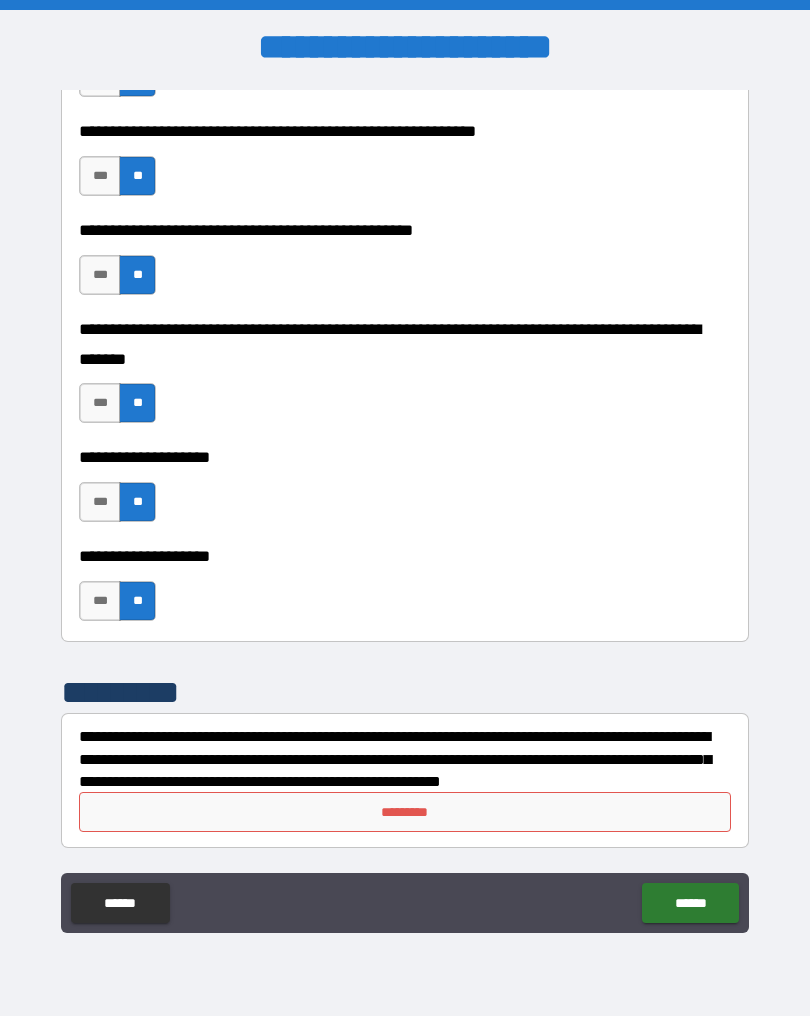 scroll, scrollTop: 4644, scrollLeft: 0, axis: vertical 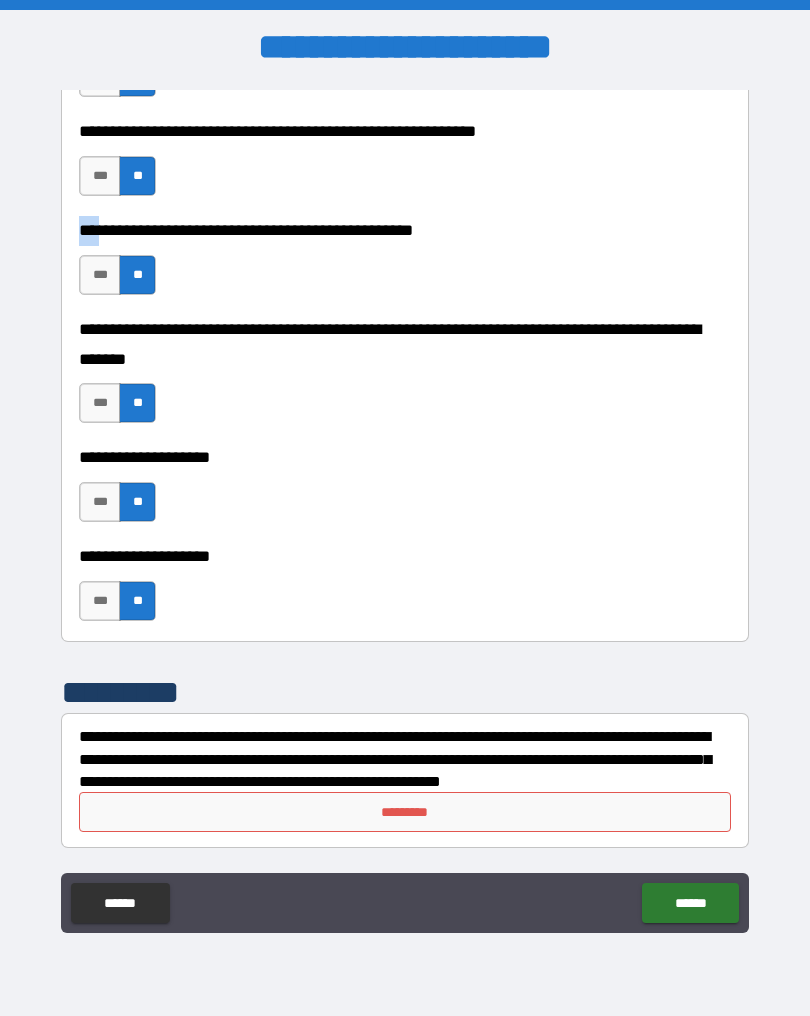 click on "**********" at bounding box center [405, 510] 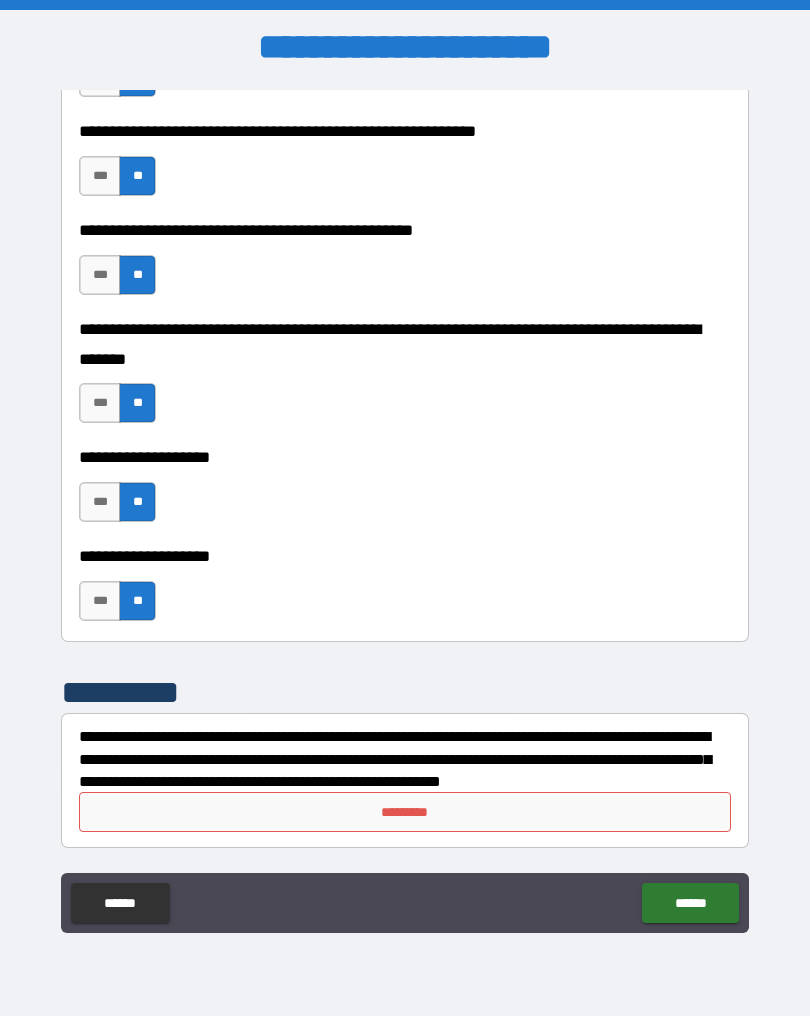 click on "**********" at bounding box center (405, 510) 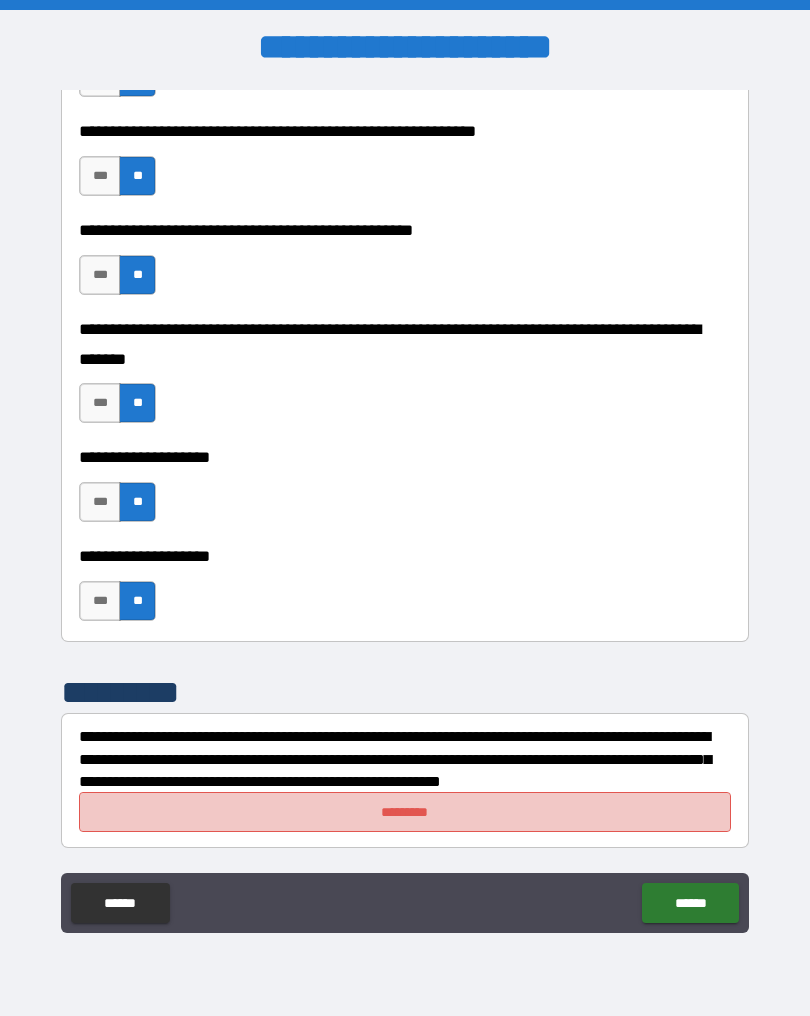 click on "*********" at bounding box center (405, 812) 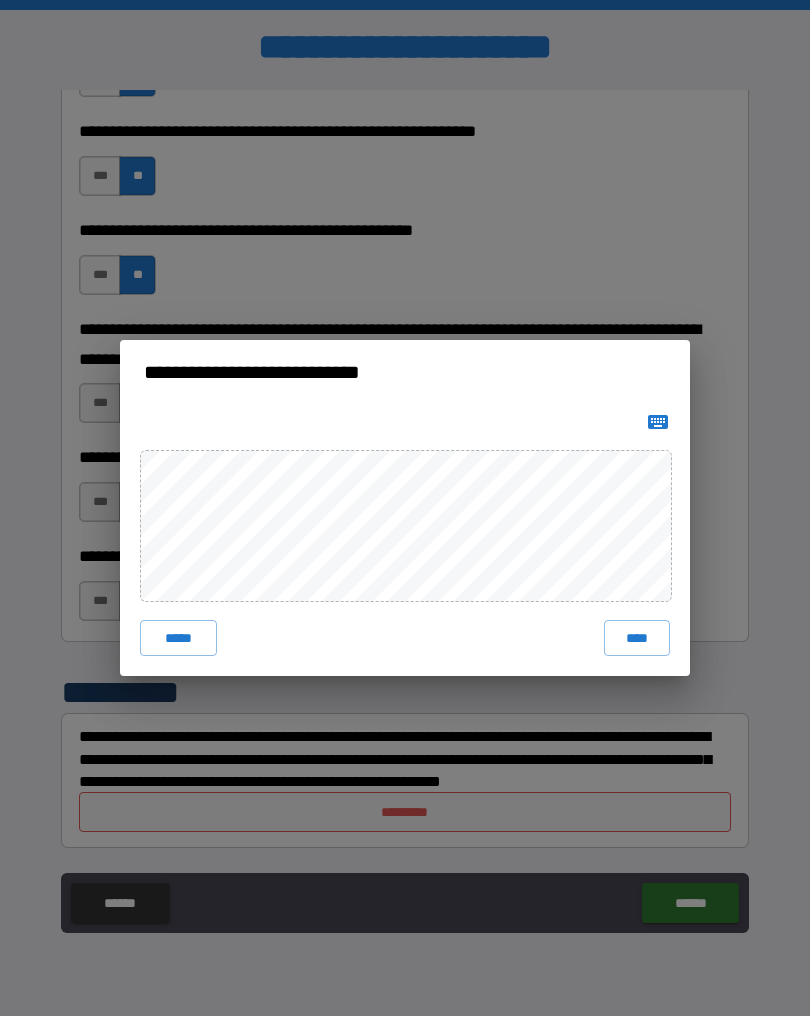 click on "**********" at bounding box center (405, 508) 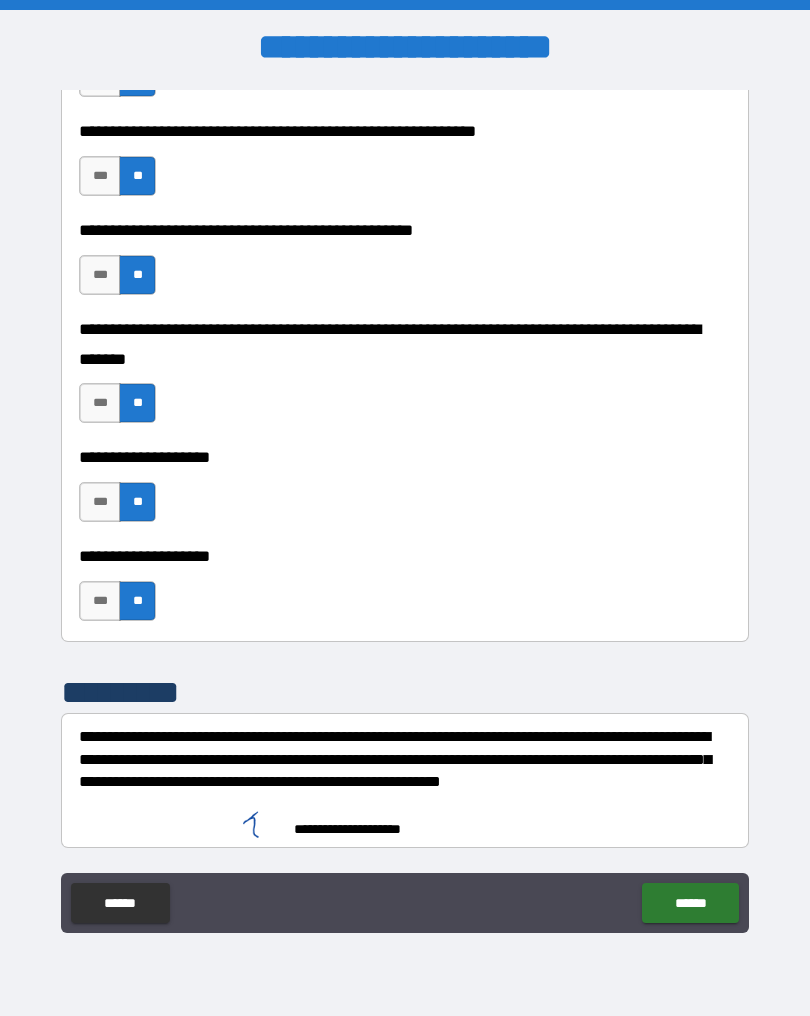 scroll, scrollTop: 4634, scrollLeft: 0, axis: vertical 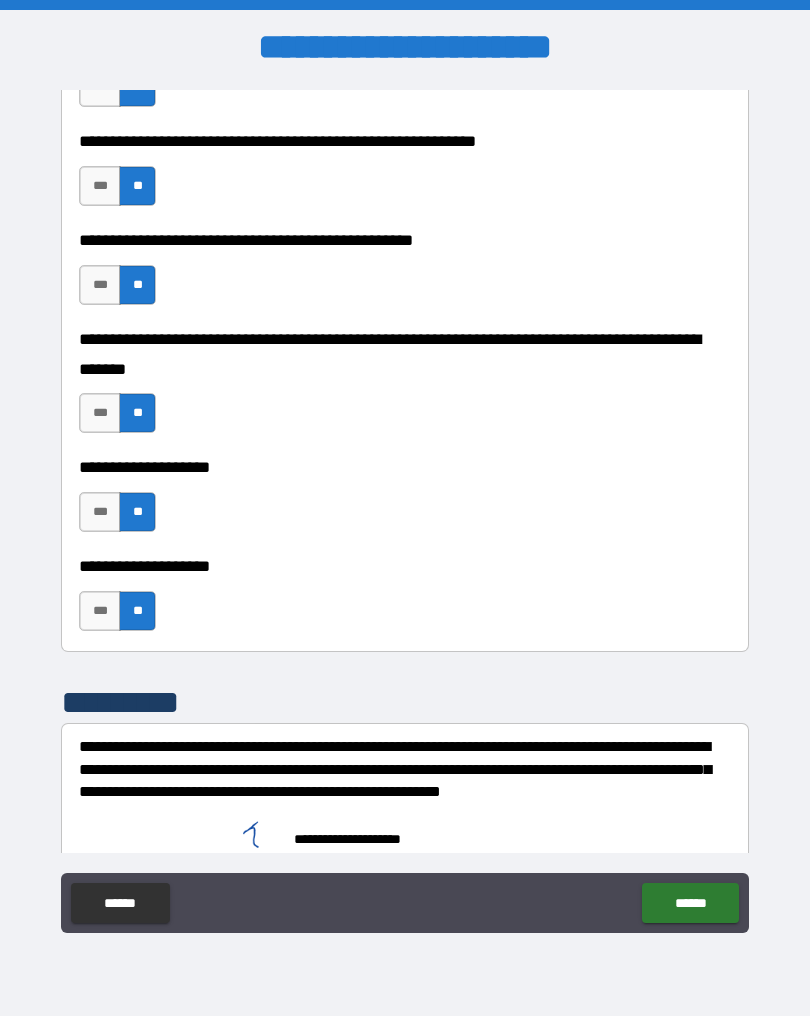click on "*********" at bounding box center (134, 702) 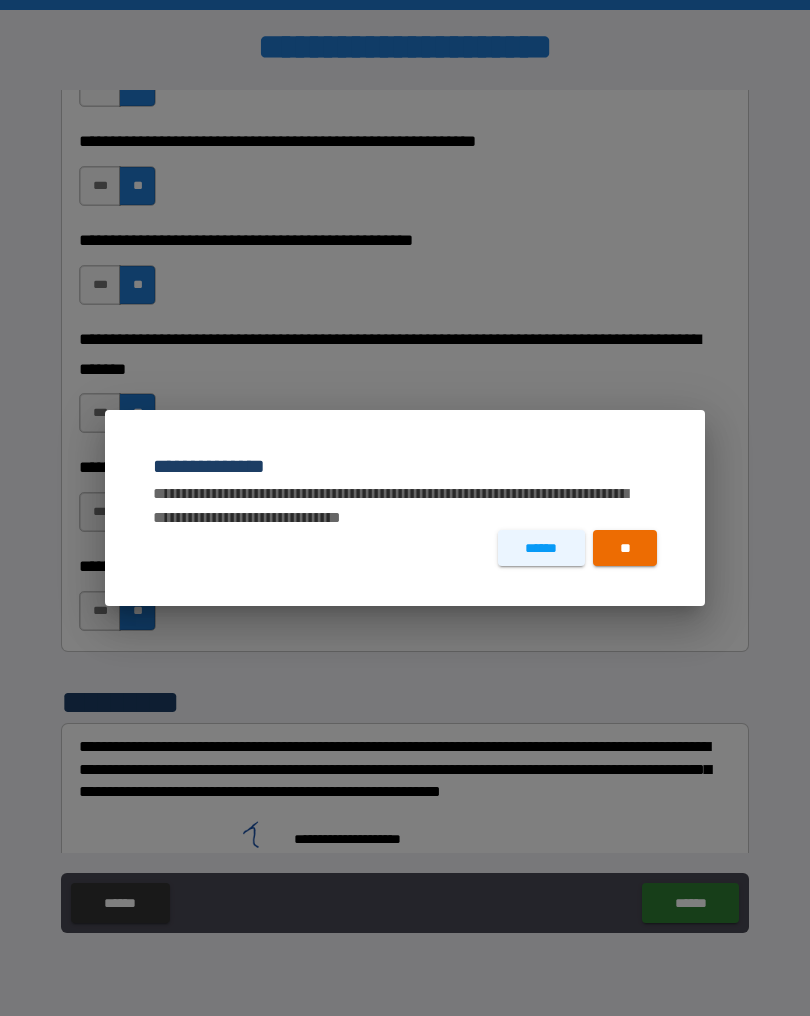 click on "******" at bounding box center (541, 548) 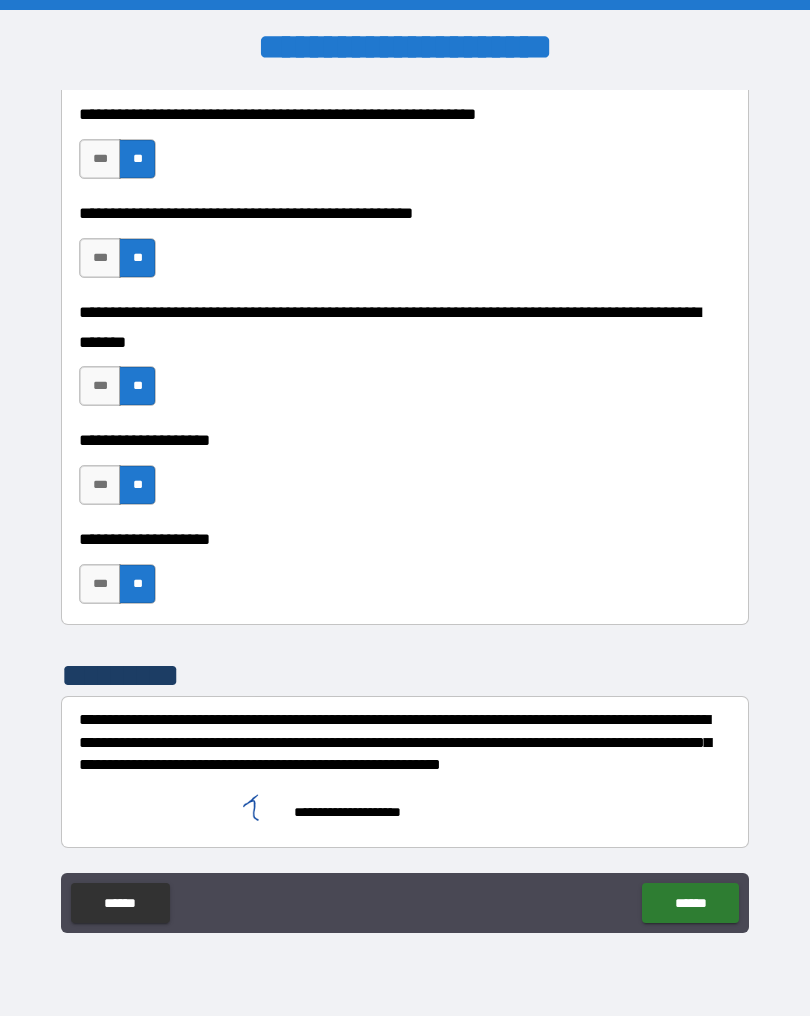 scroll, scrollTop: 4661, scrollLeft: 0, axis: vertical 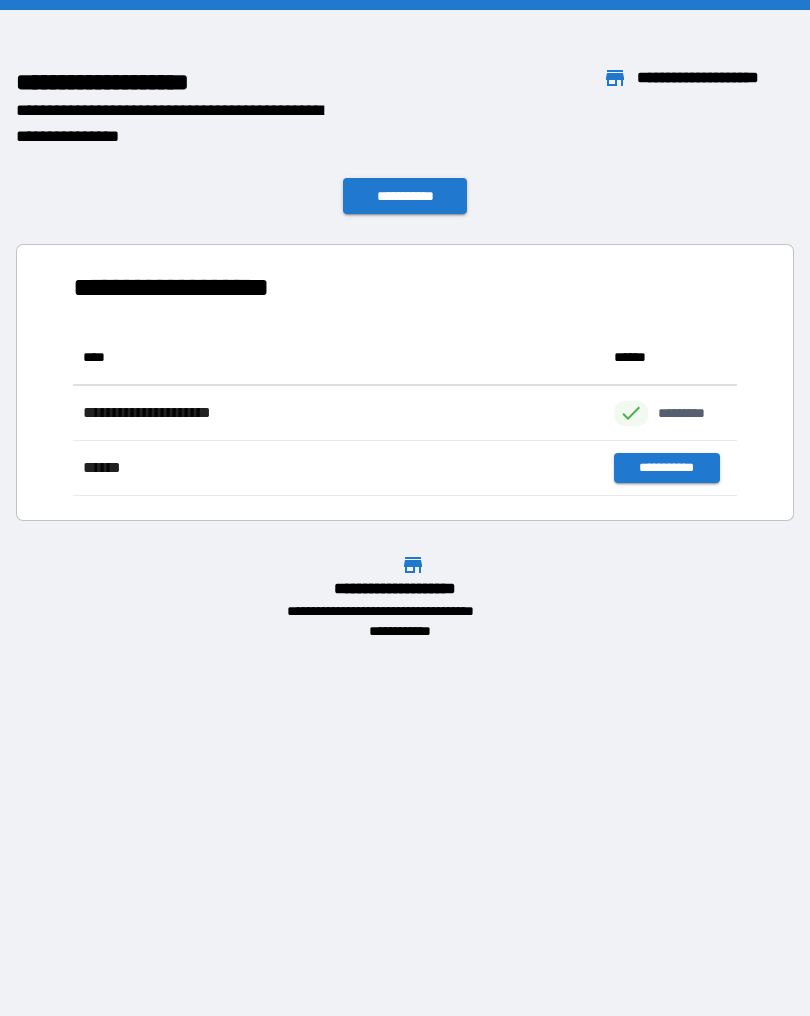 click on "**********" at bounding box center [405, 196] 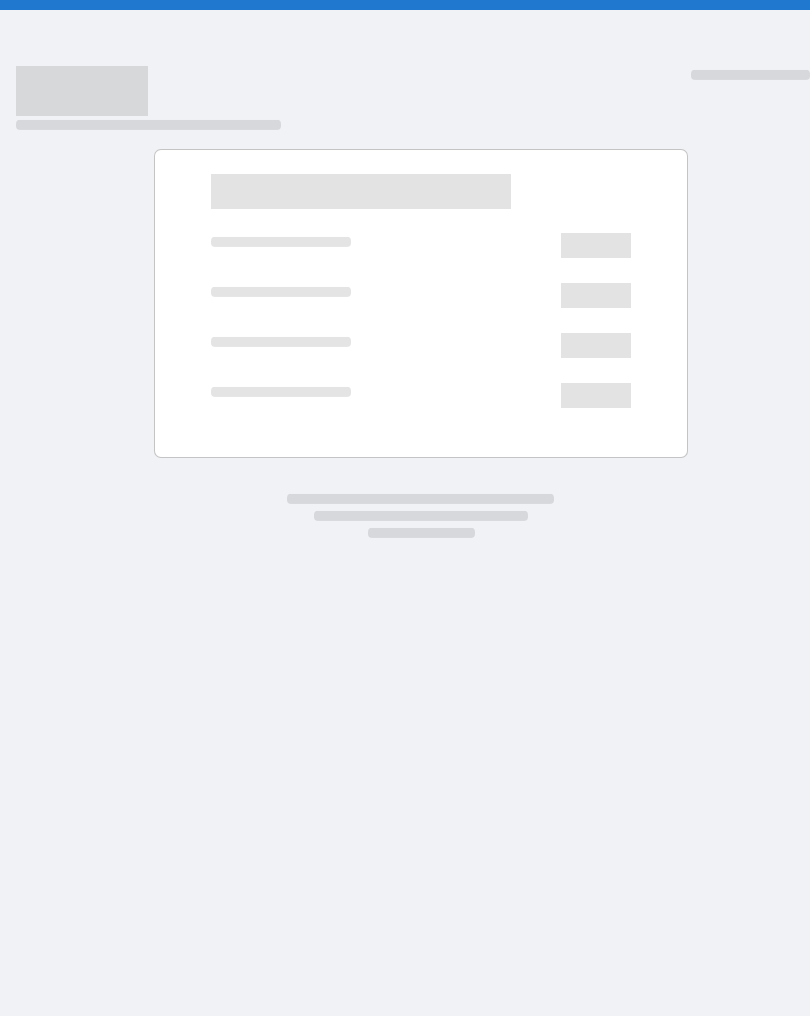 scroll, scrollTop: 0, scrollLeft: 0, axis: both 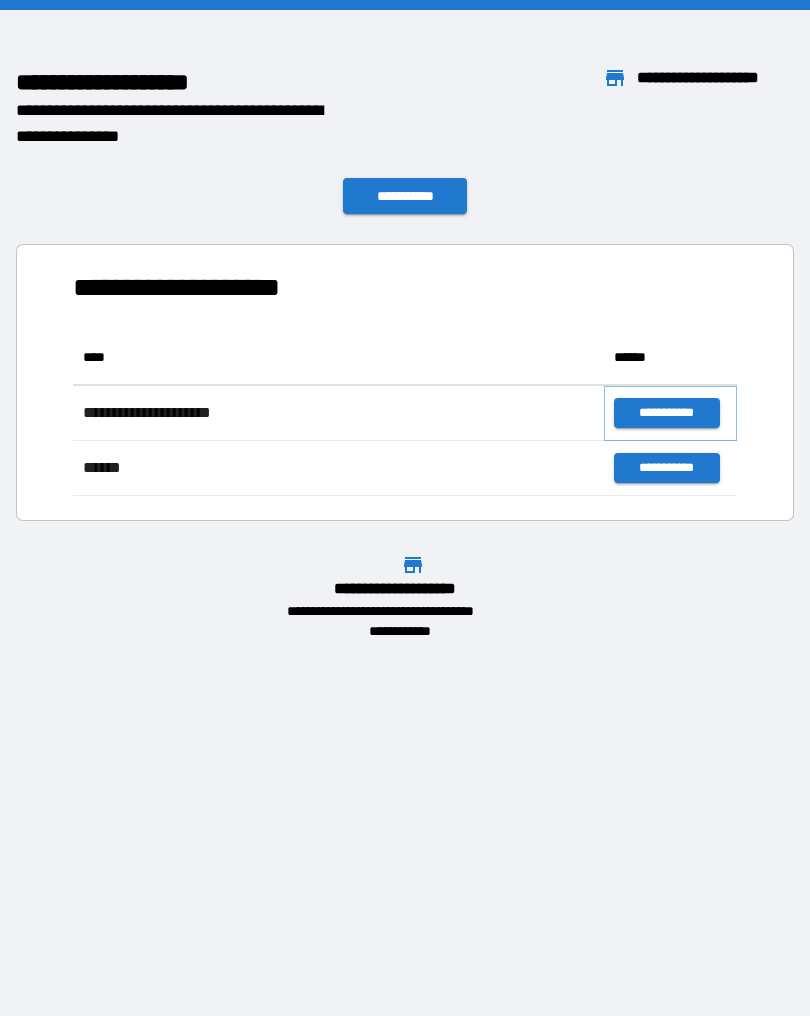 click on "**********" at bounding box center [666, 413] 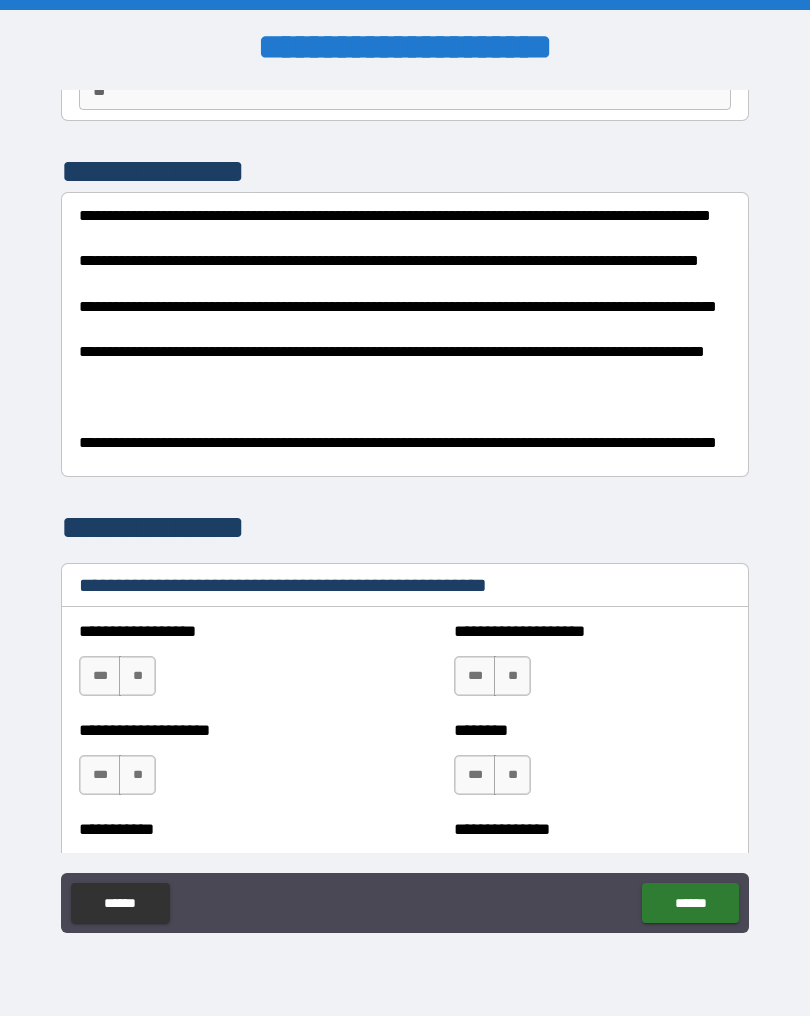 scroll, scrollTop: 283, scrollLeft: 0, axis: vertical 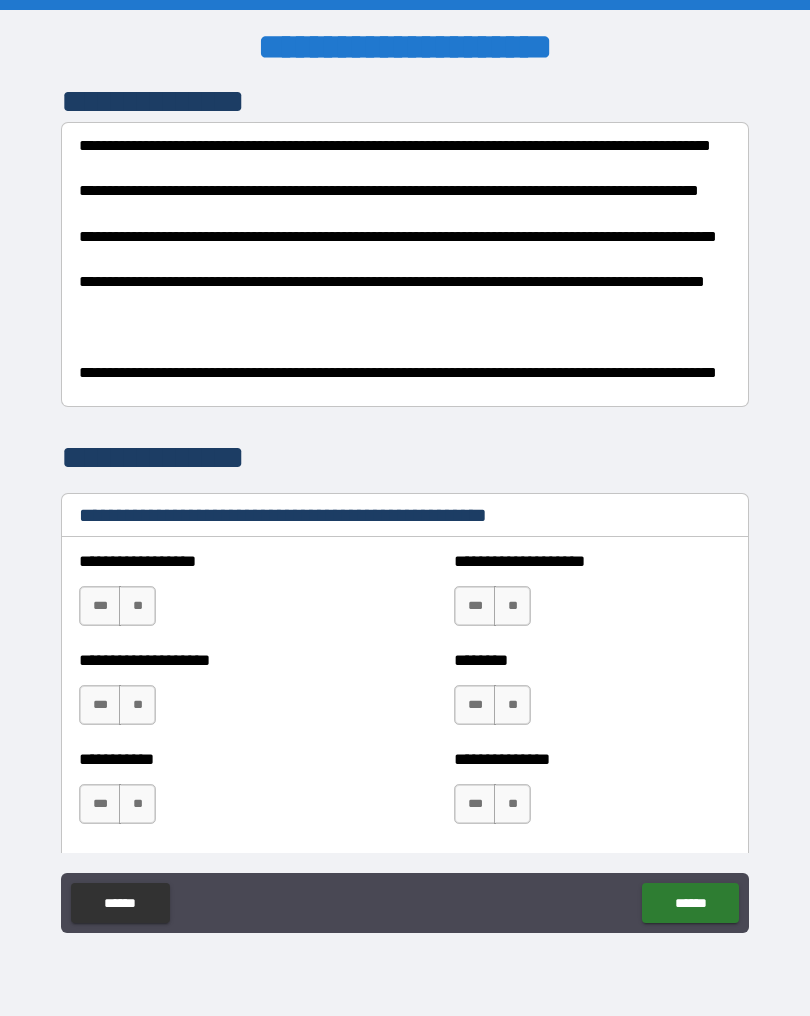 click on "**" at bounding box center [137, 606] 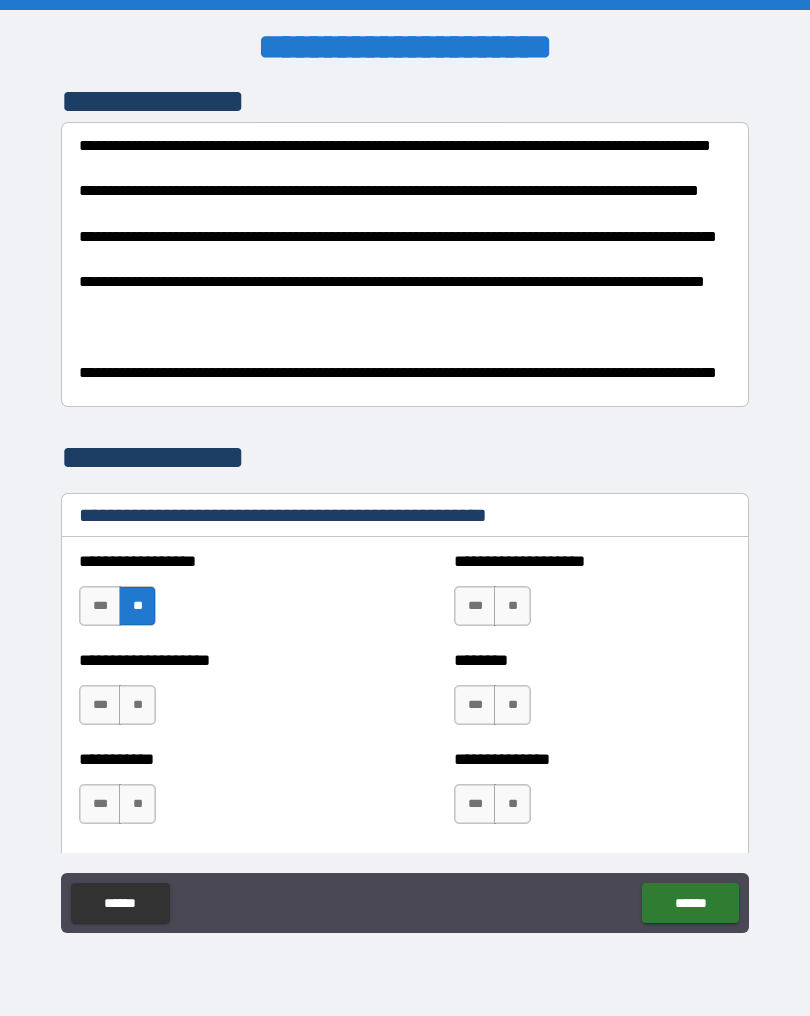 click on "**" at bounding box center (512, 606) 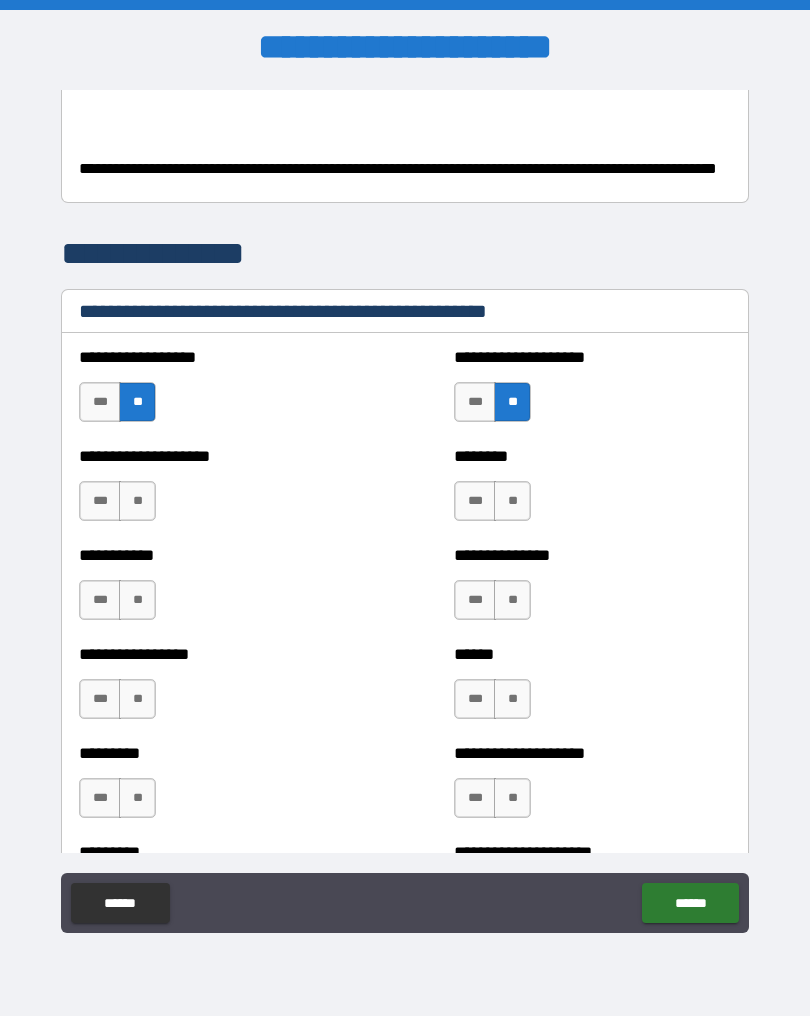 scroll, scrollTop: 507, scrollLeft: 0, axis: vertical 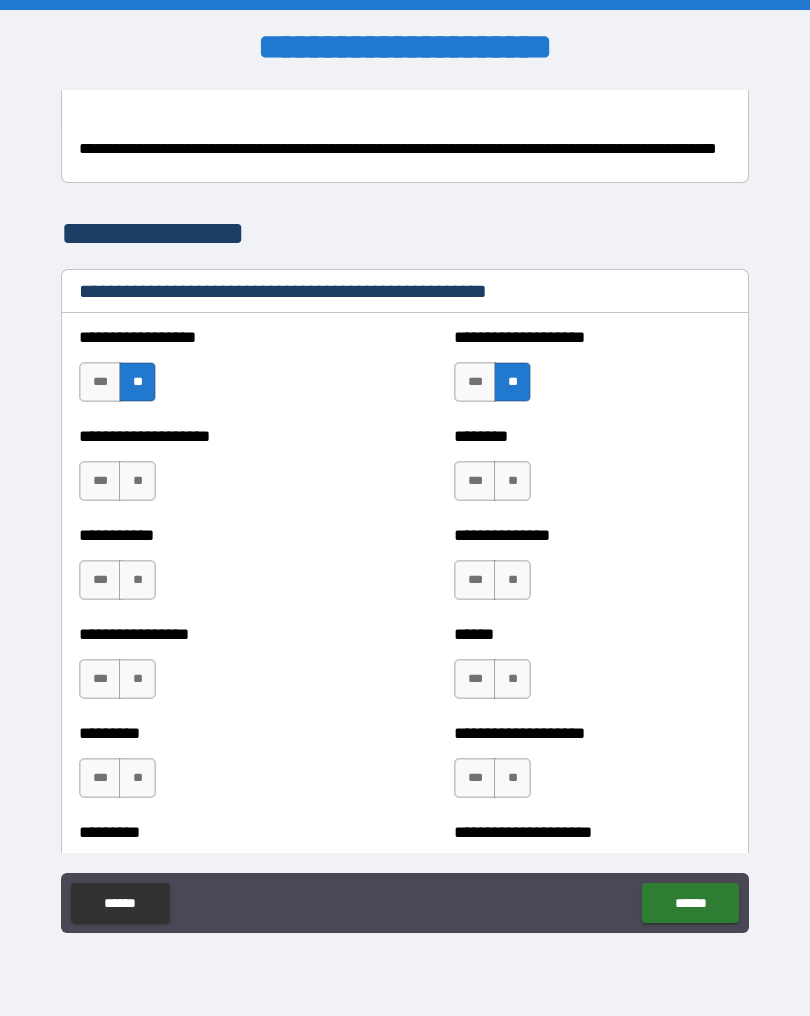 click on "**" at bounding box center (512, 481) 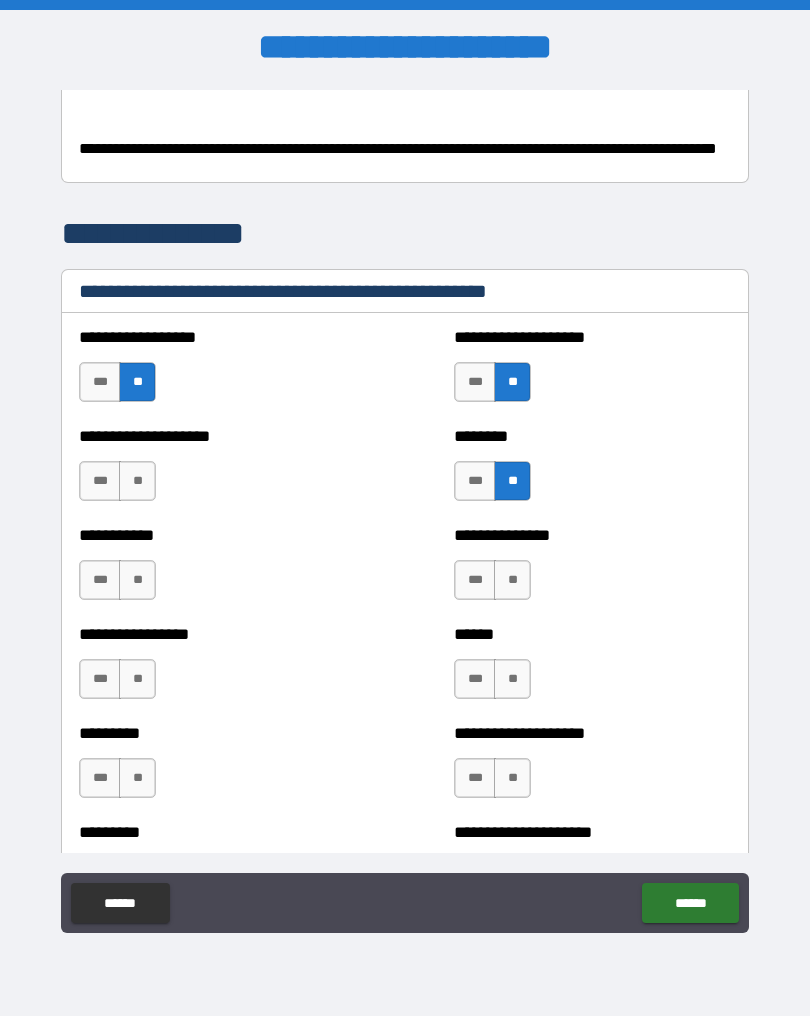 click on "**" at bounding box center [137, 481] 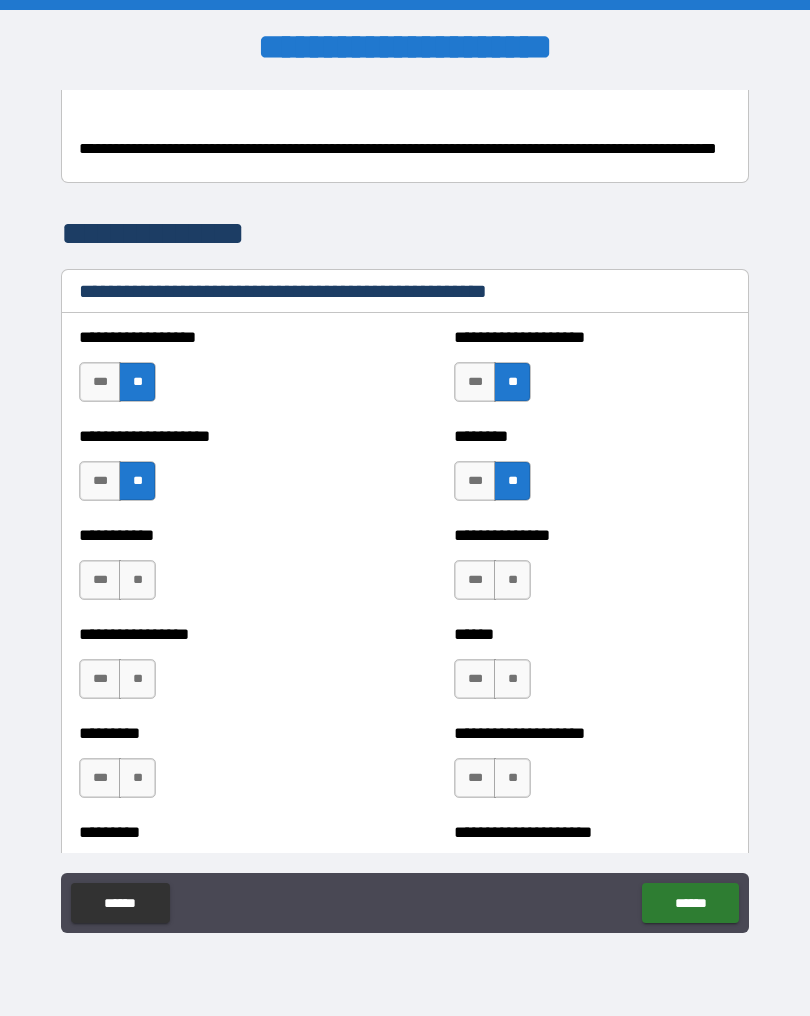 click on "**" at bounding box center [137, 580] 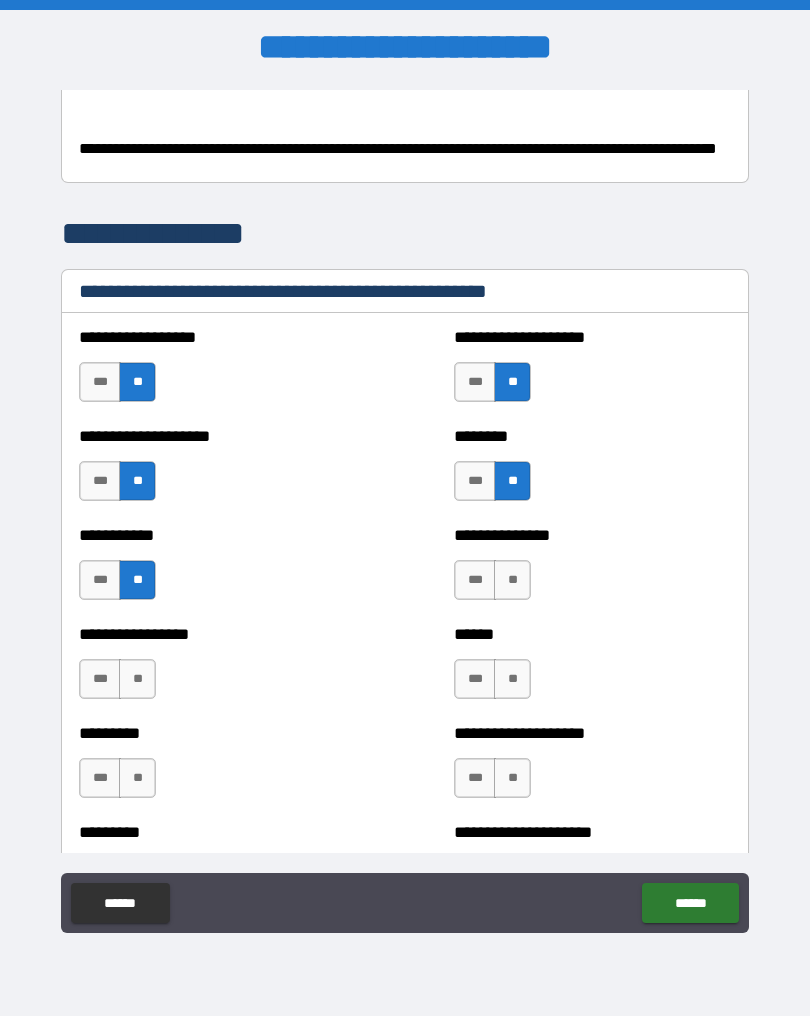 click on "**" at bounding box center (512, 580) 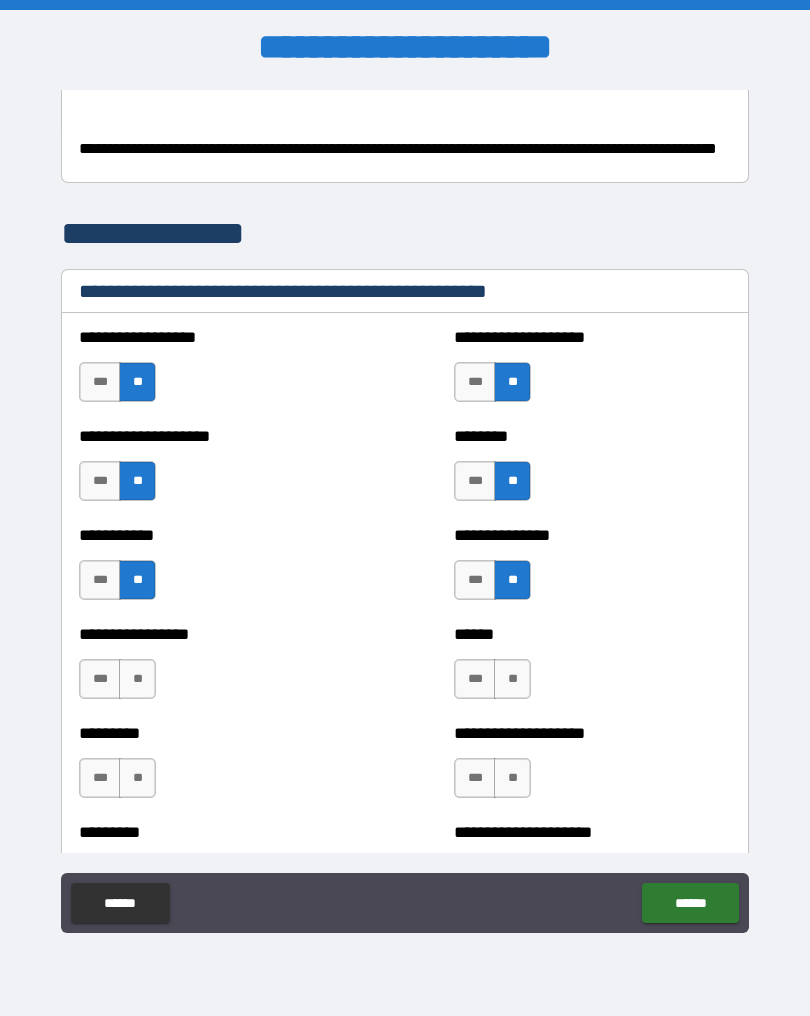 click on "**" at bounding box center [512, 679] 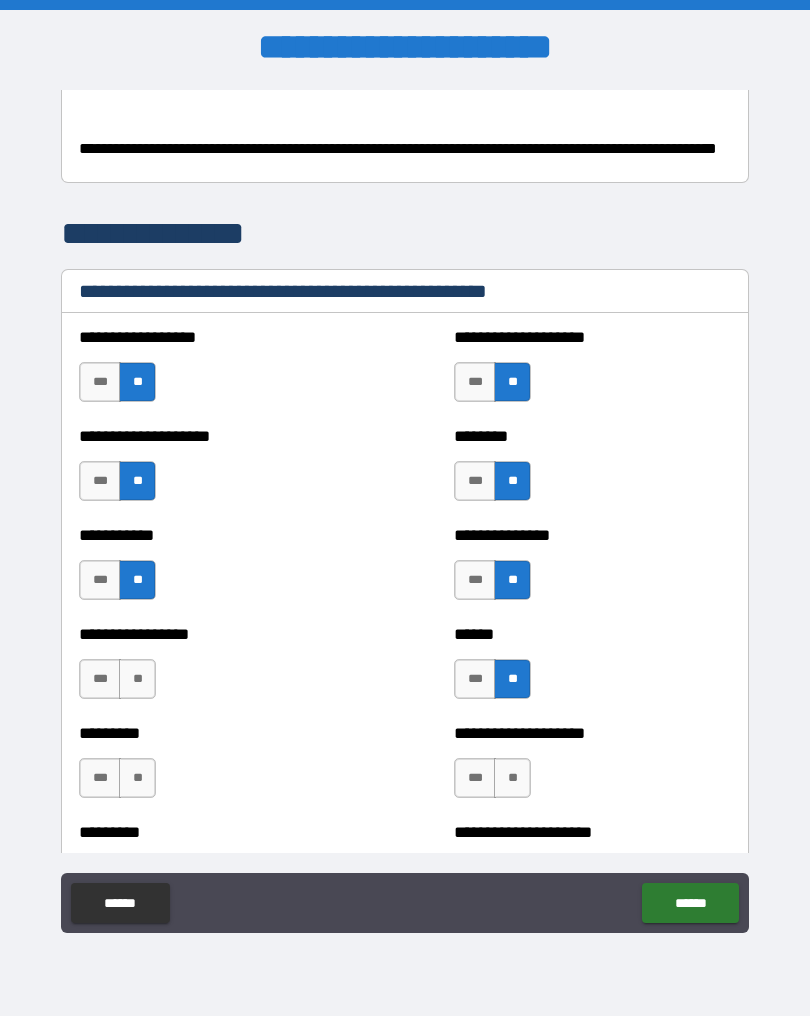 click on "**" at bounding box center (137, 679) 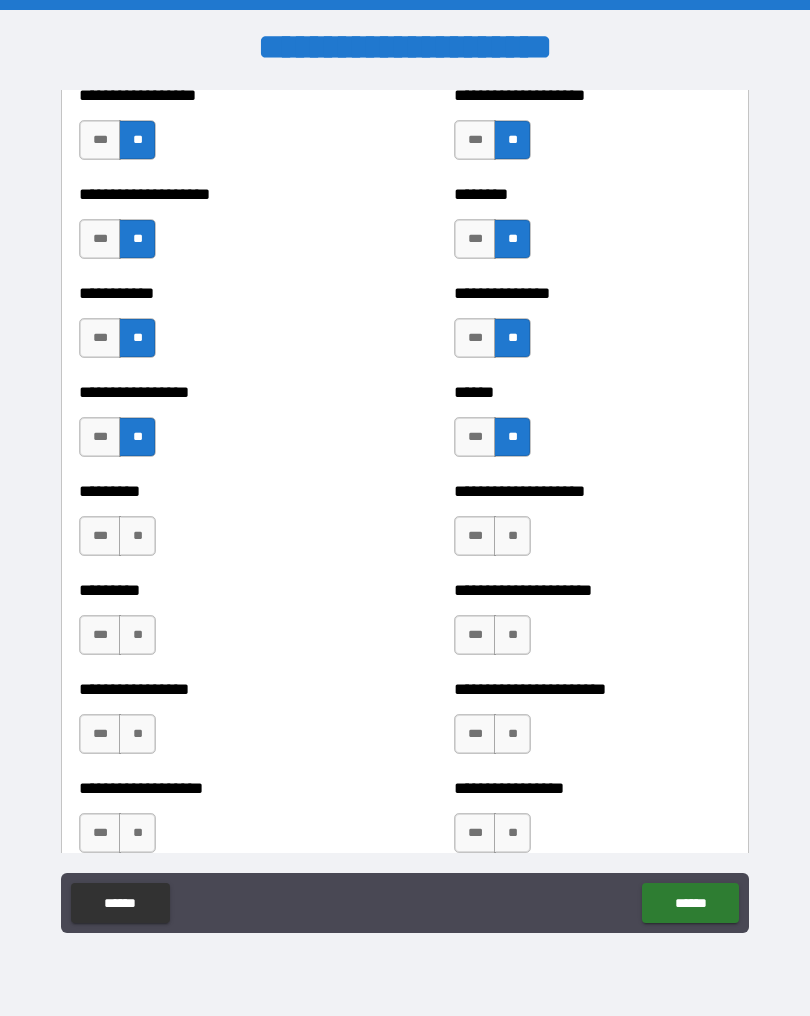 scroll, scrollTop: 793, scrollLeft: 0, axis: vertical 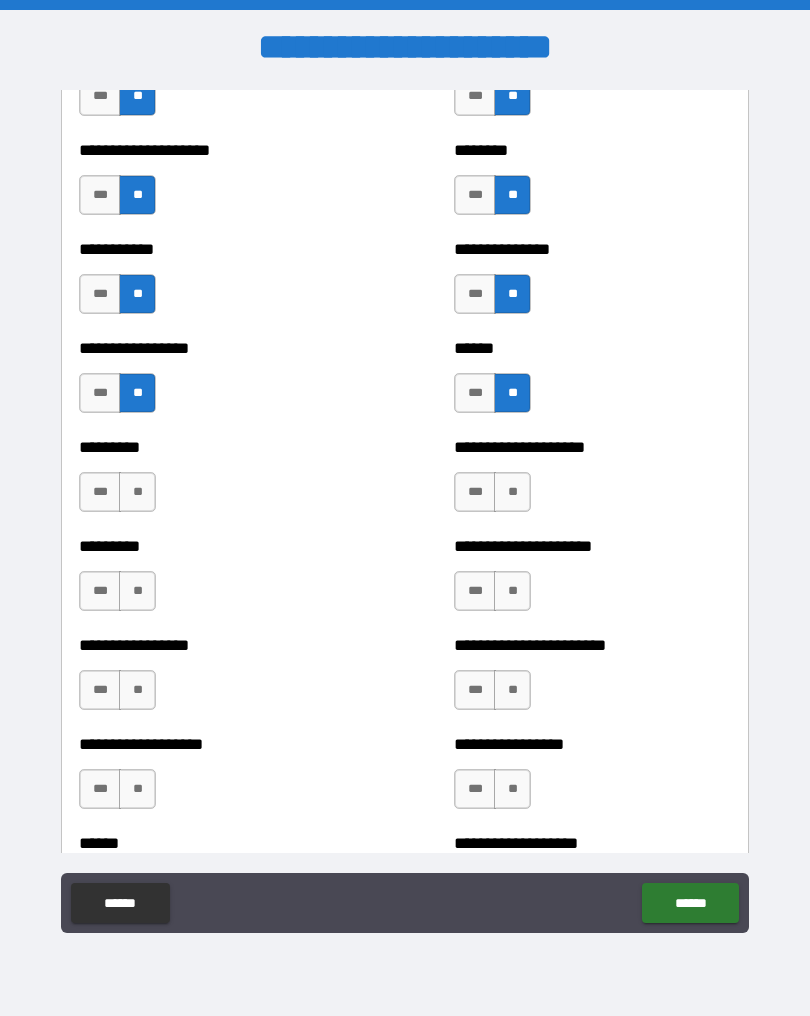 click on "**" at bounding box center [137, 492] 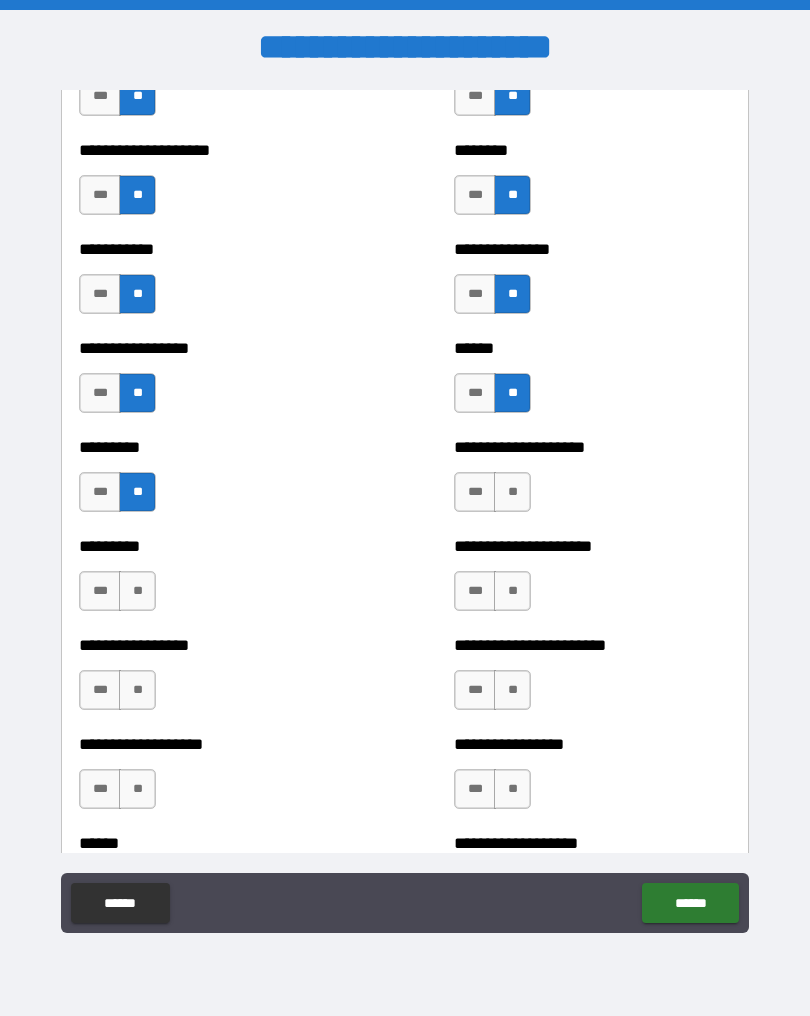 click on "**" at bounding box center [137, 591] 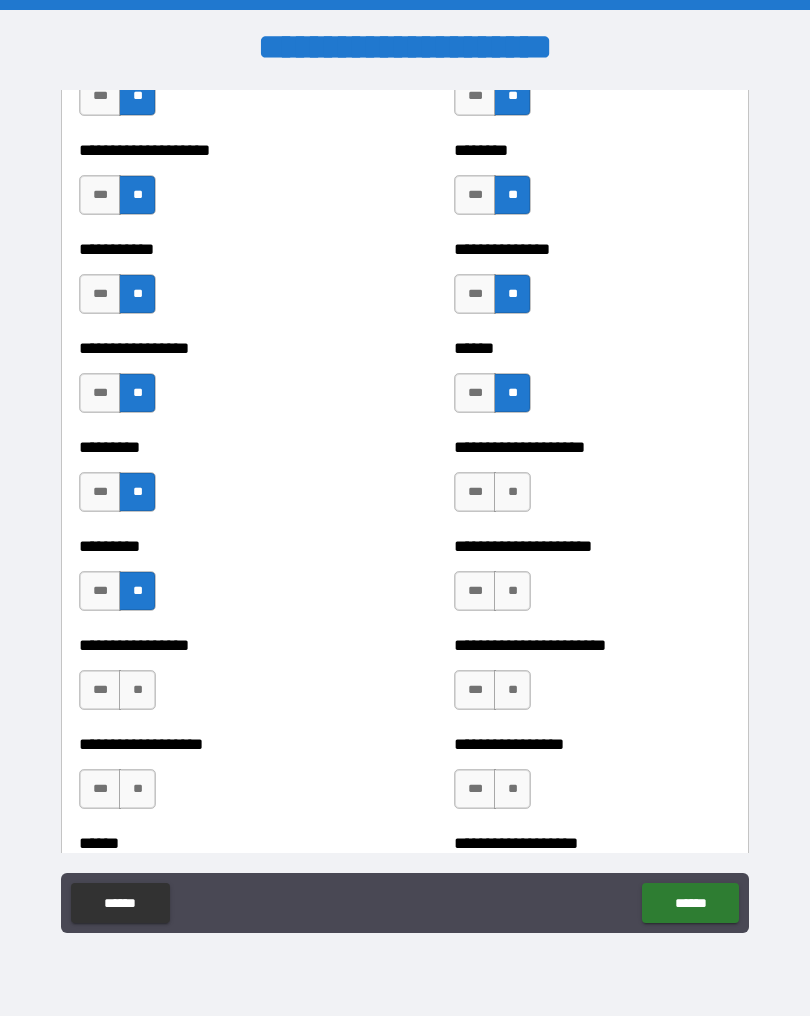 click on "**********" at bounding box center [217, 645] 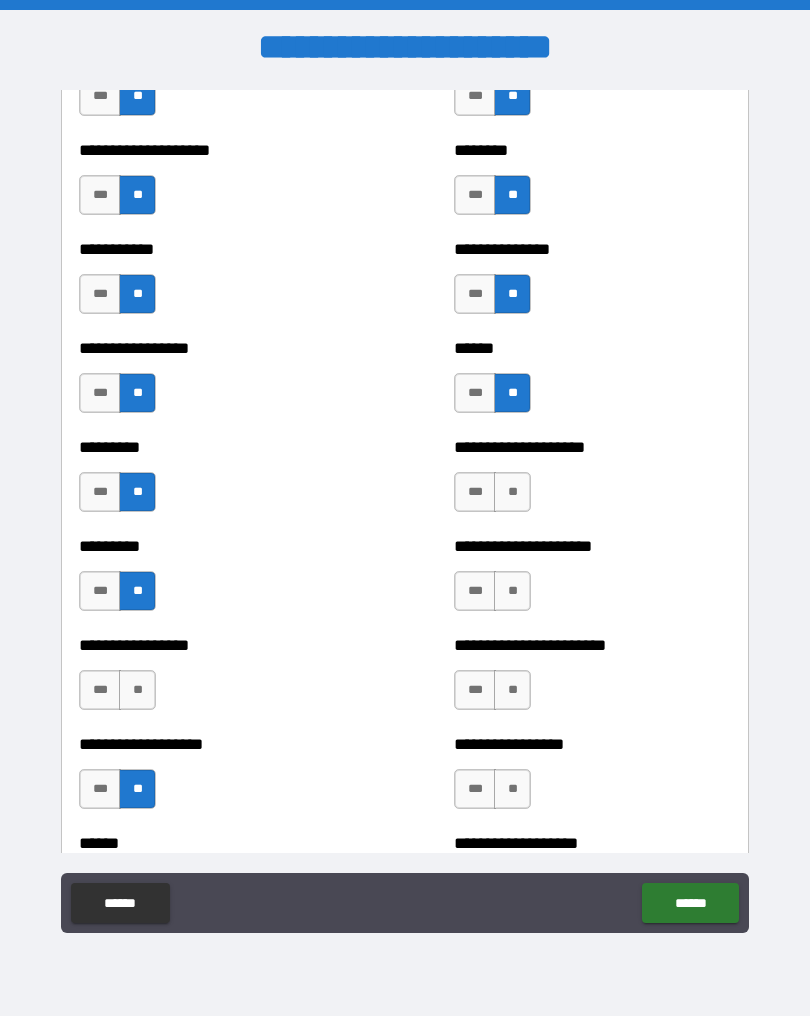 click on "**" at bounding box center [137, 690] 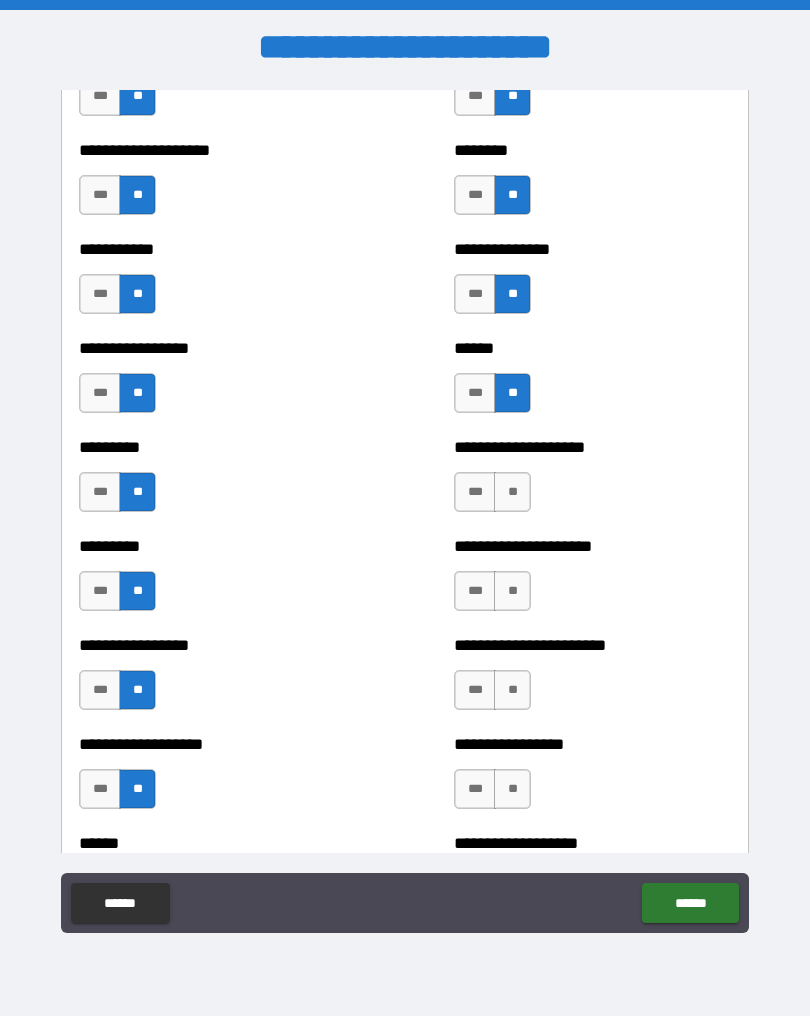 click on "**" at bounding box center (512, 492) 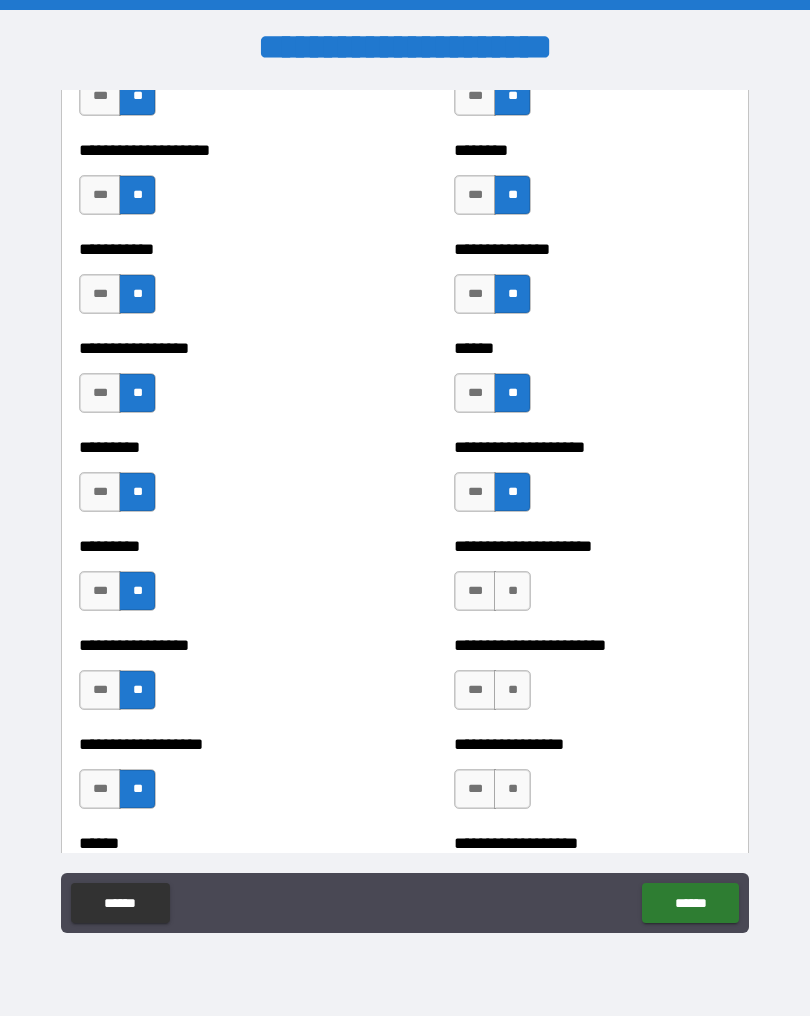 click on "**" at bounding box center [512, 591] 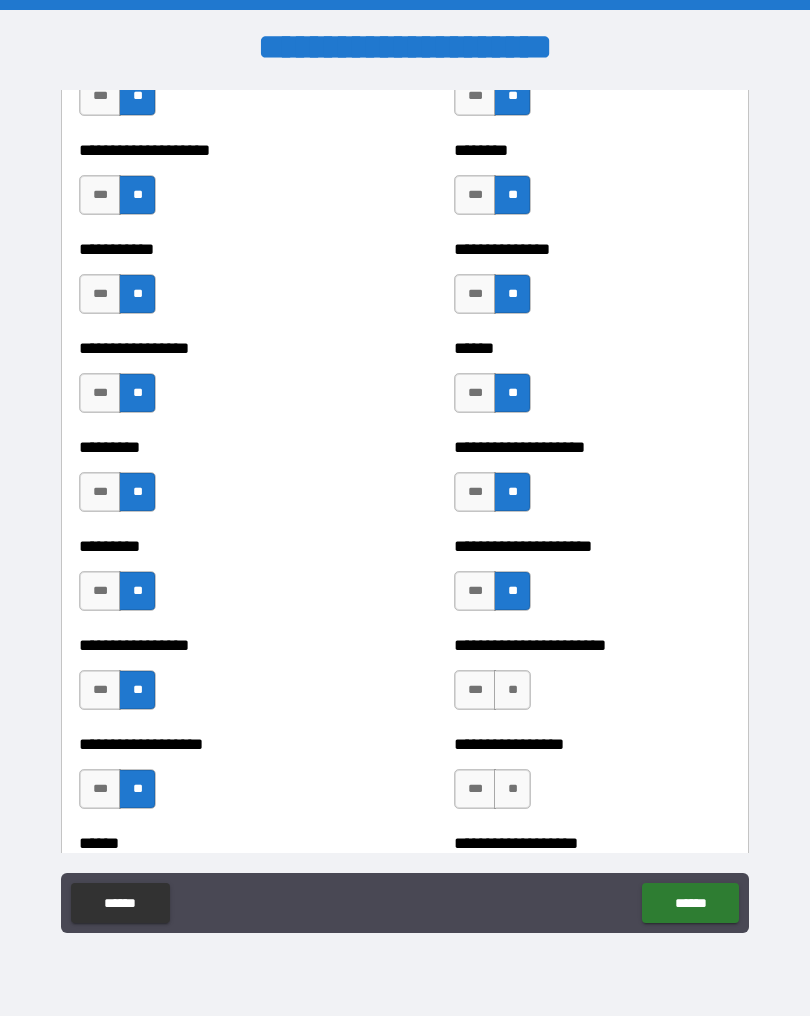 click on "**" at bounding box center [512, 690] 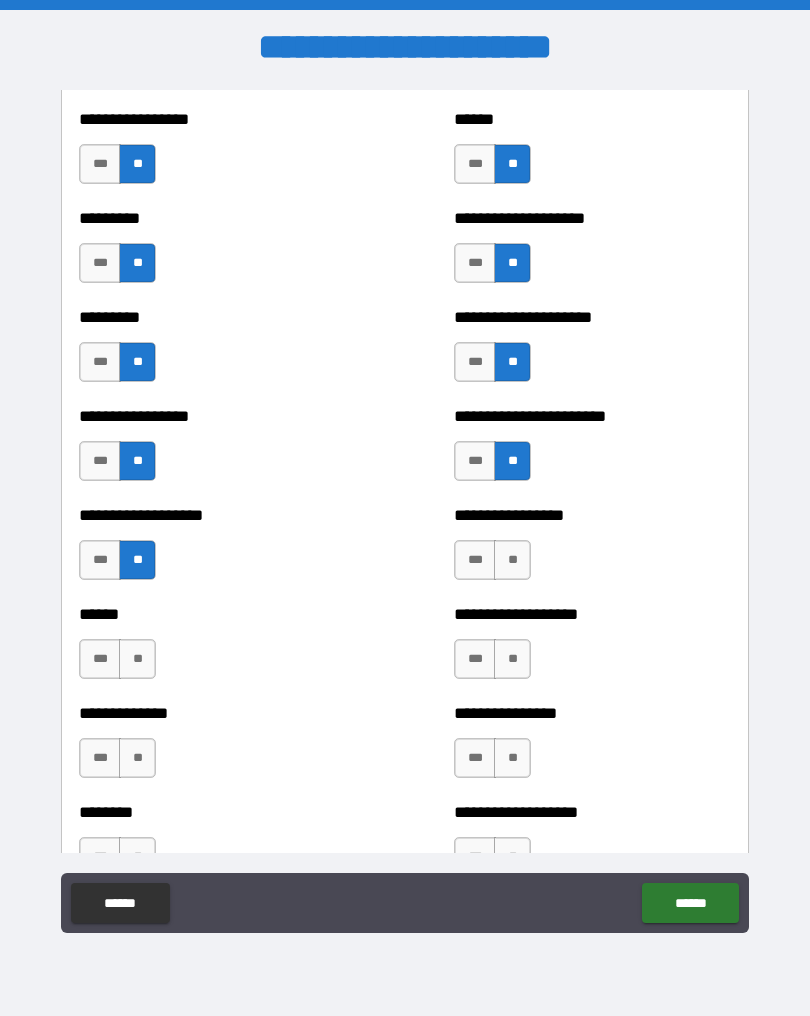 scroll, scrollTop: 1023, scrollLeft: 0, axis: vertical 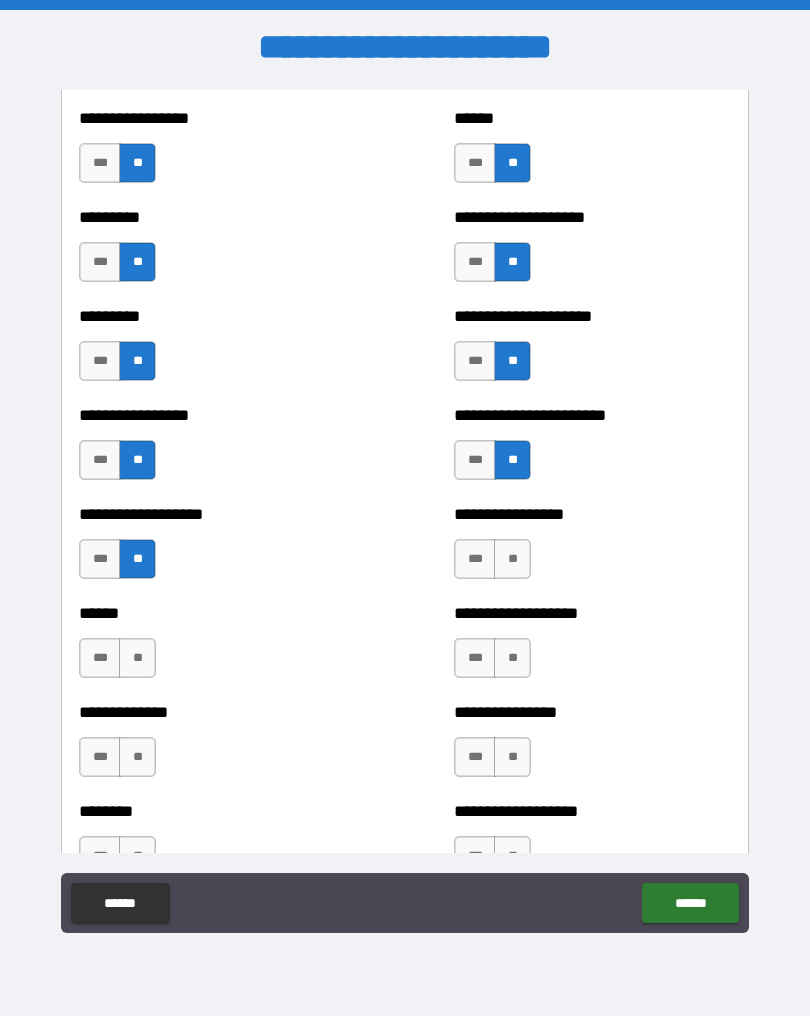 click on "**" at bounding box center (512, 559) 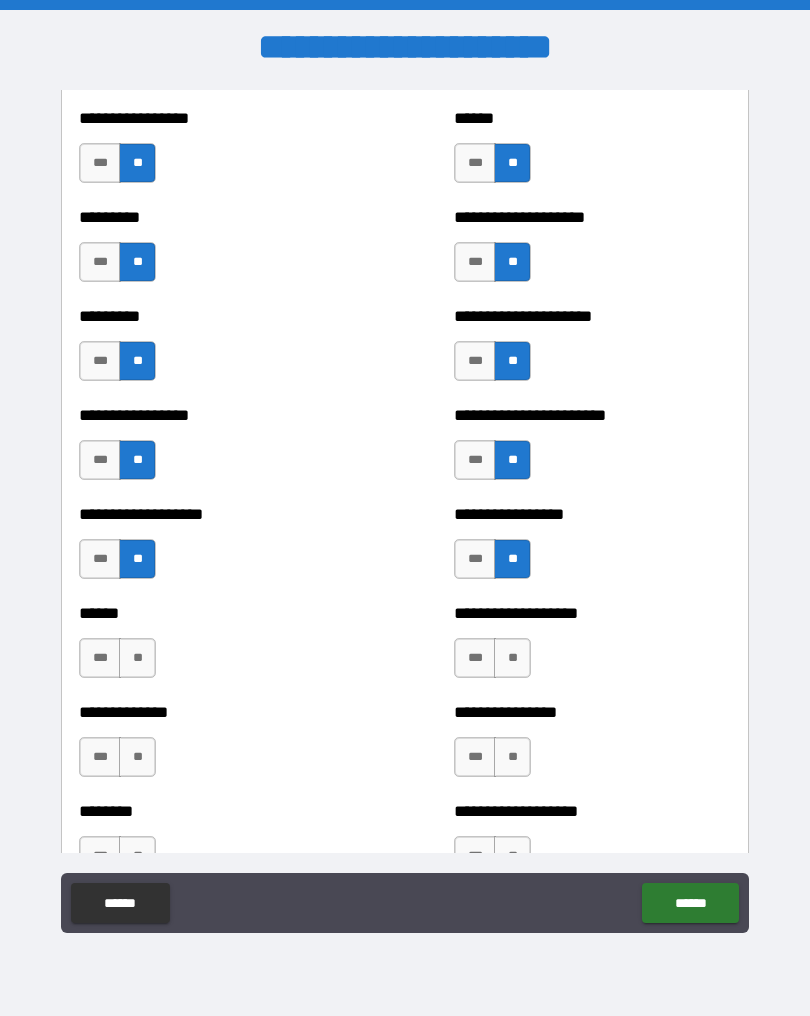 click on "**" at bounding box center (512, 658) 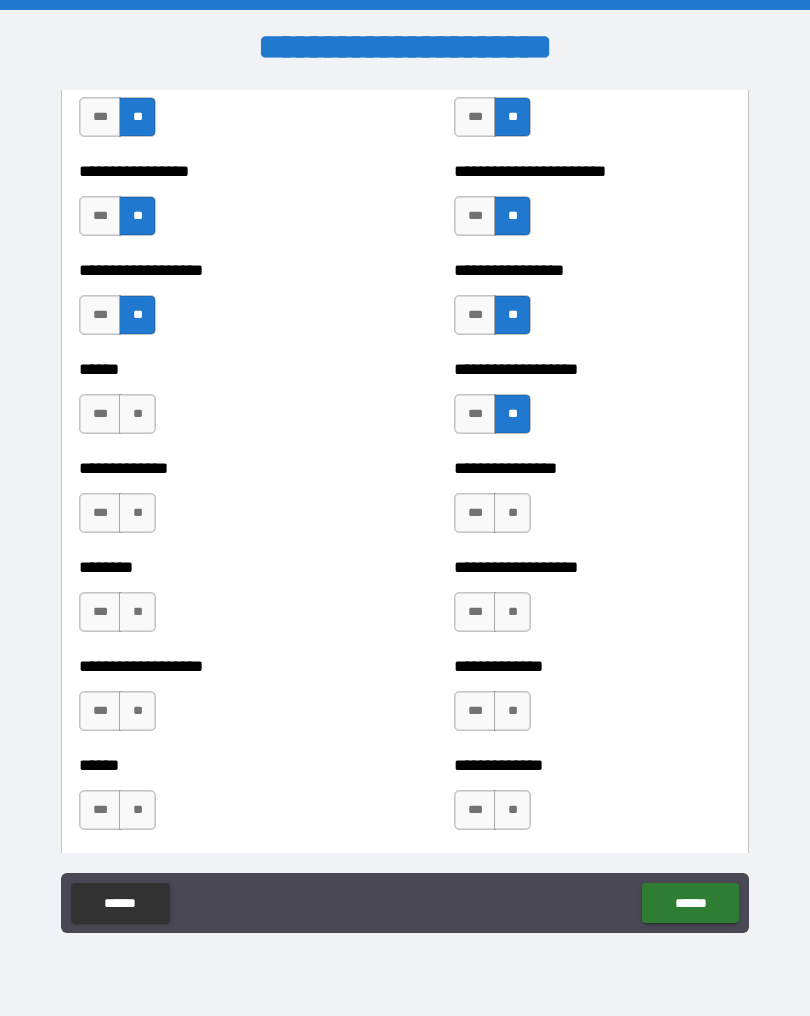 scroll, scrollTop: 1268, scrollLeft: 0, axis: vertical 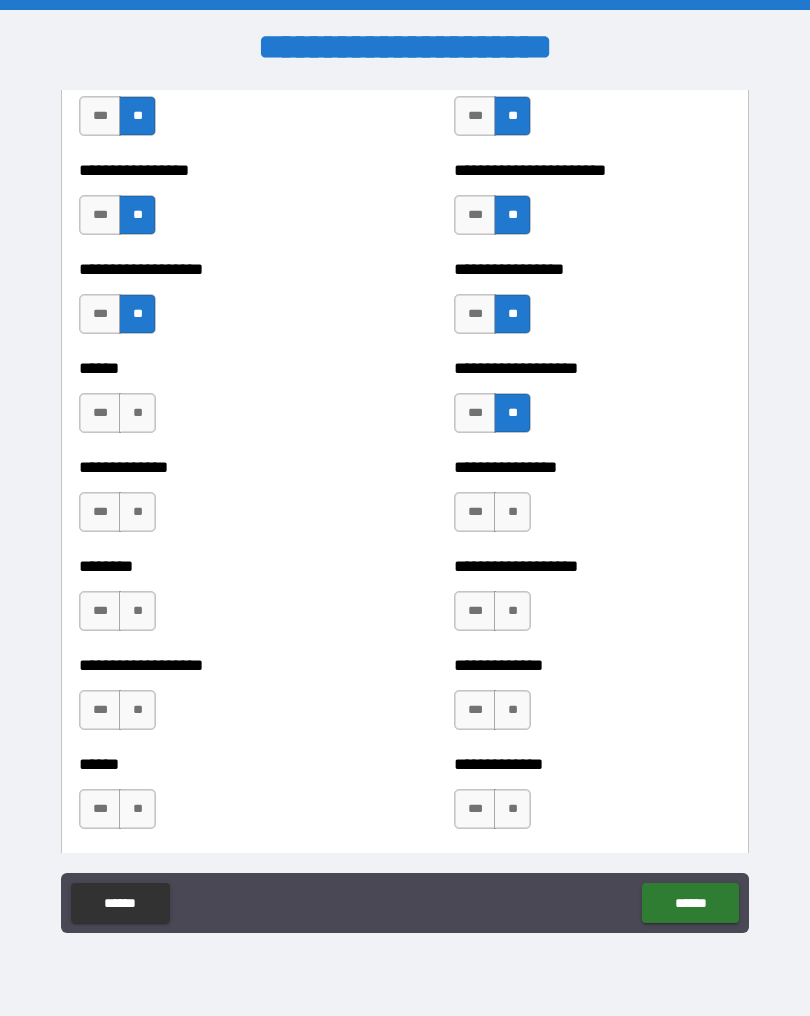 click on "**" at bounding box center (512, 512) 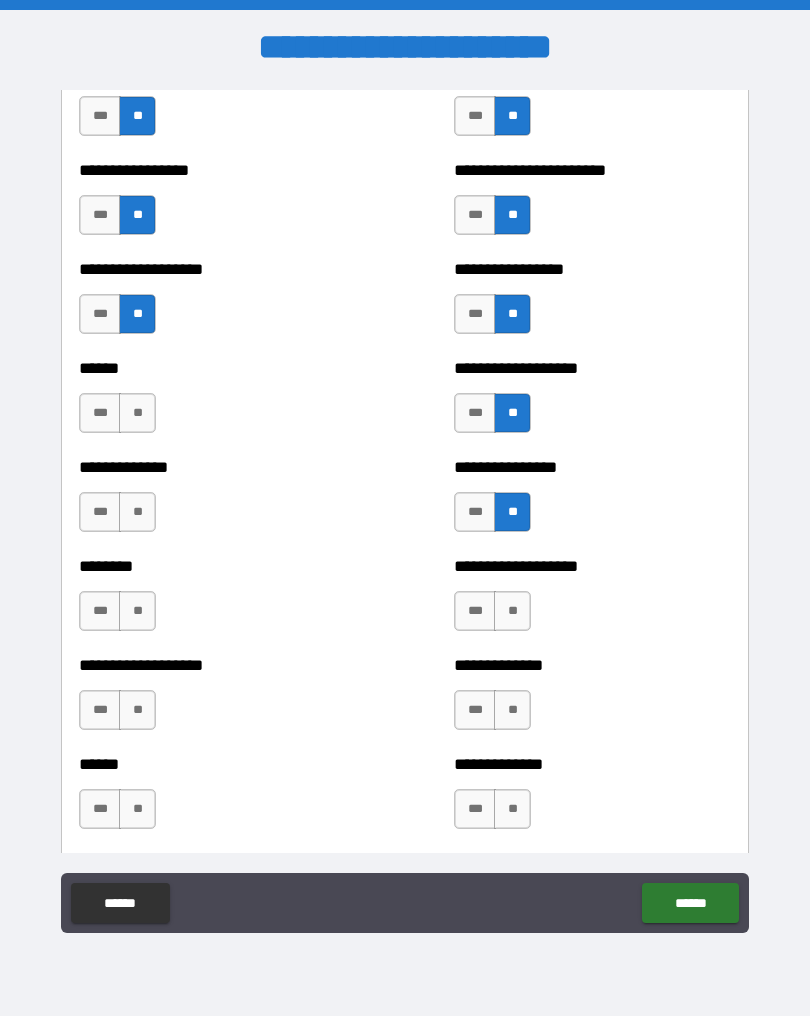 click on "**" at bounding box center [512, 611] 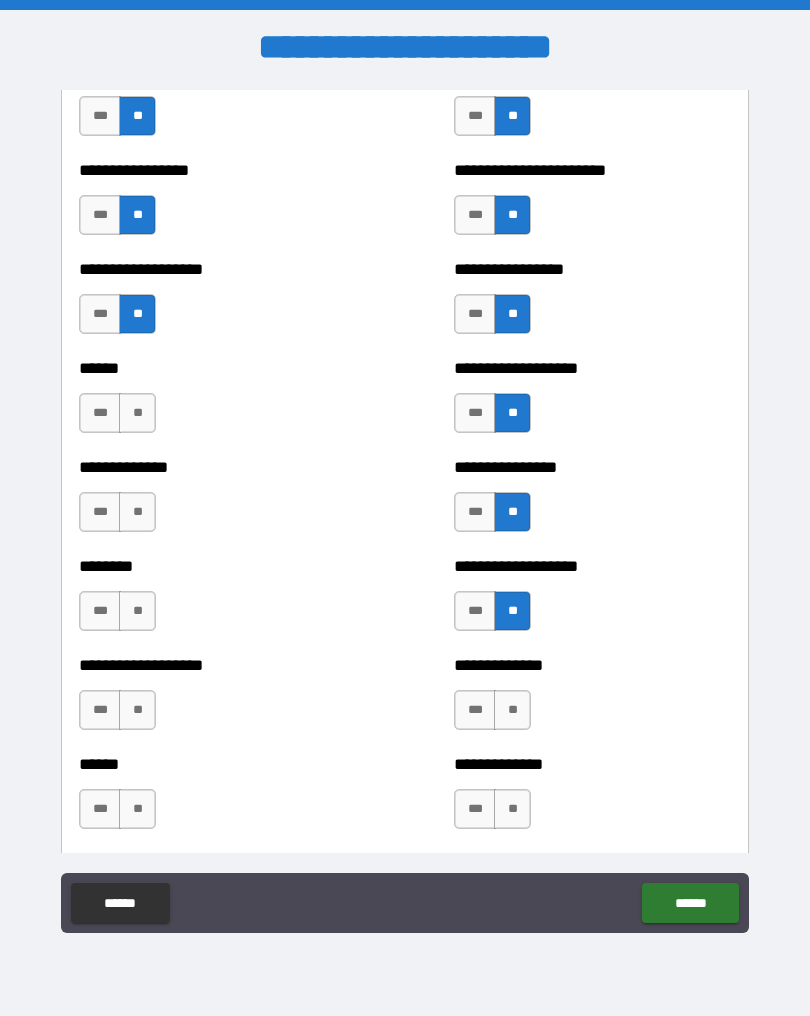 click on "**" at bounding box center (512, 710) 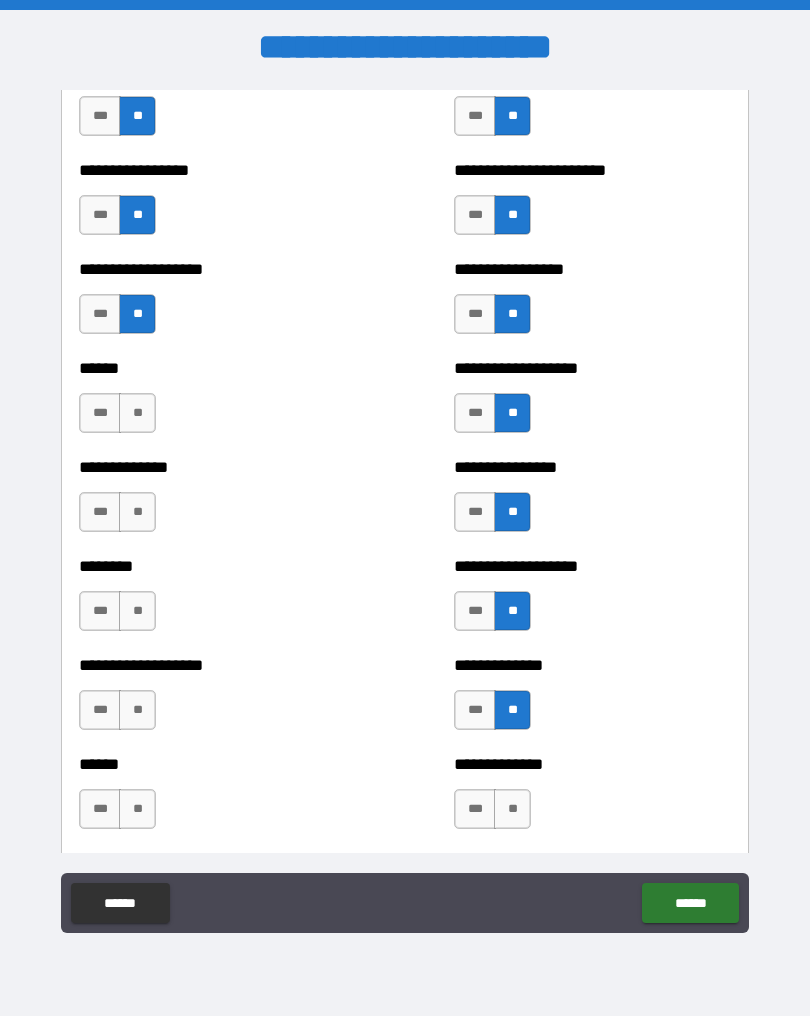click on "**" at bounding box center [512, 809] 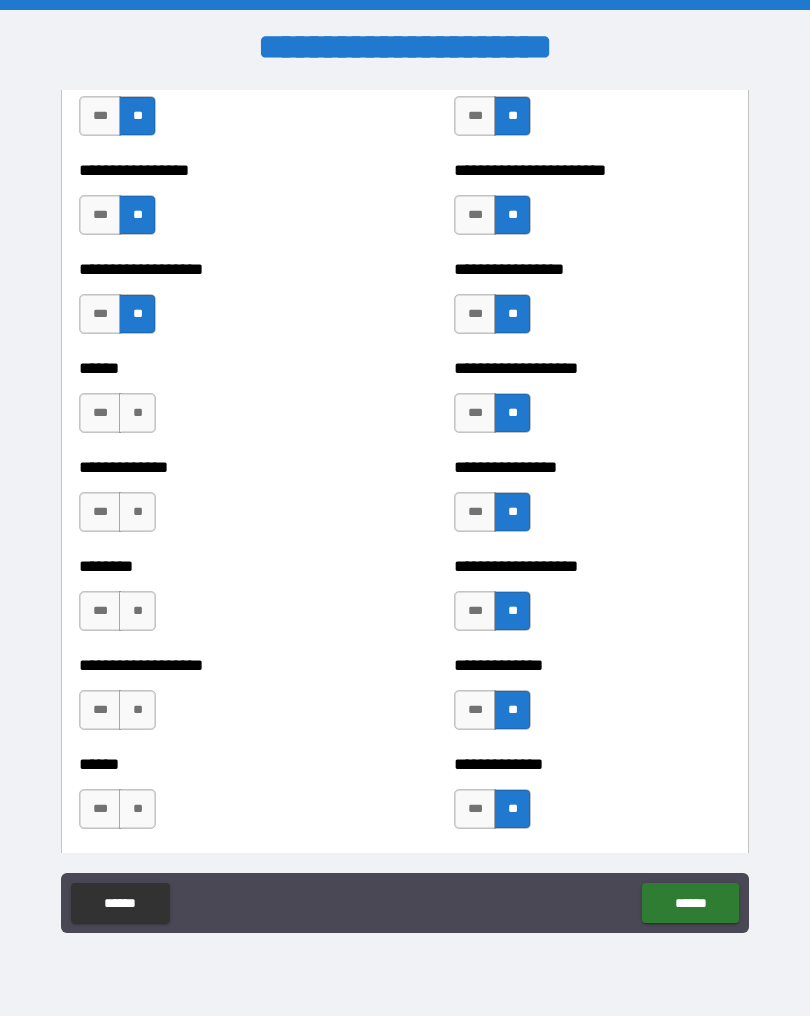 click on "**" at bounding box center [137, 809] 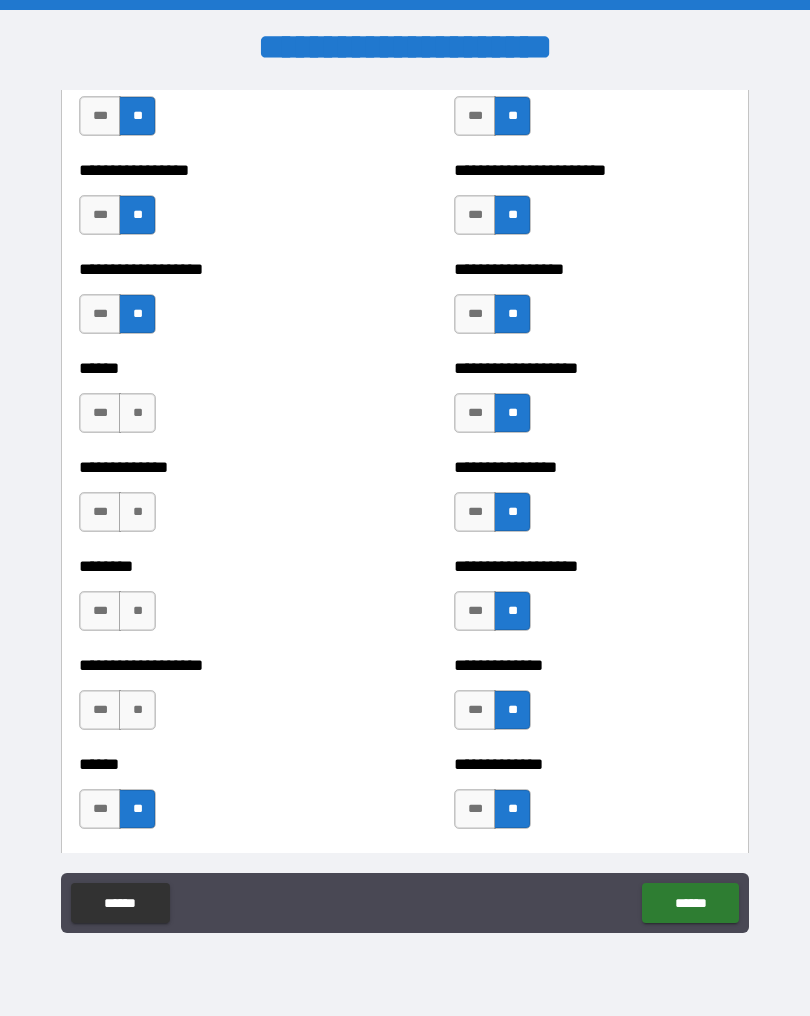 click on "**" at bounding box center (137, 710) 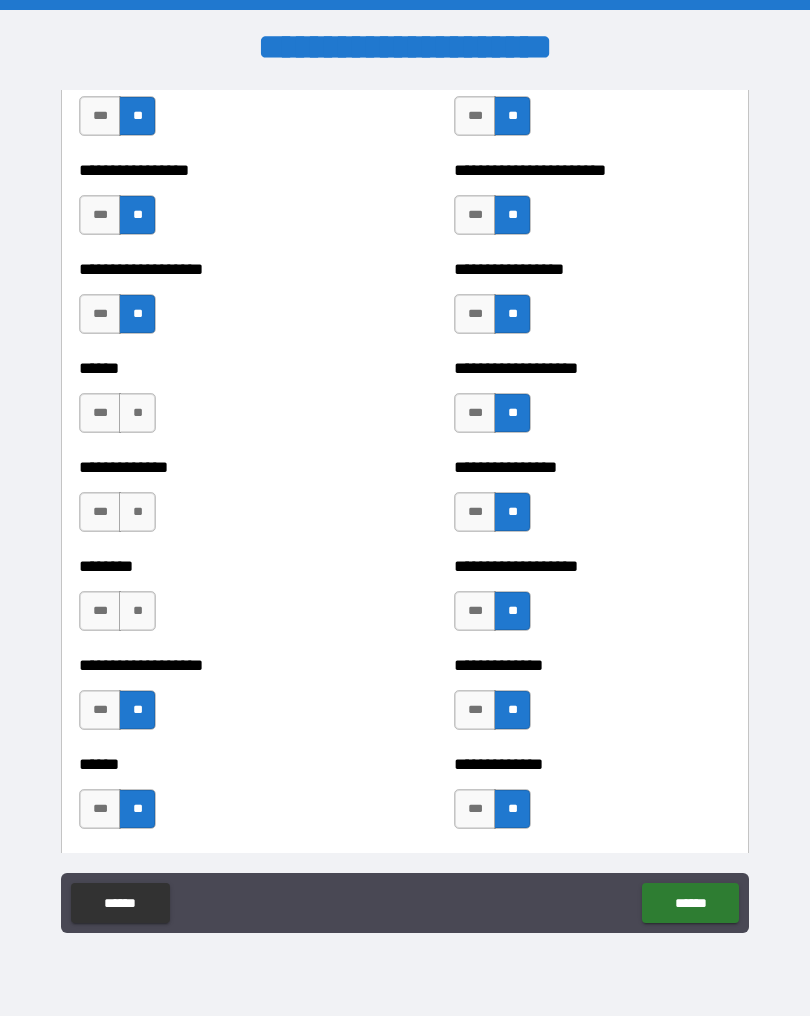 click on "**" at bounding box center (137, 611) 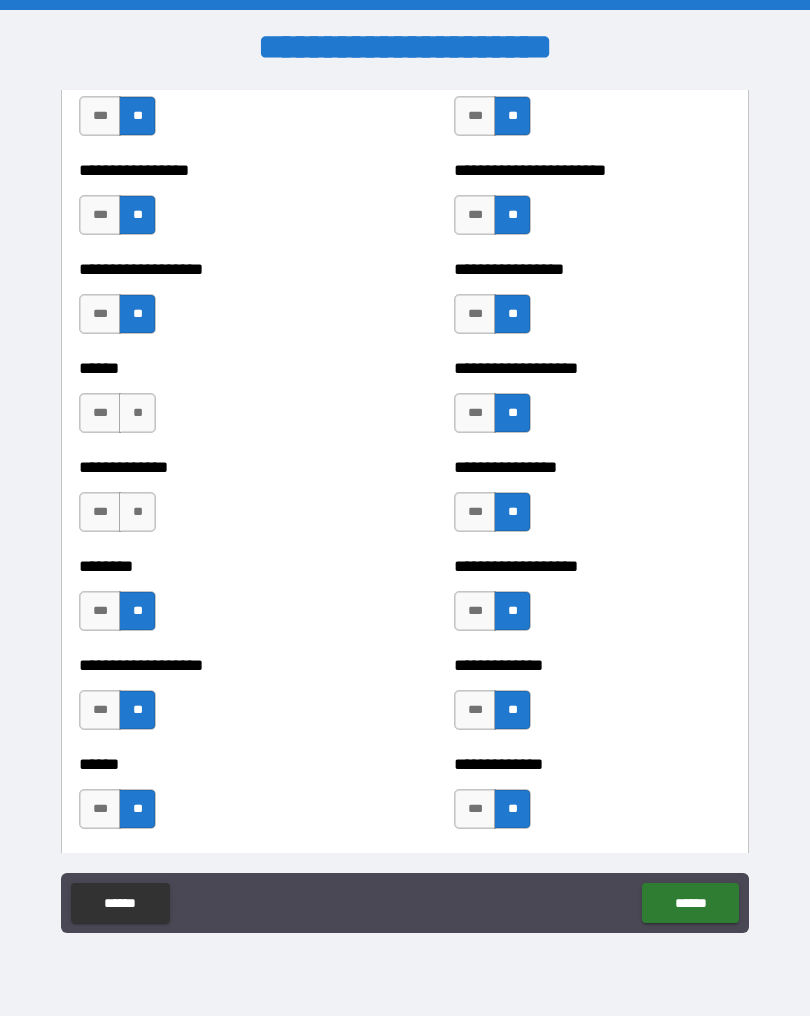 click on "**" at bounding box center (137, 512) 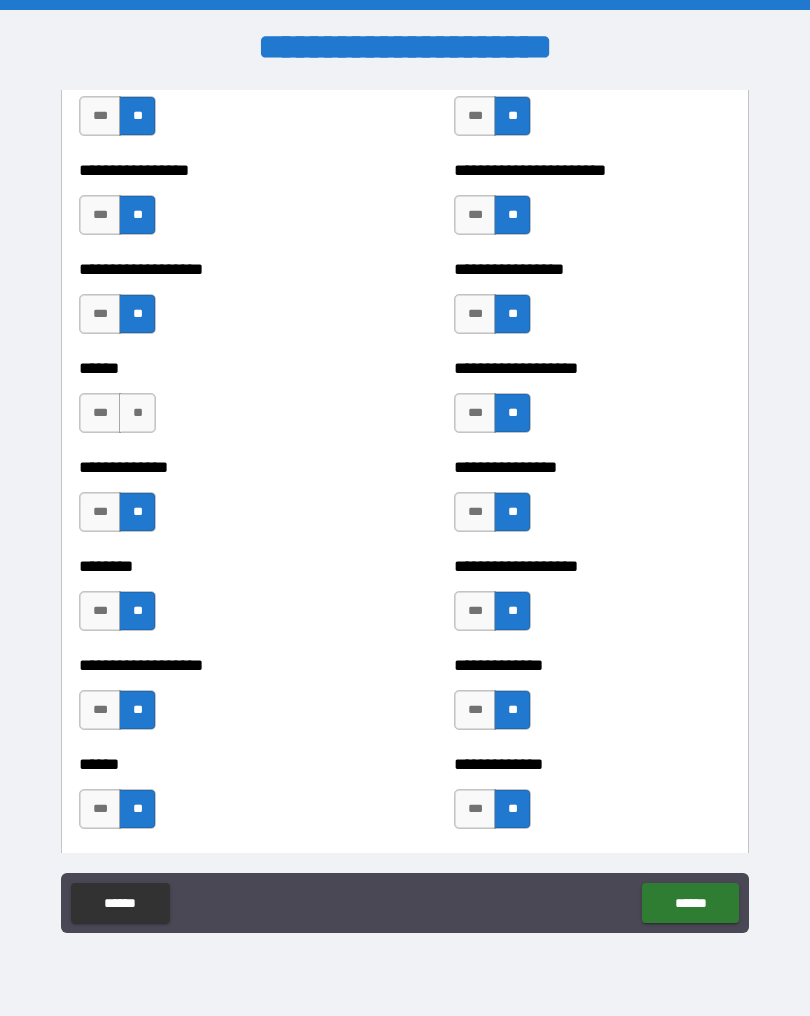 click on "**" at bounding box center [137, 413] 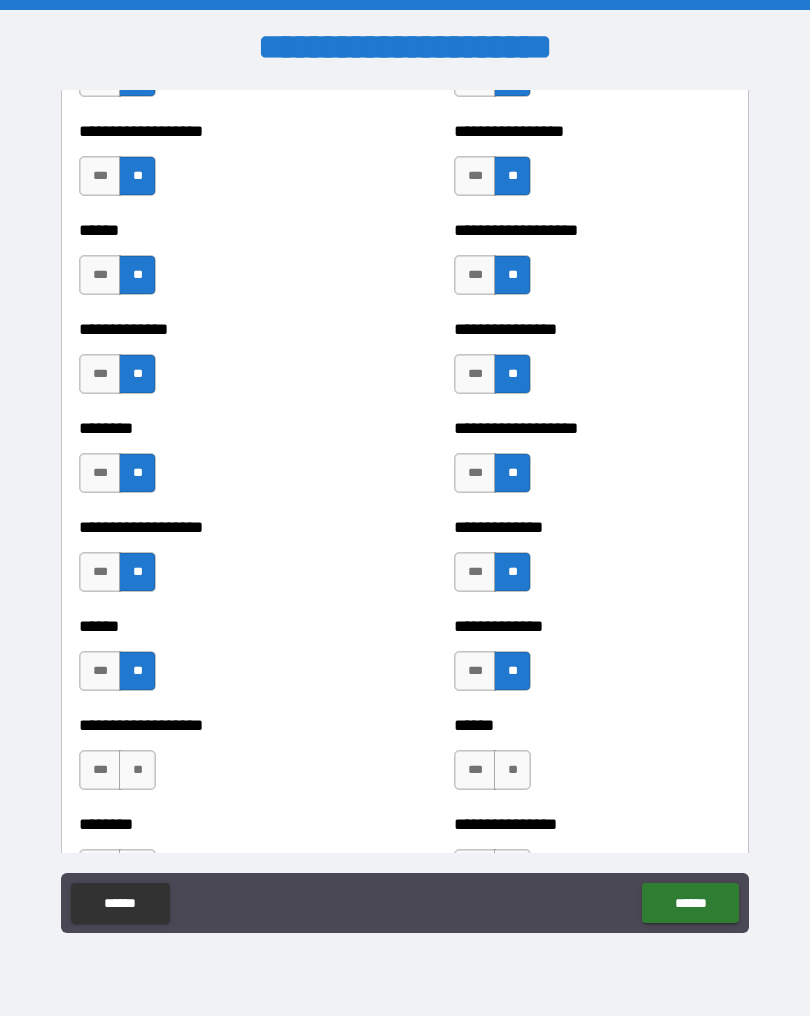 scroll, scrollTop: 1759, scrollLeft: 0, axis: vertical 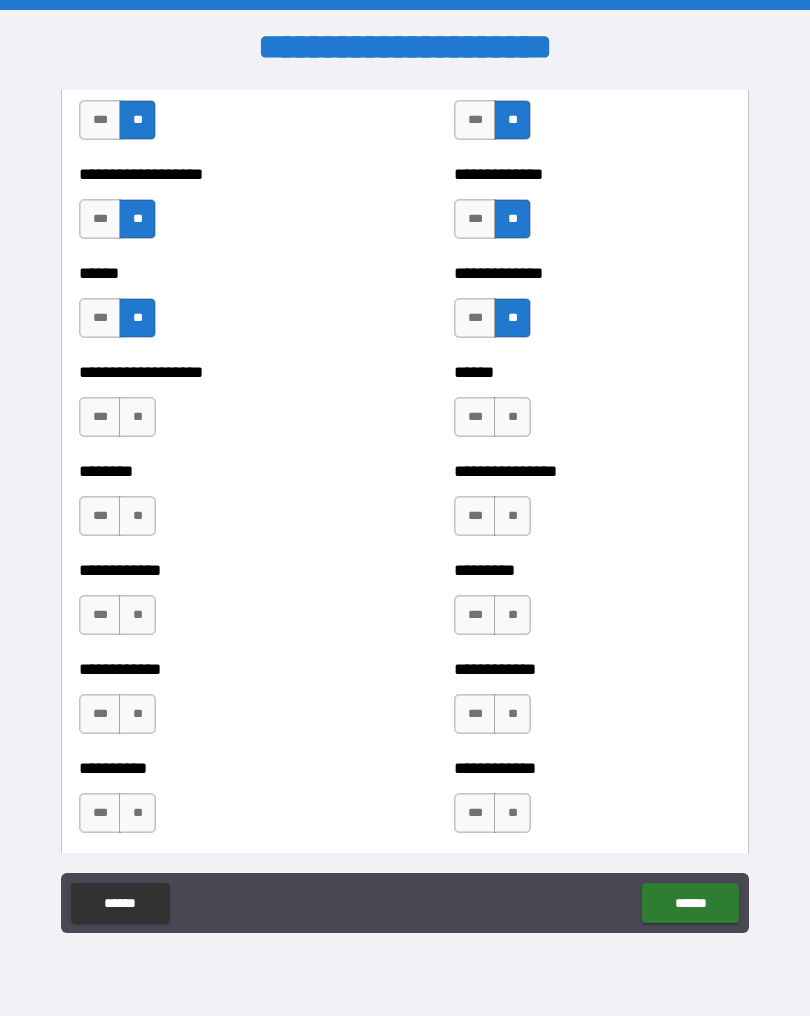 click on "**" at bounding box center [512, 417] 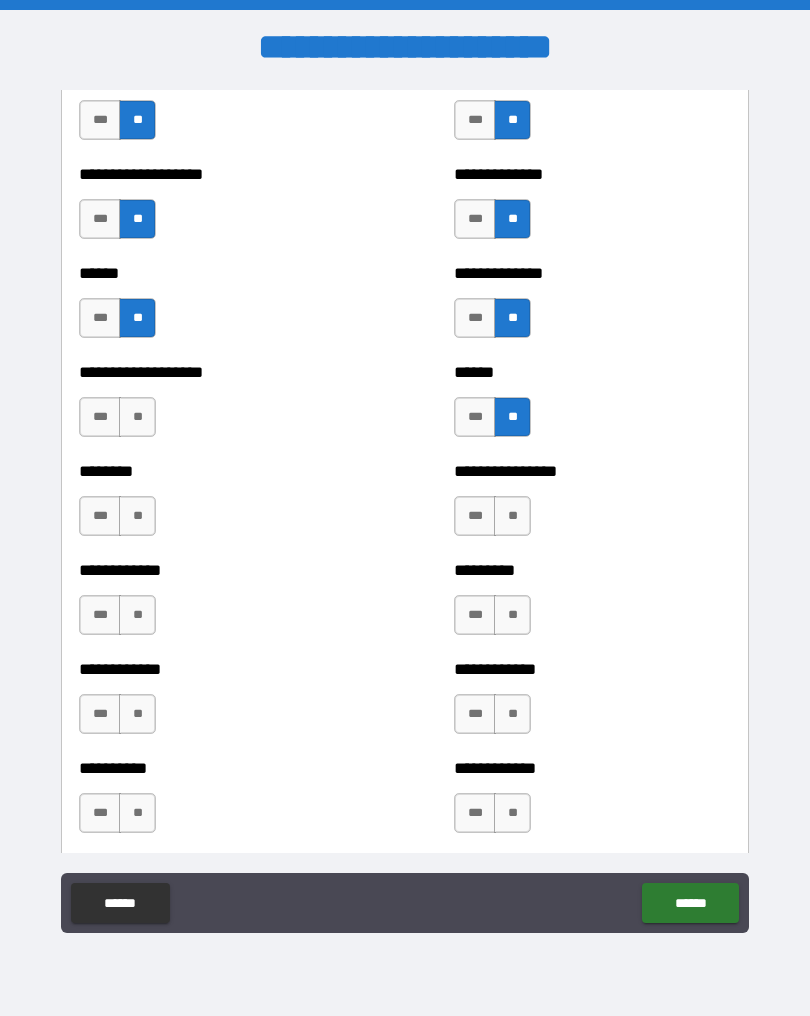 click on "**" at bounding box center [137, 417] 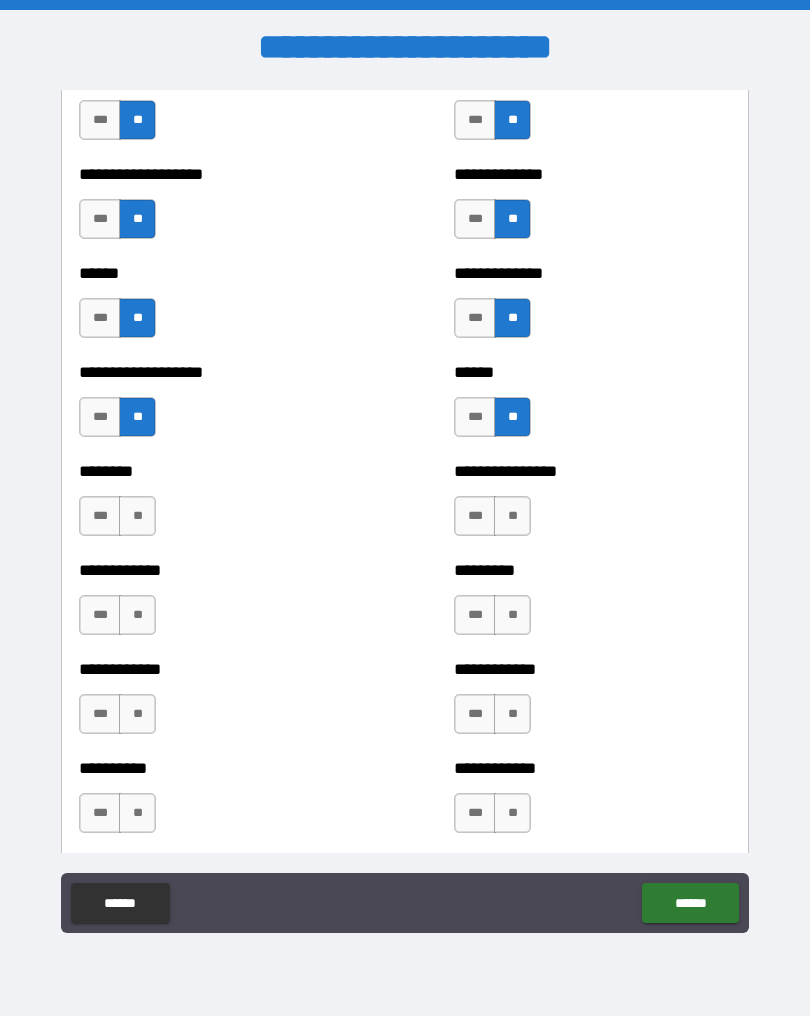 click on "**" at bounding box center [137, 516] 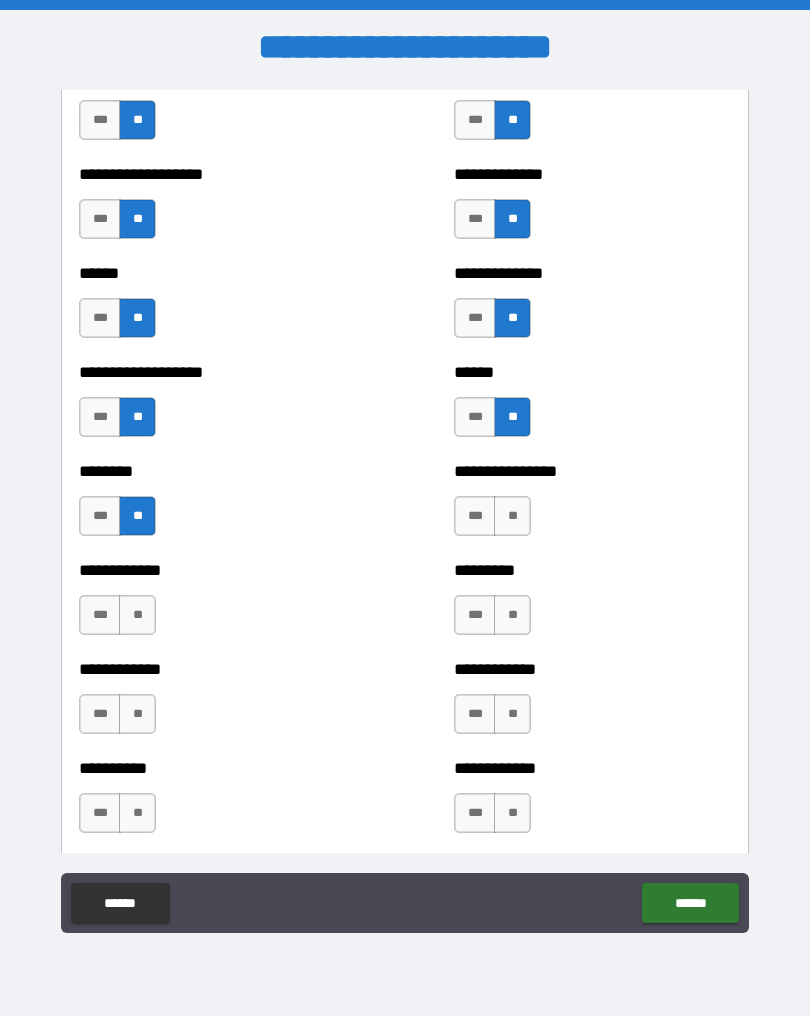 click on "**" at bounding box center (512, 516) 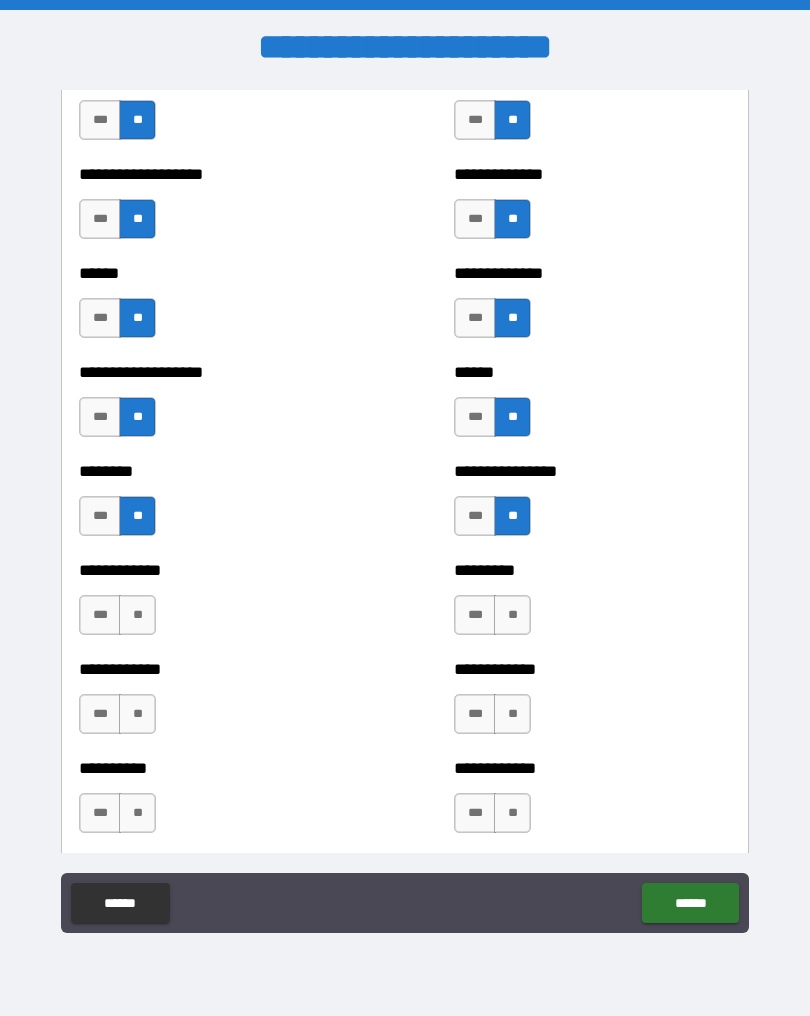 click on "**" at bounding box center [512, 615] 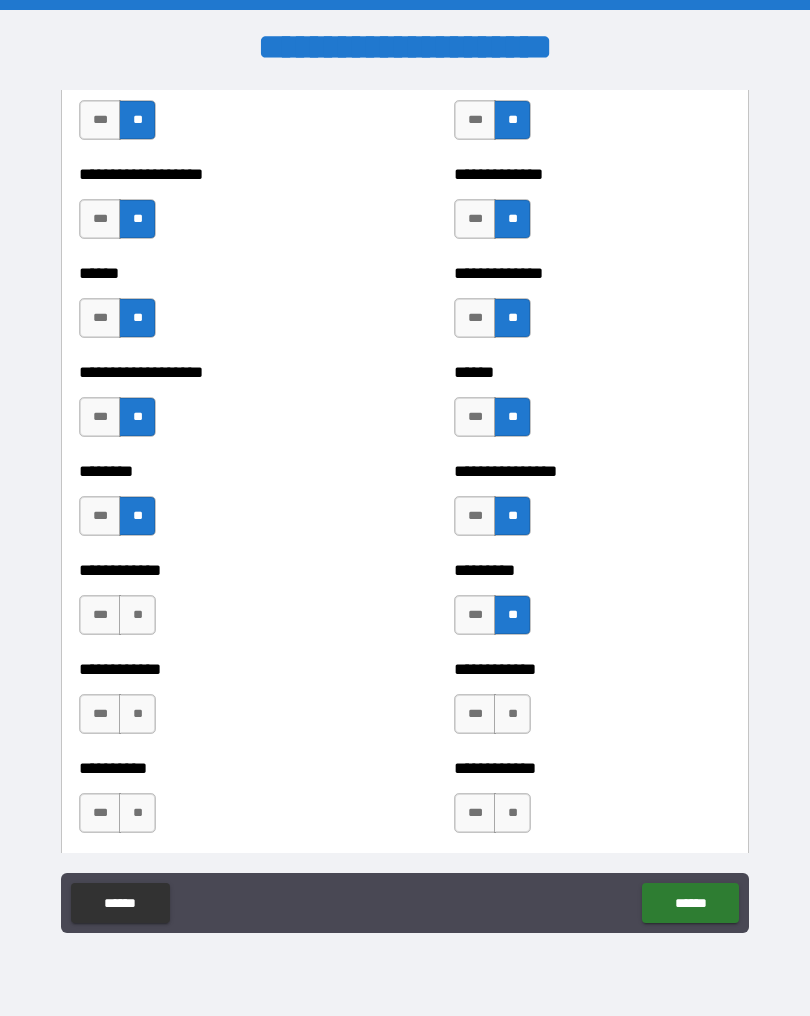 click on "**" at bounding box center (137, 615) 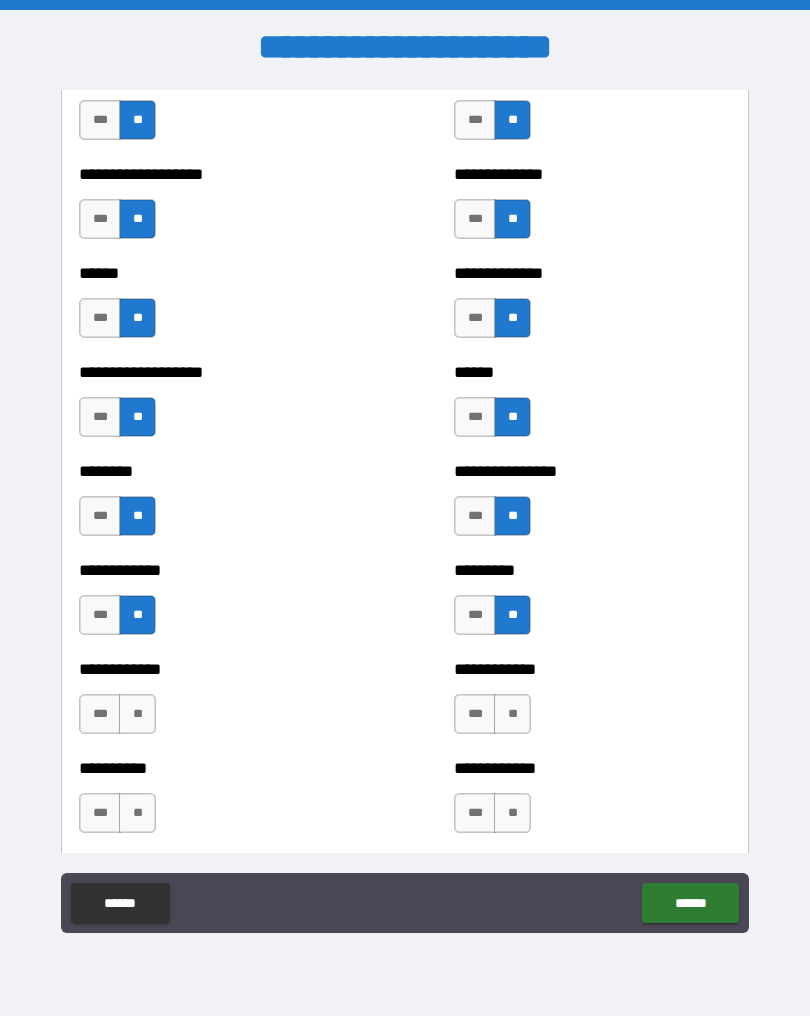 click on "**" at bounding box center [137, 714] 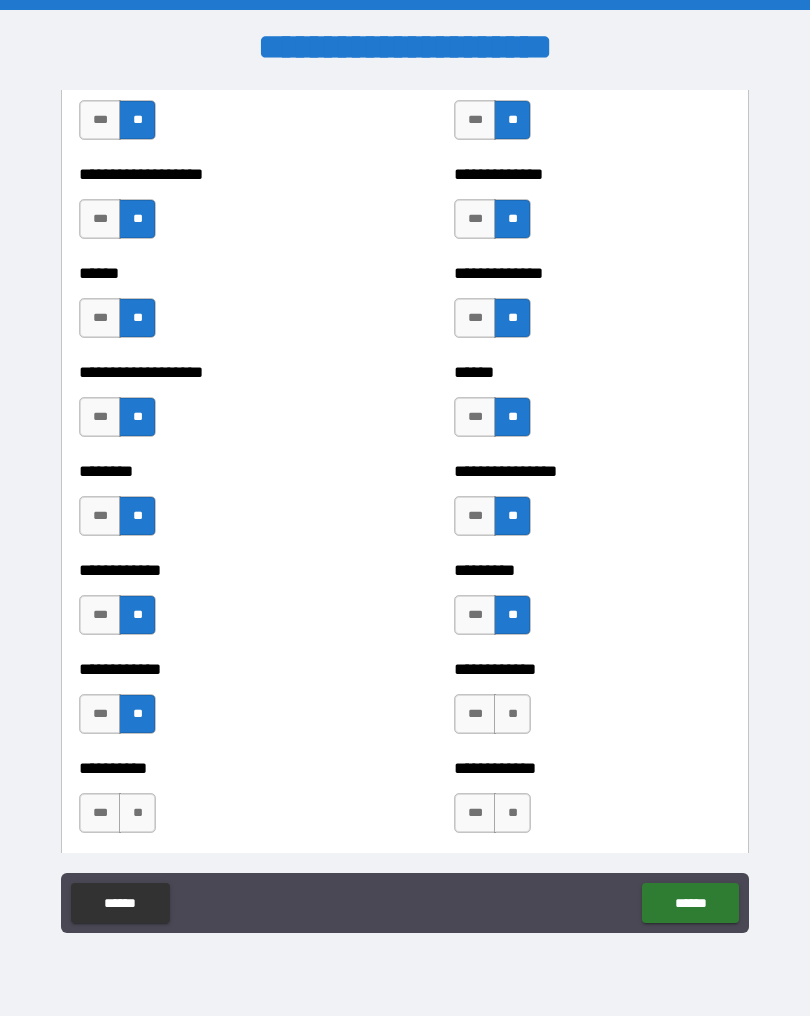 click on "**" at bounding box center [512, 714] 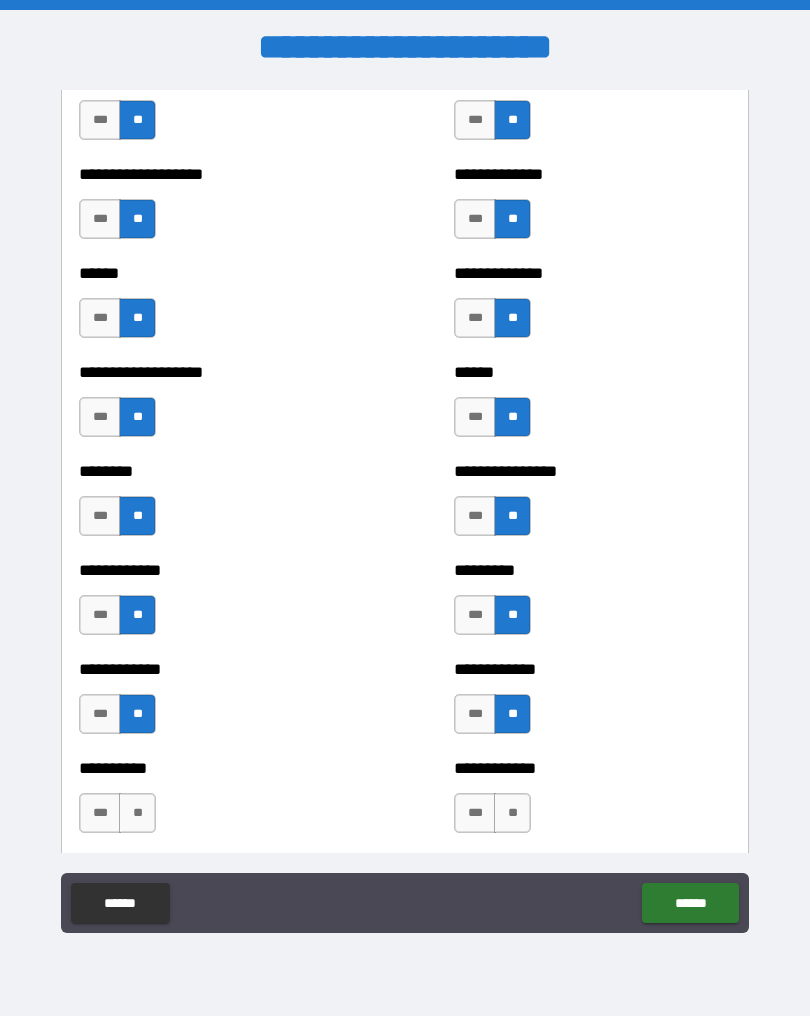 click on "**" at bounding box center (512, 813) 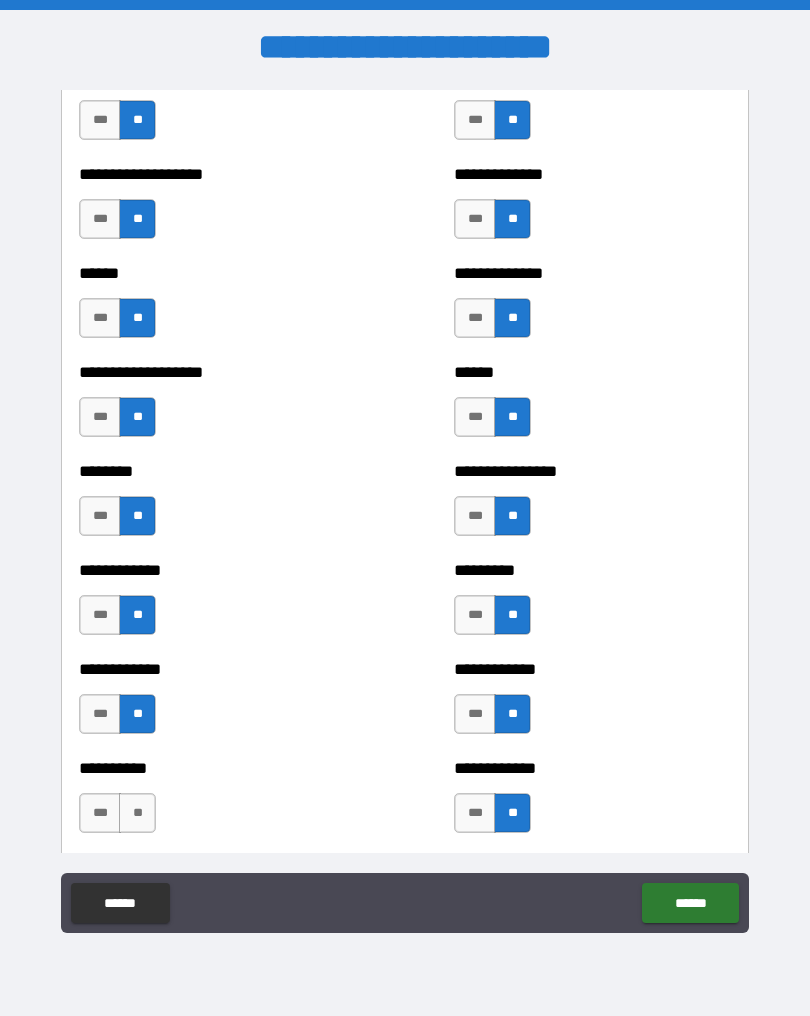 click on "**" at bounding box center [137, 813] 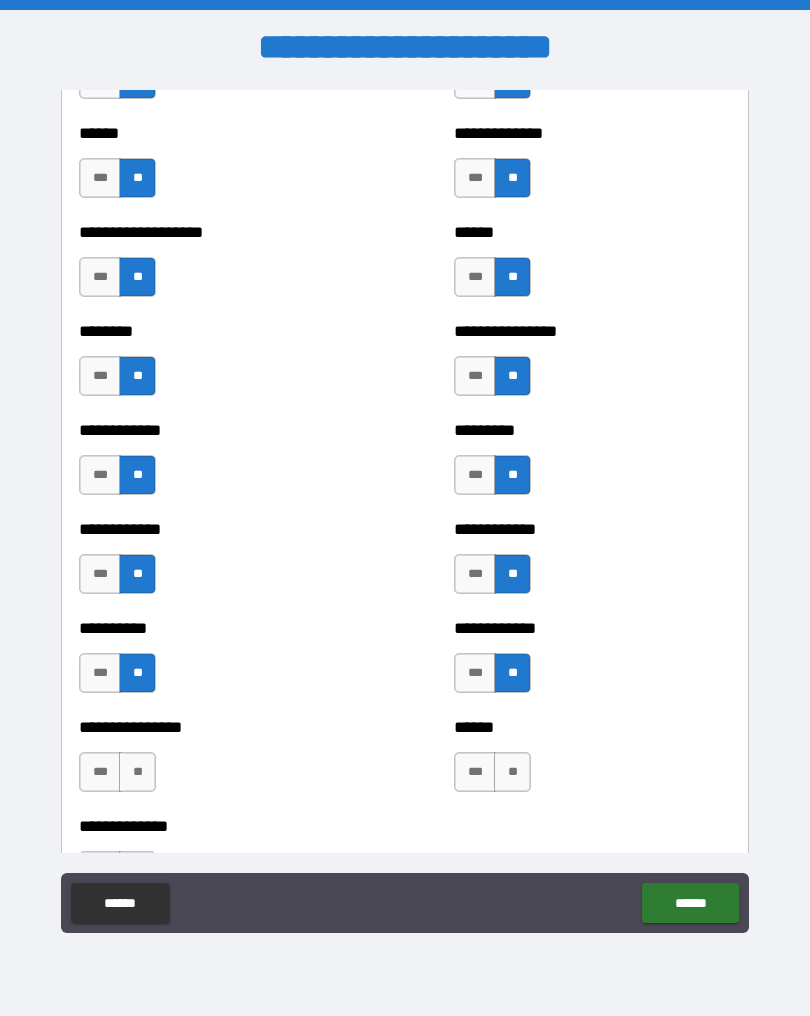 scroll, scrollTop: 2049, scrollLeft: 0, axis: vertical 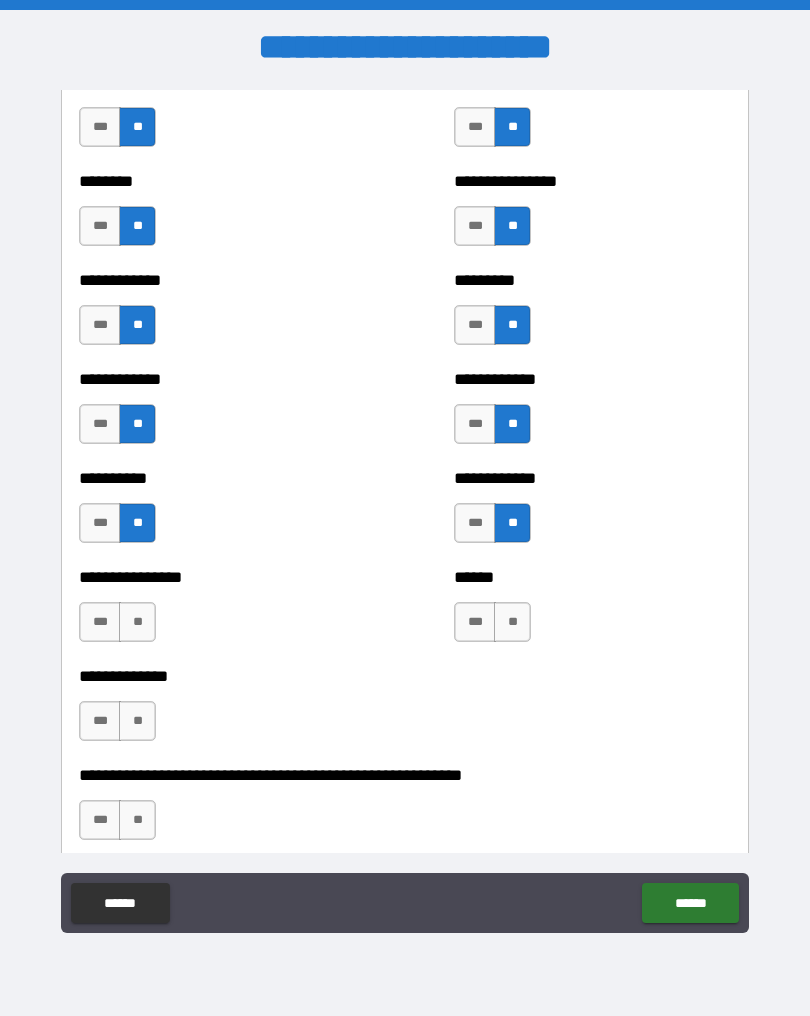 click on "**" at bounding box center (512, 622) 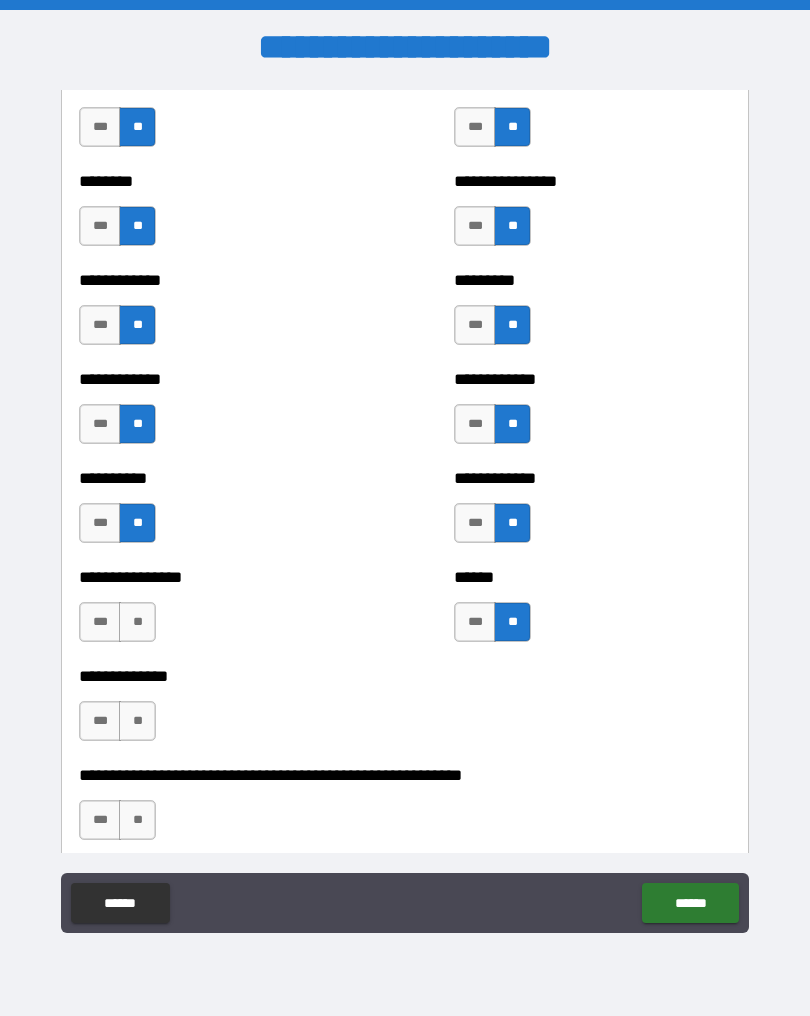 click on "**" at bounding box center [137, 622] 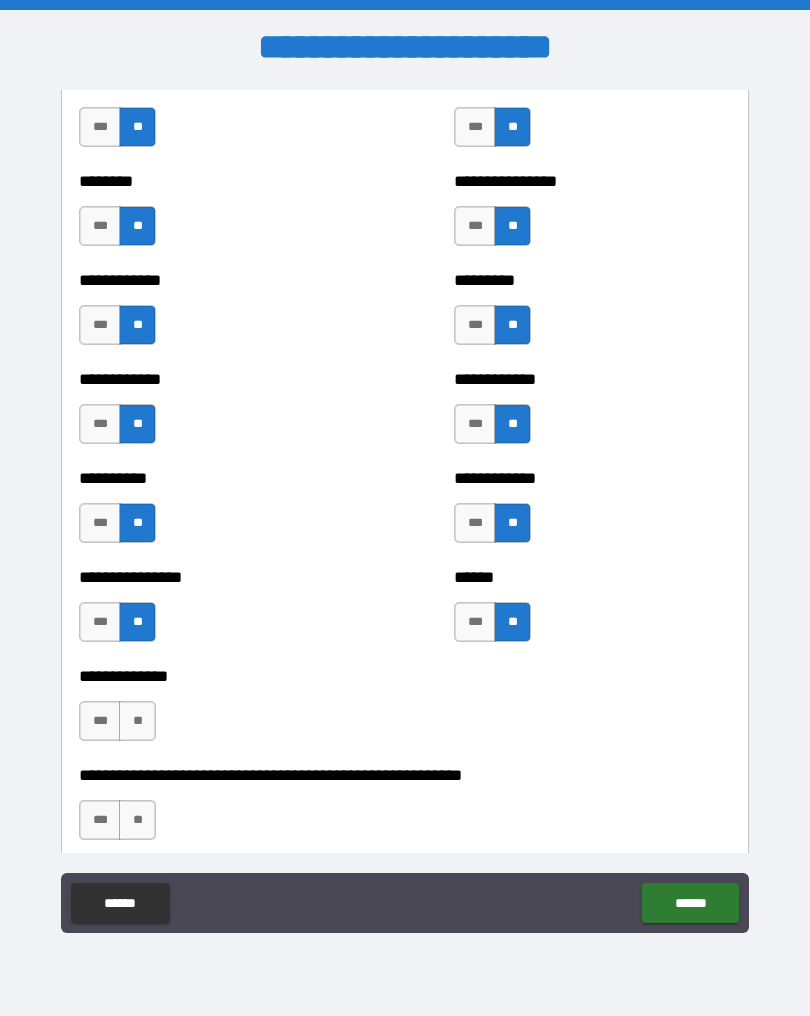 click on "**" at bounding box center [137, 721] 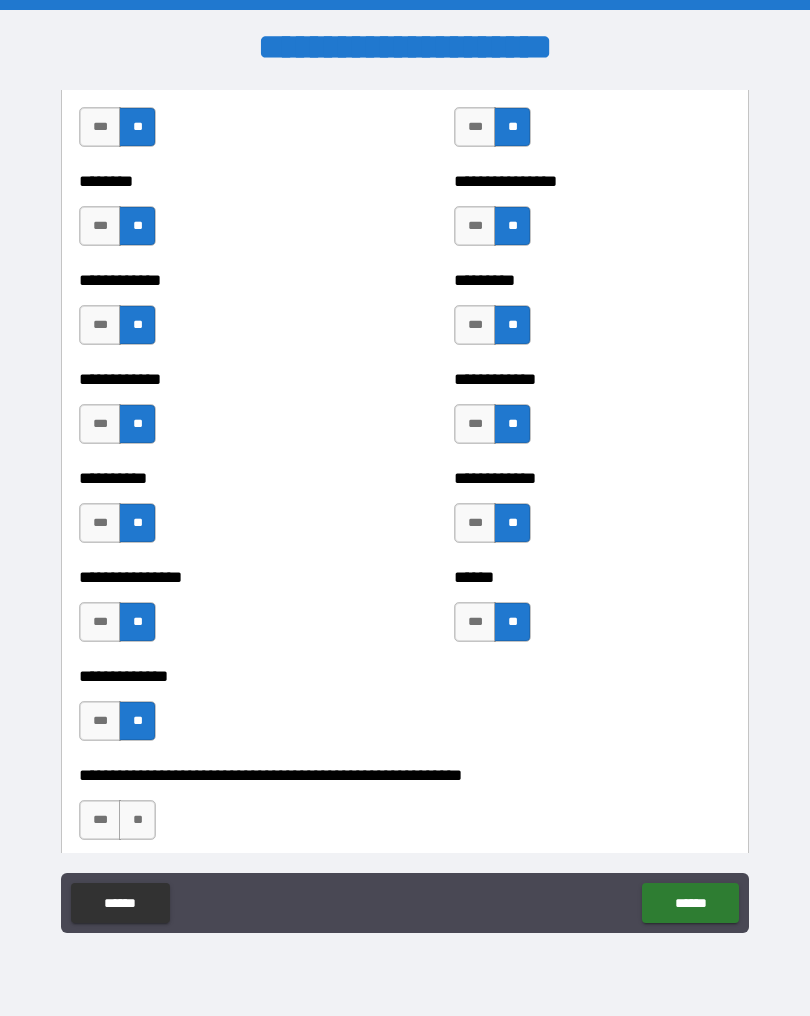 click on "**" at bounding box center [137, 820] 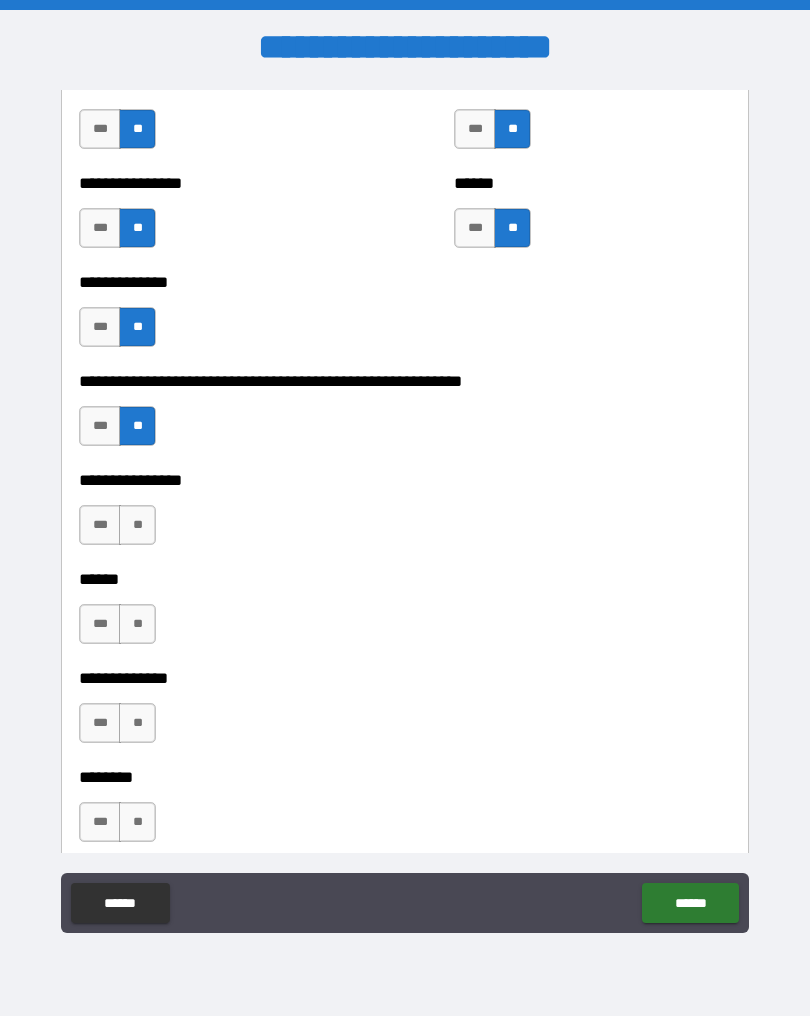 scroll, scrollTop: 2464, scrollLeft: 0, axis: vertical 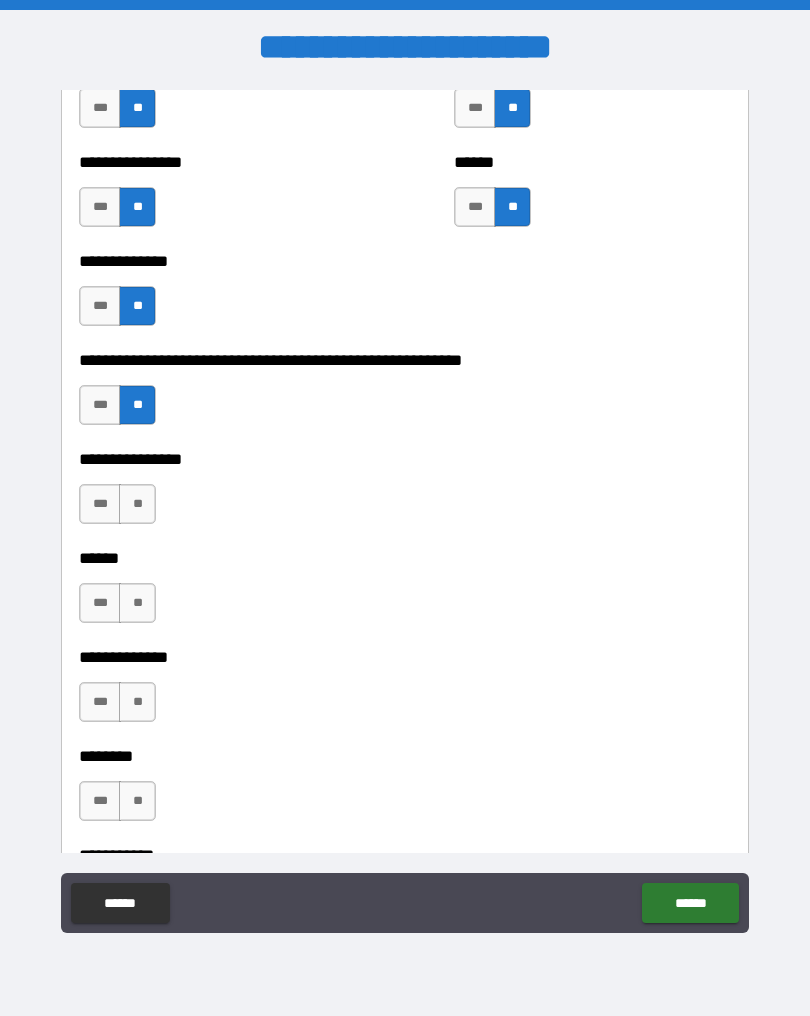 click on "**" at bounding box center [137, 504] 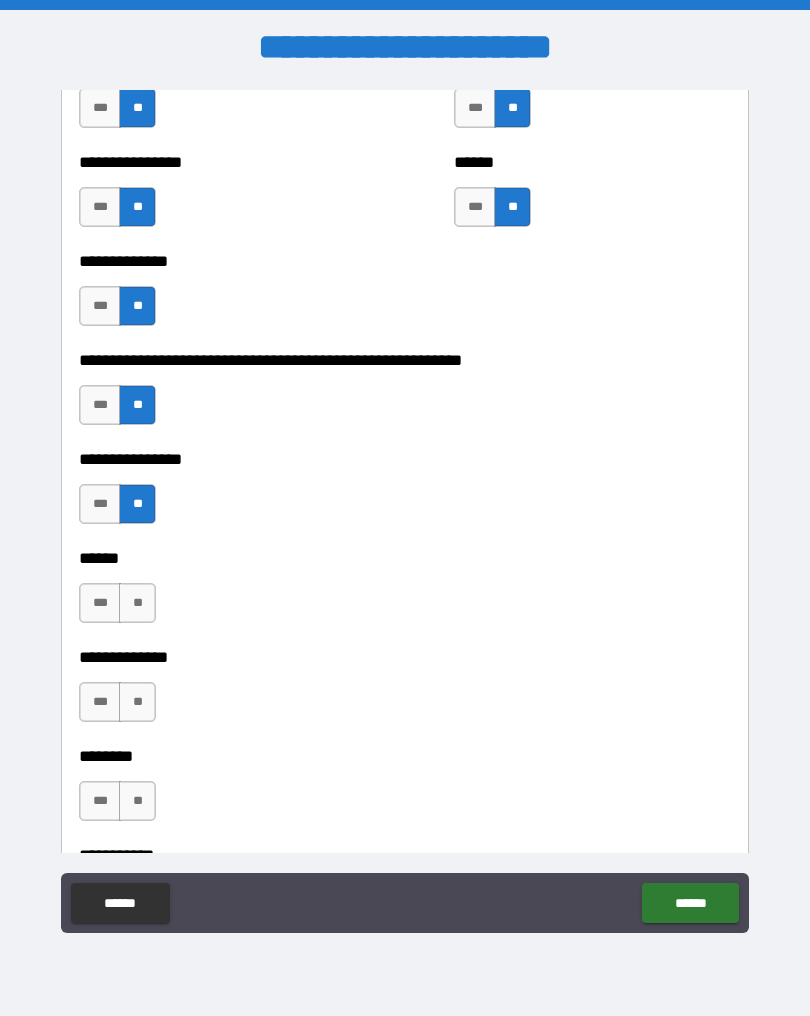 click on "**" at bounding box center [137, 603] 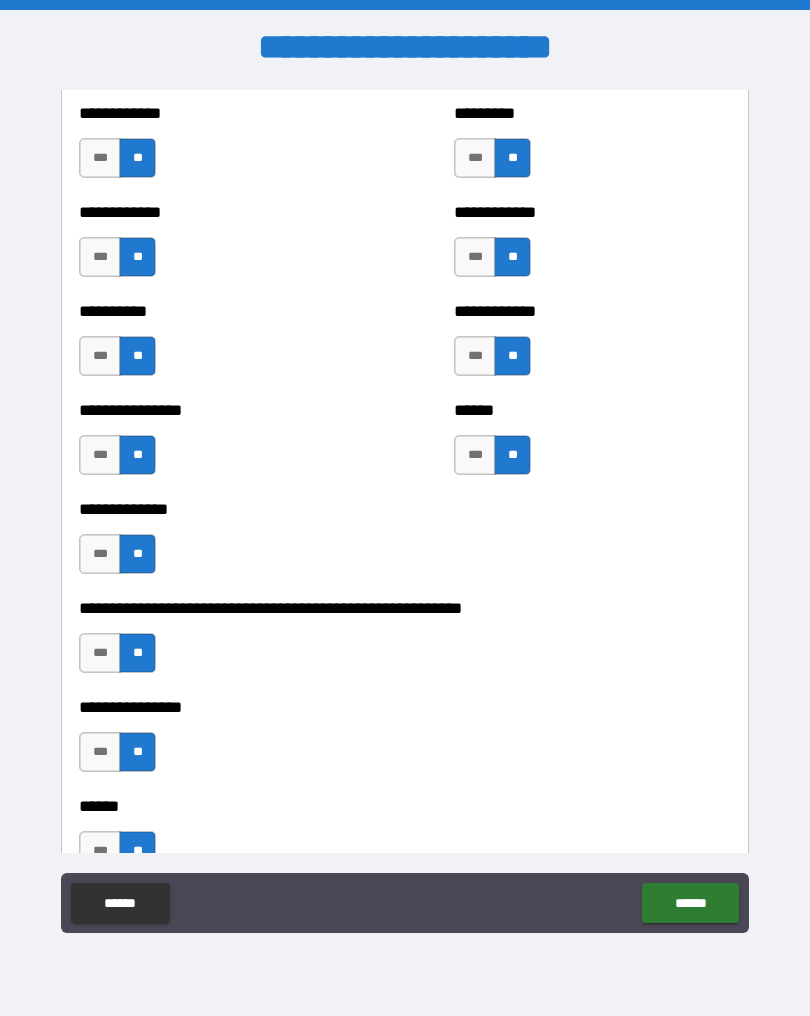 scroll, scrollTop: 2223, scrollLeft: 0, axis: vertical 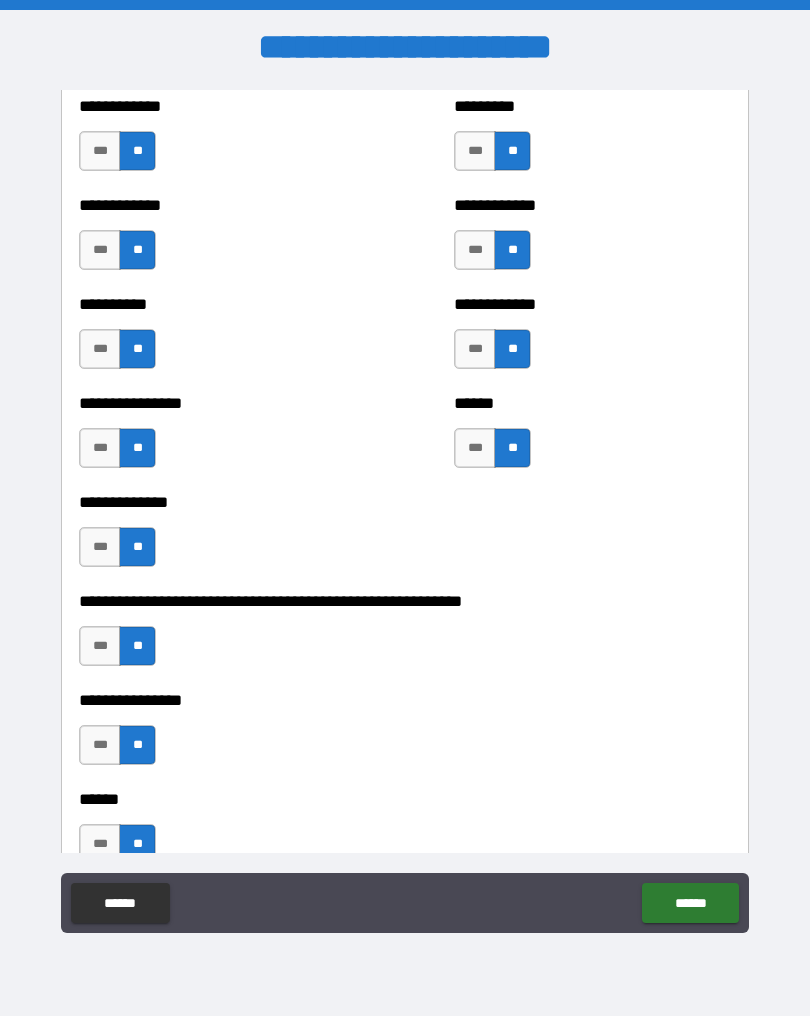 click on "**********" at bounding box center (217, 304) 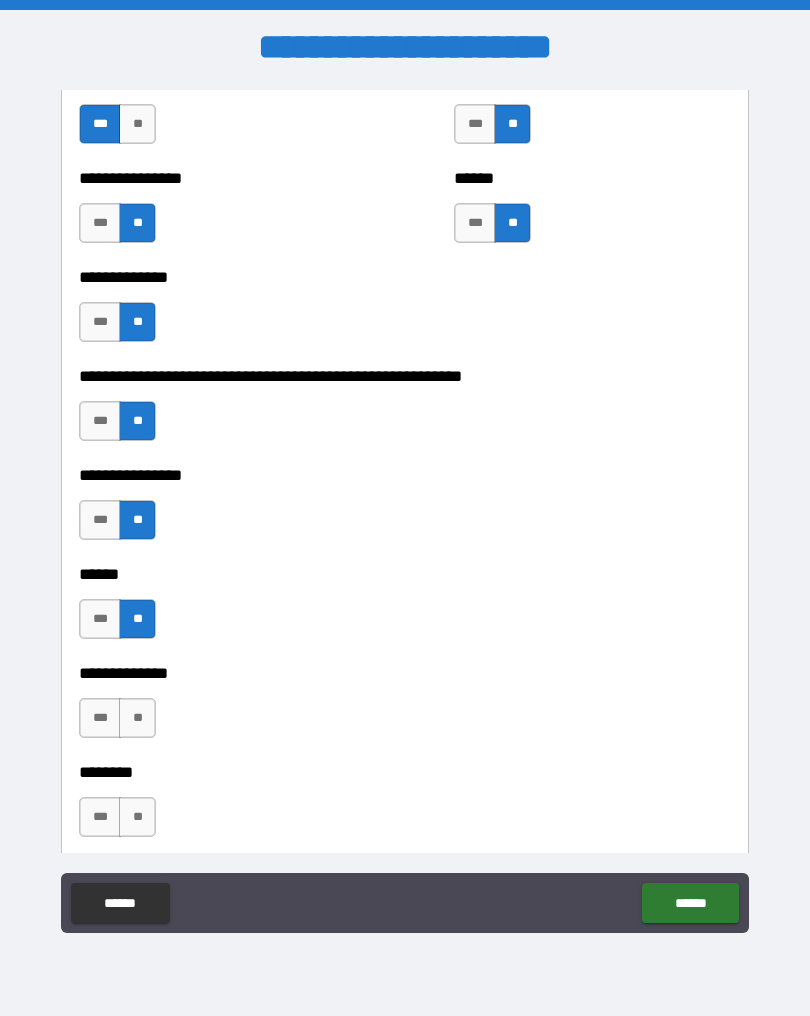scroll, scrollTop: 2618, scrollLeft: 0, axis: vertical 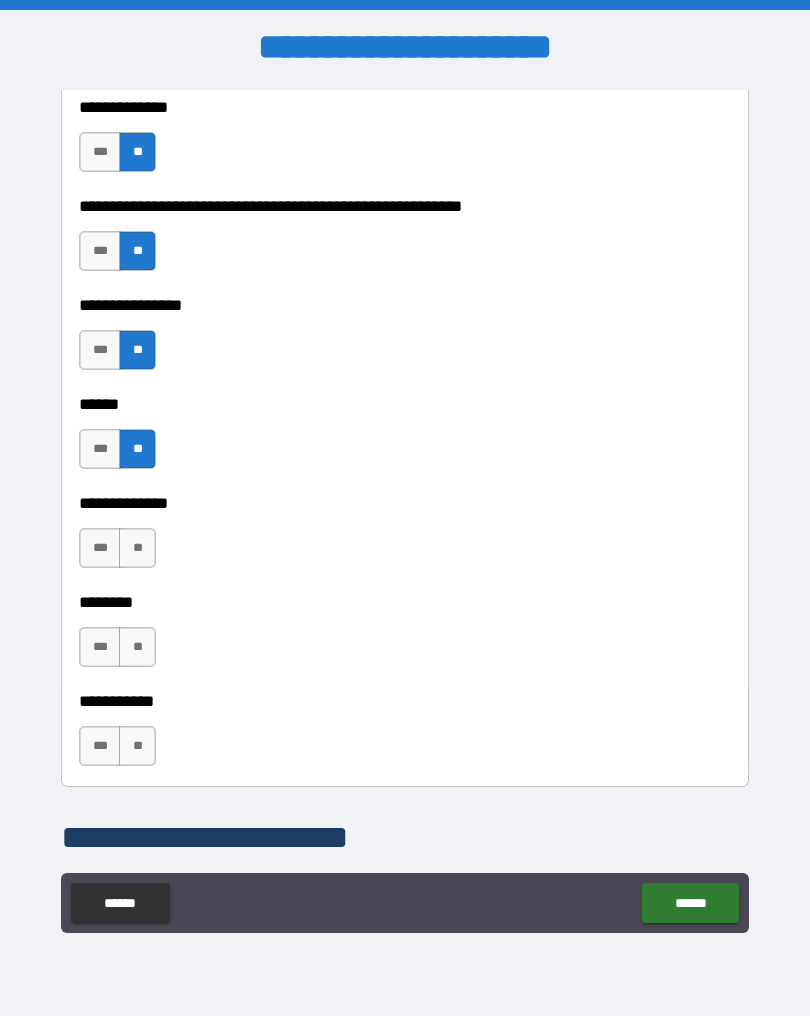 click on "**" at bounding box center [137, 548] 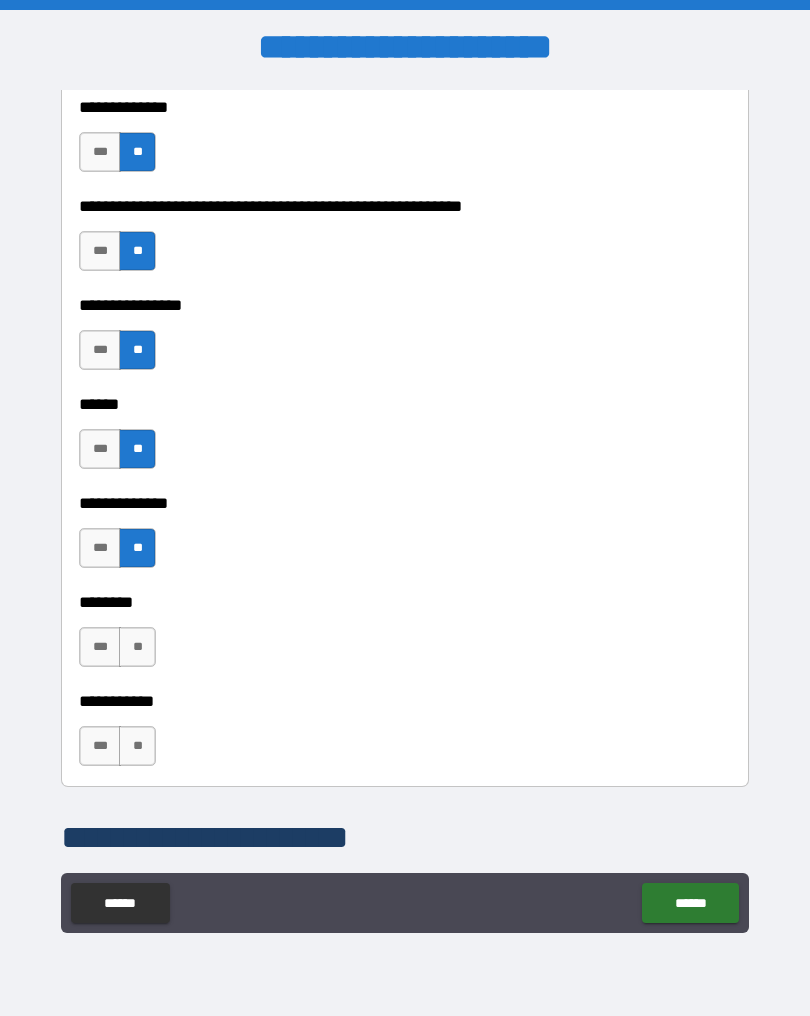 click on "**" at bounding box center [137, 647] 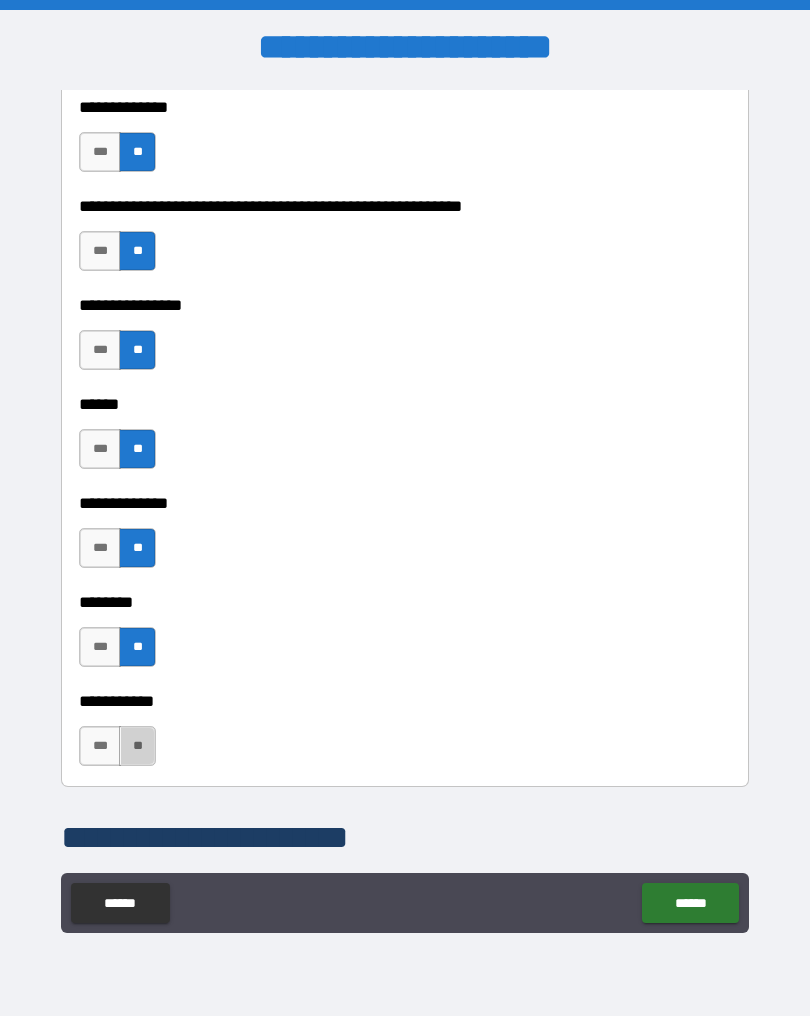 click on "**" at bounding box center (137, 746) 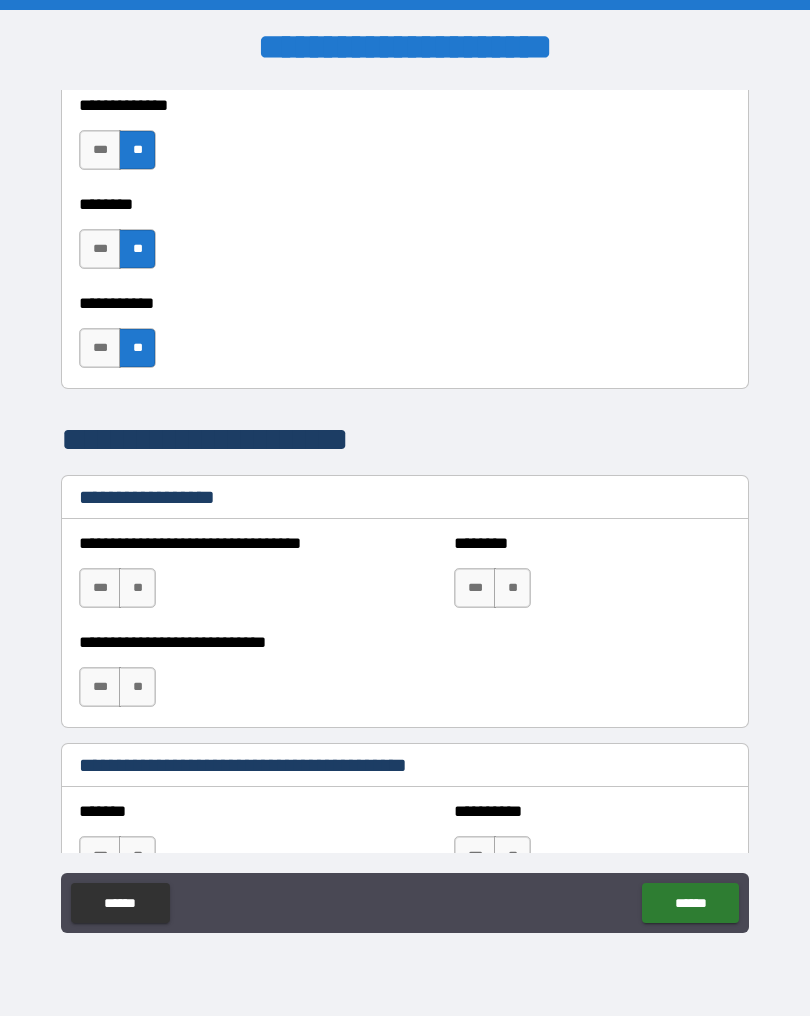 scroll, scrollTop: 3035, scrollLeft: 0, axis: vertical 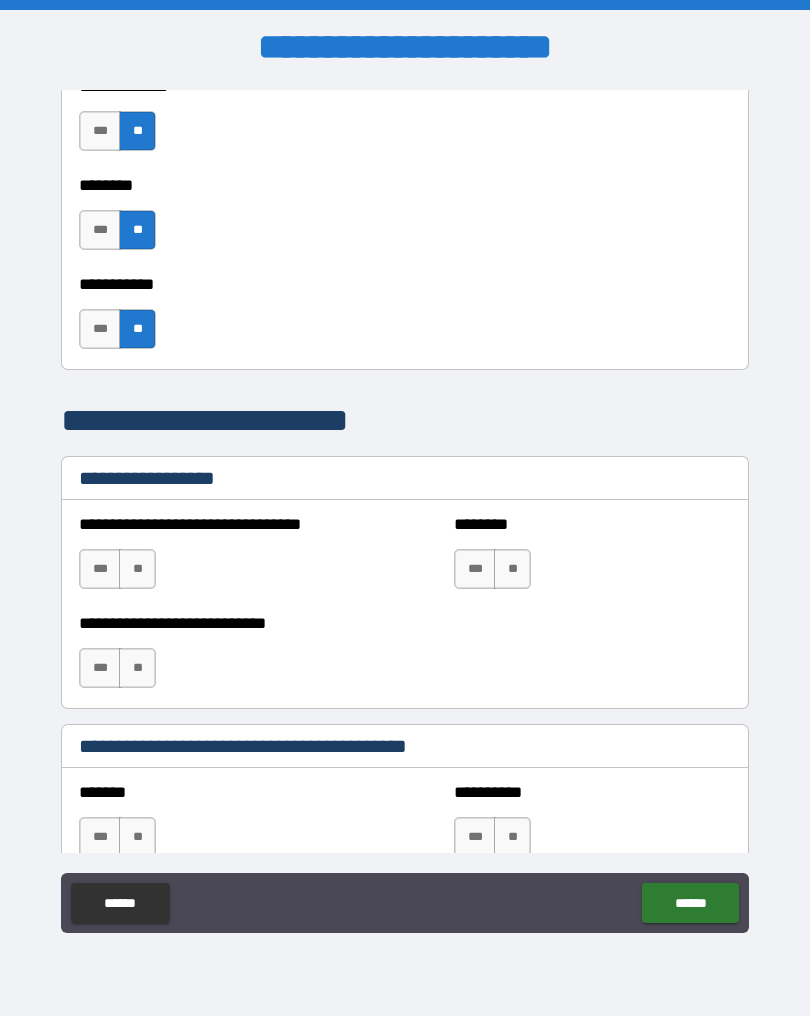 click on "**" at bounding box center (137, 569) 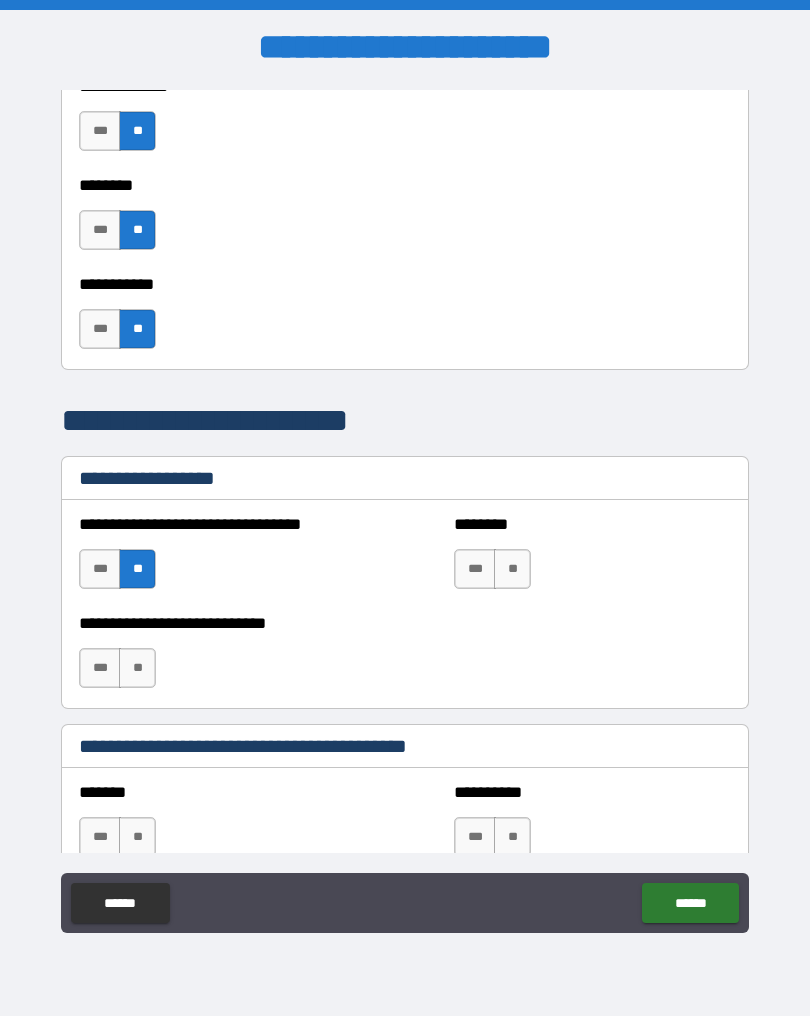click on "**" at bounding box center (512, 569) 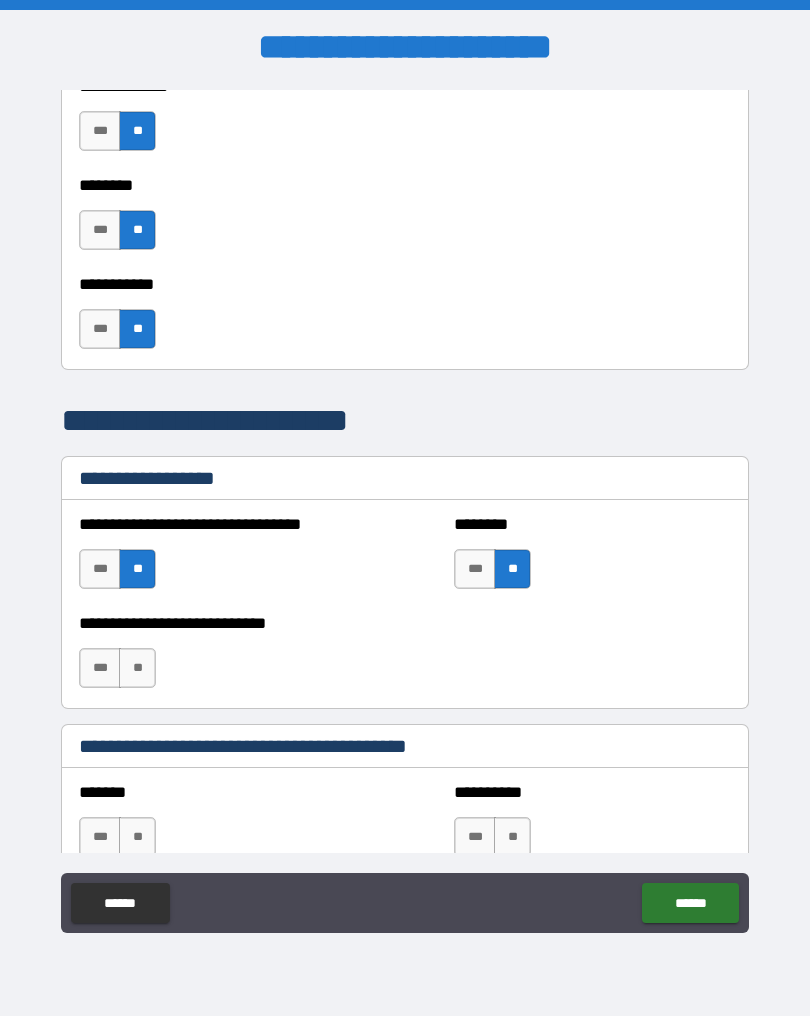 click on "**********" at bounding box center (405, 659) 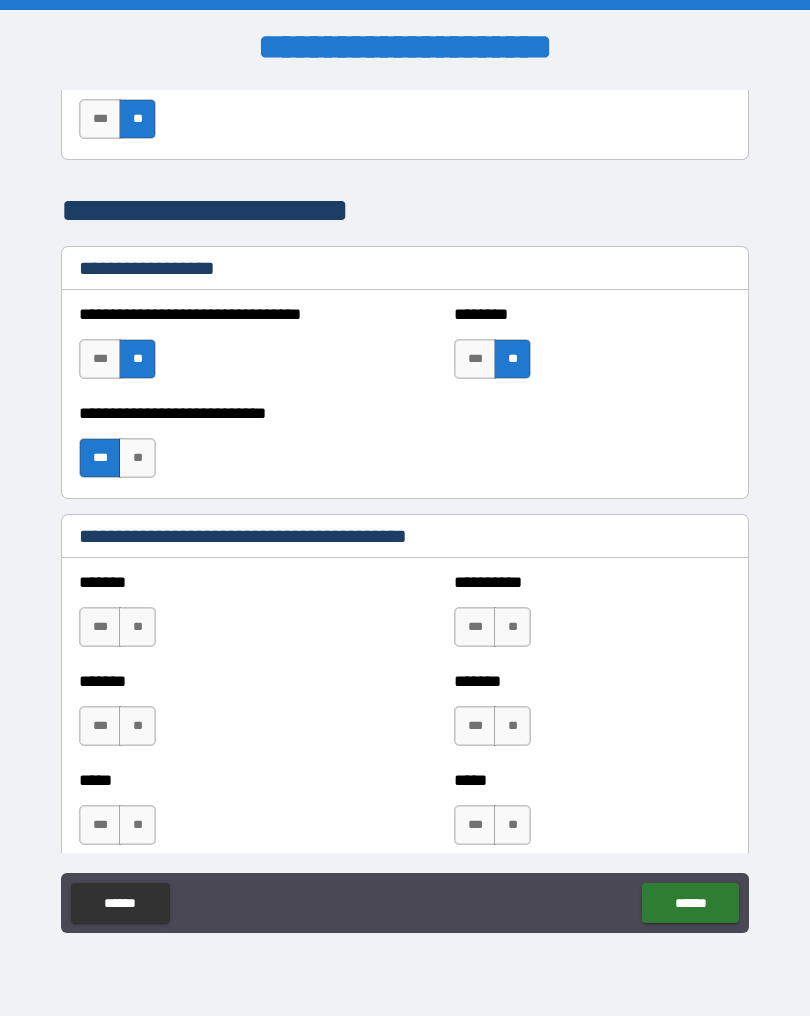 scroll, scrollTop: 3243, scrollLeft: 0, axis: vertical 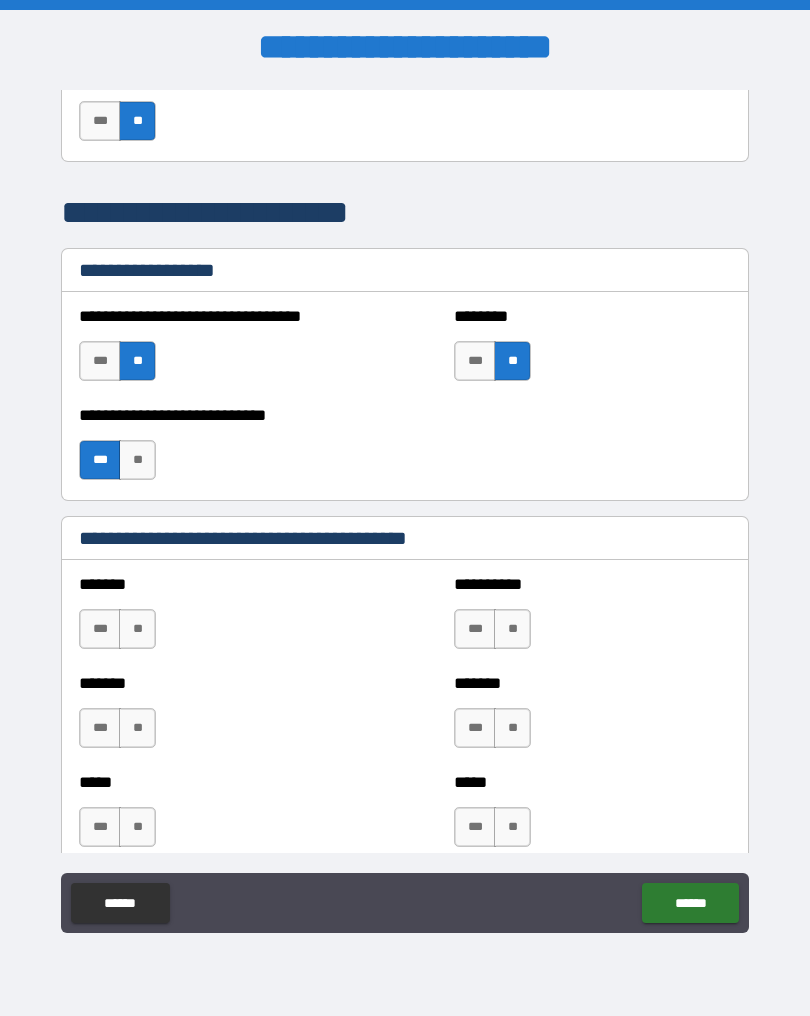 click on "**" at bounding box center (137, 629) 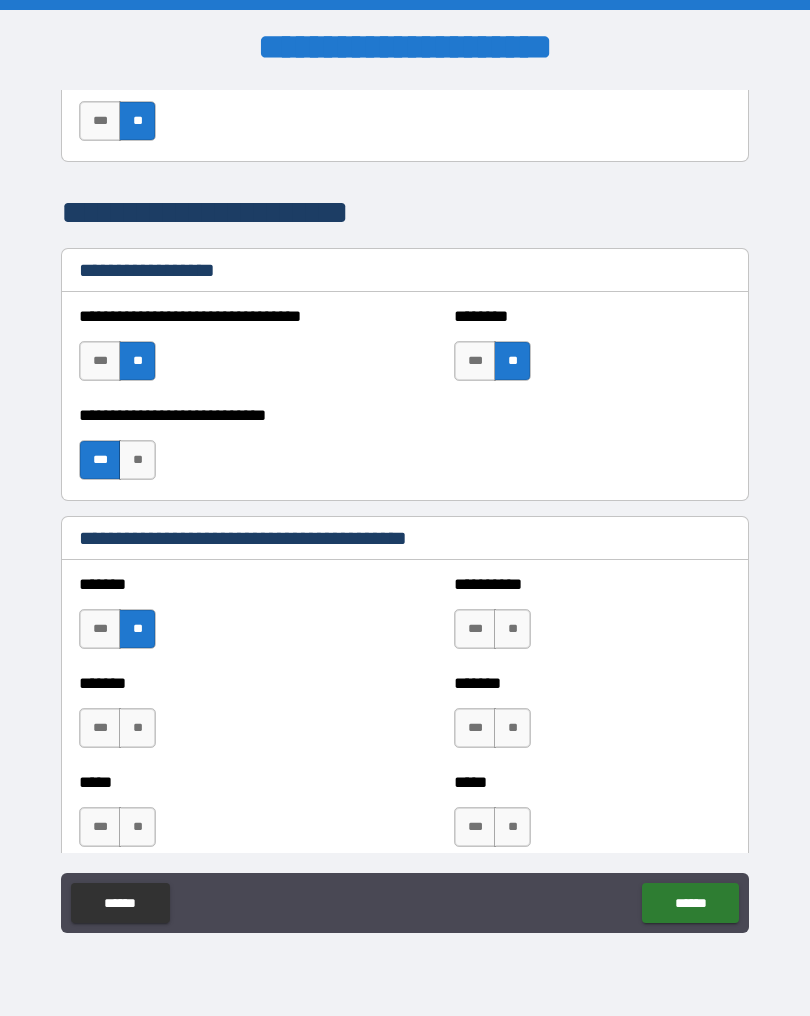 click on "**" at bounding box center (137, 728) 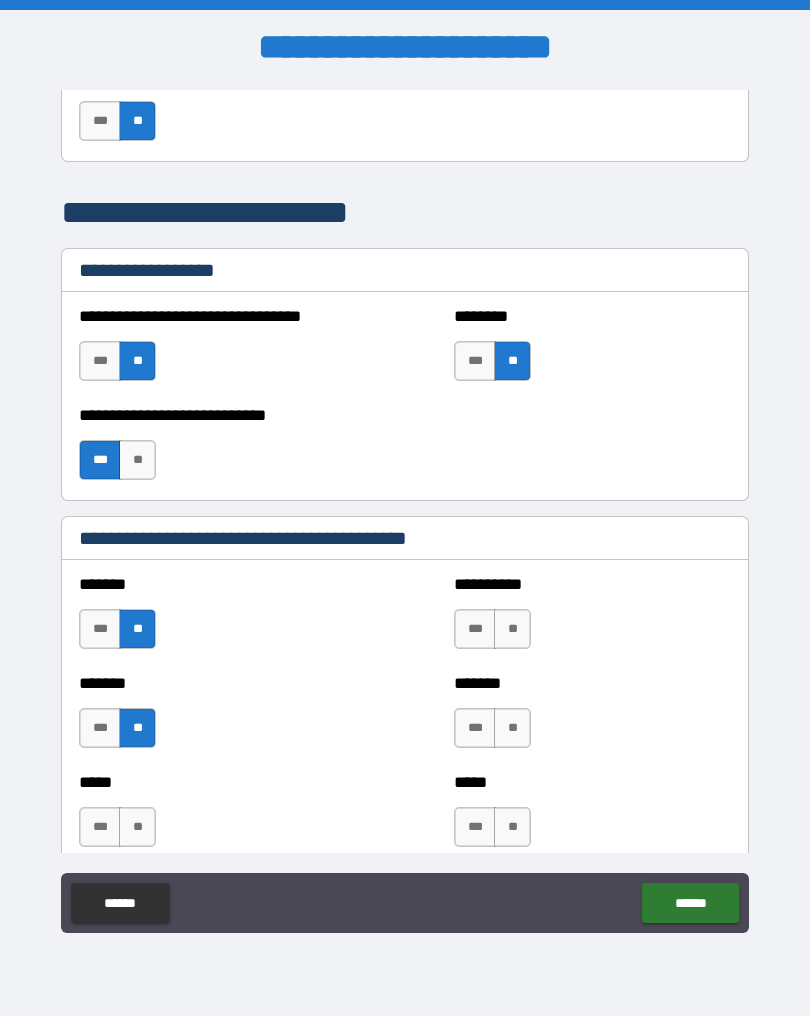 click on "**" at bounding box center [137, 827] 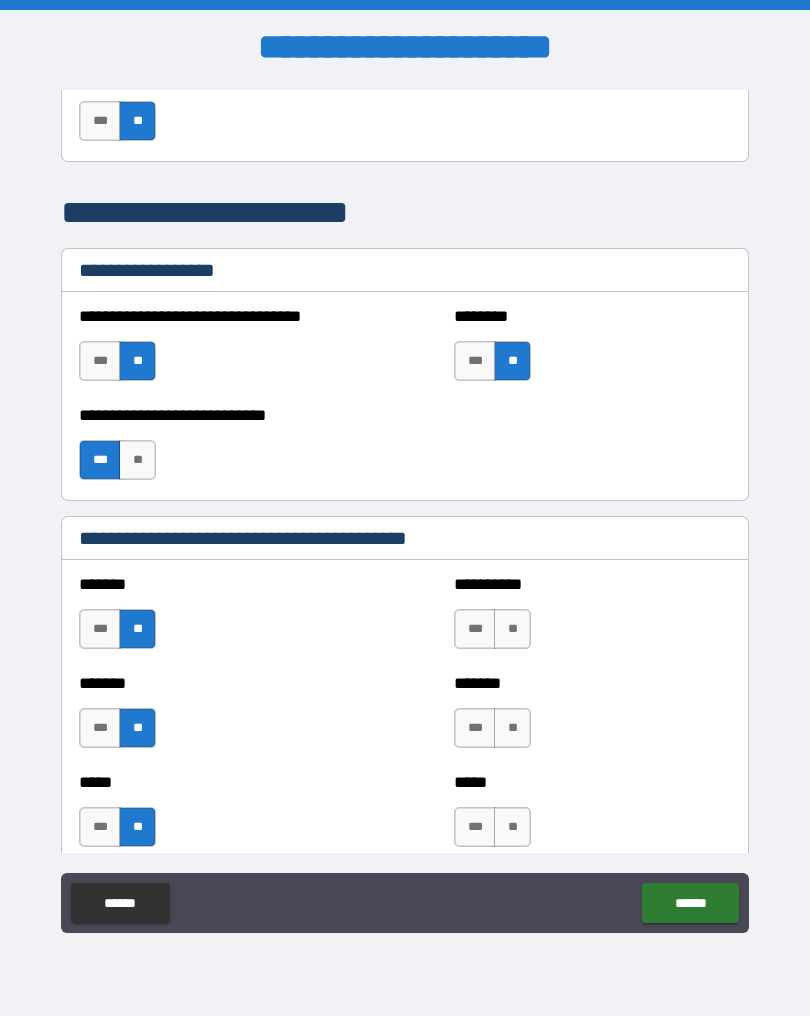 click on "**" at bounding box center [512, 629] 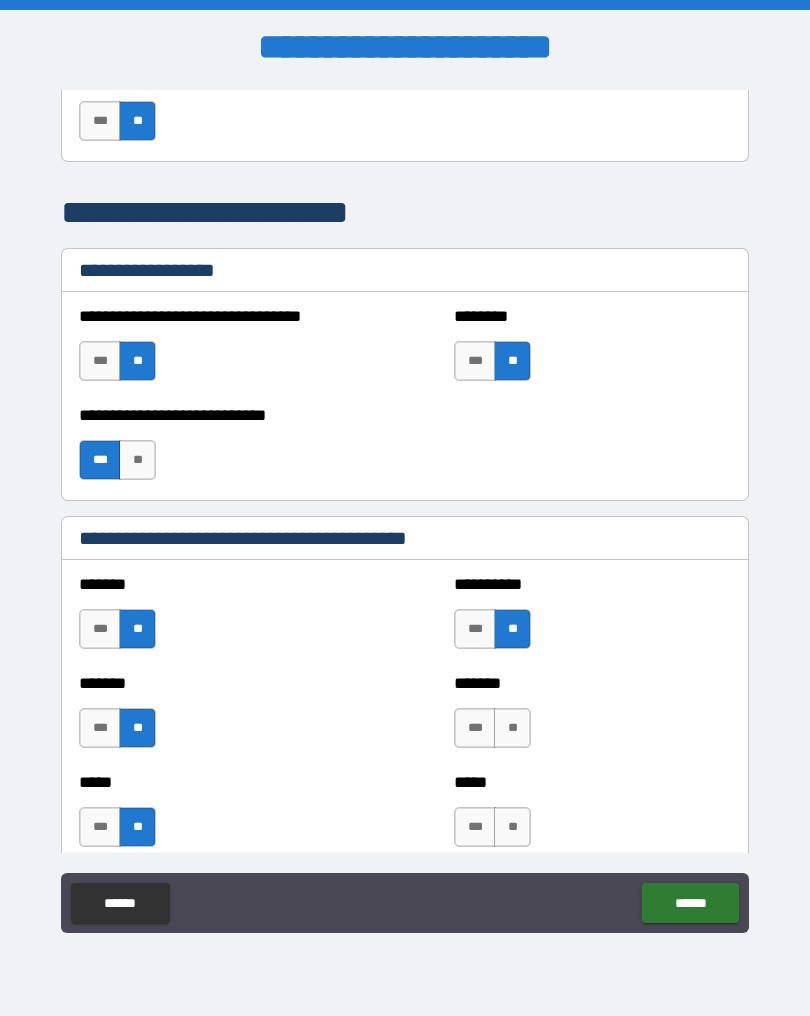 click on "**" at bounding box center [512, 728] 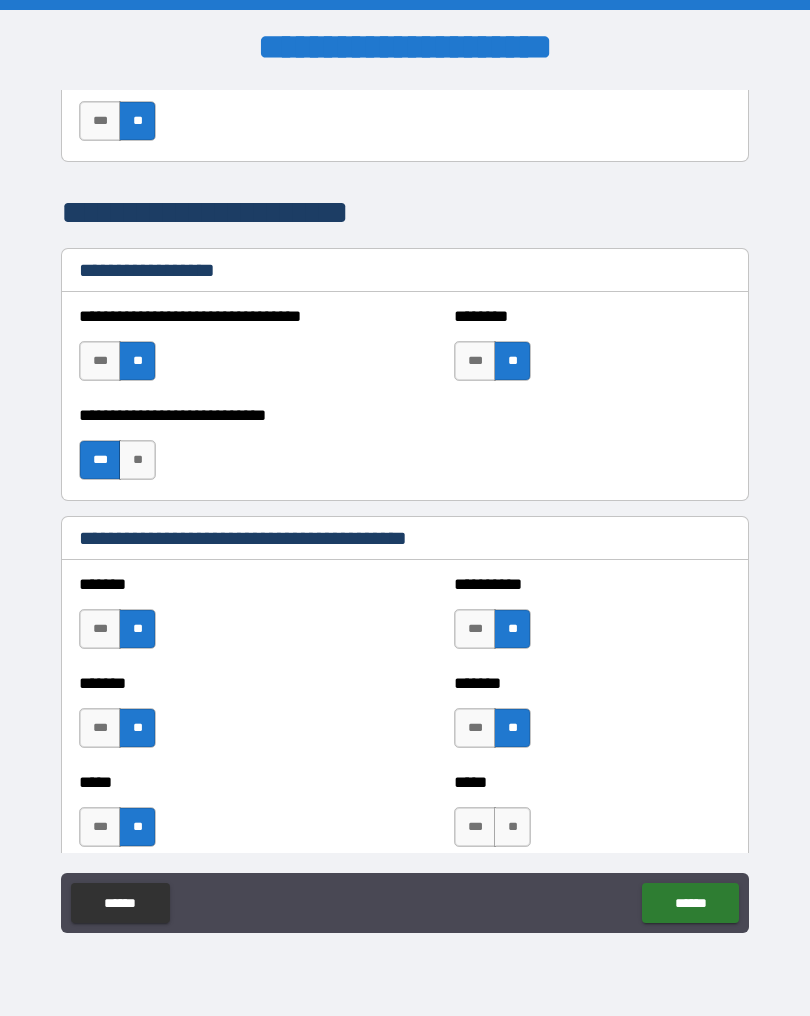 click on "**" at bounding box center [512, 827] 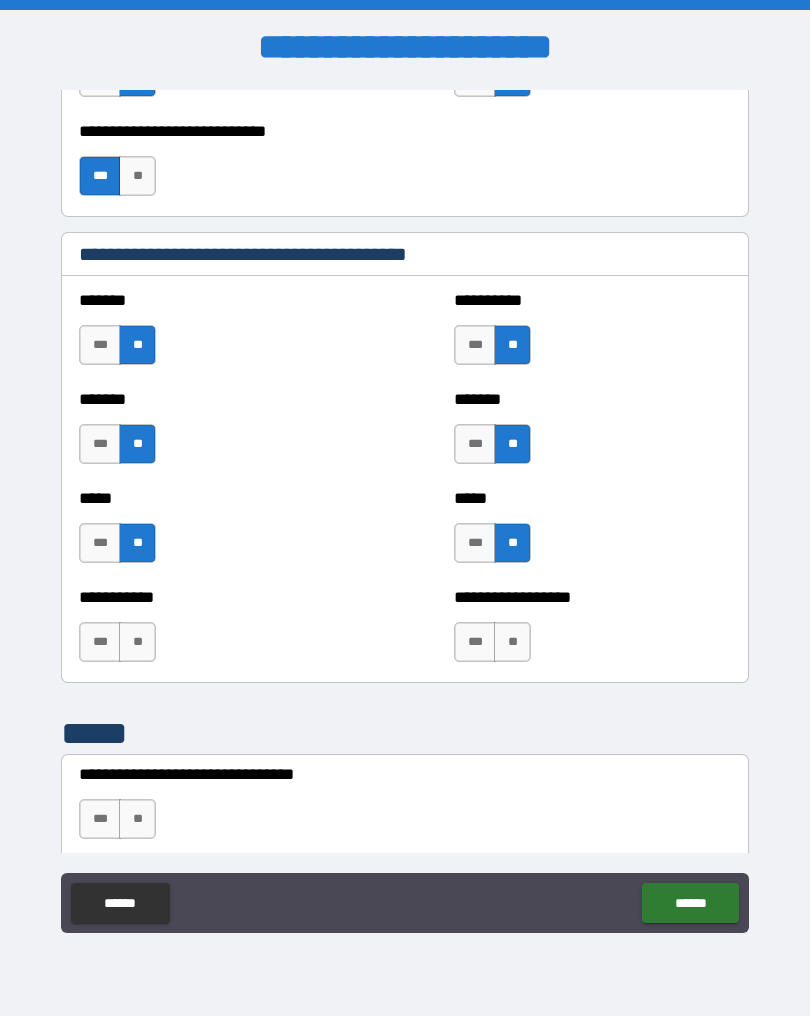 scroll, scrollTop: 3525, scrollLeft: 0, axis: vertical 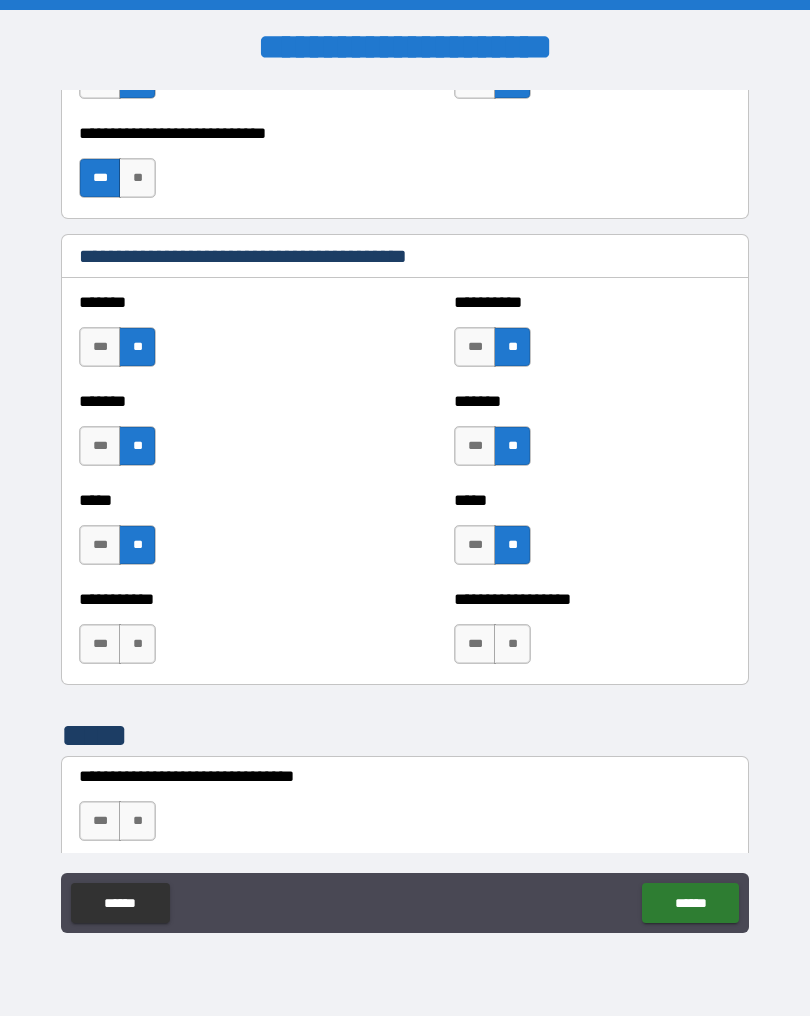 click on "**" at bounding box center (512, 644) 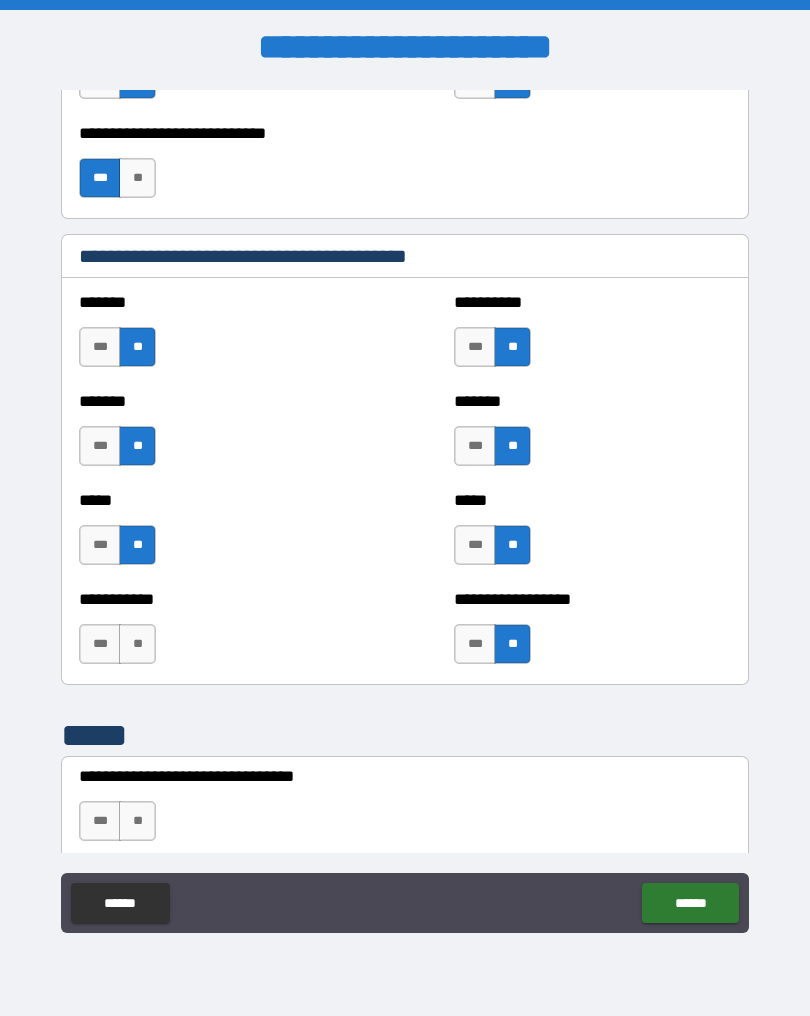 click on "**" at bounding box center [137, 644] 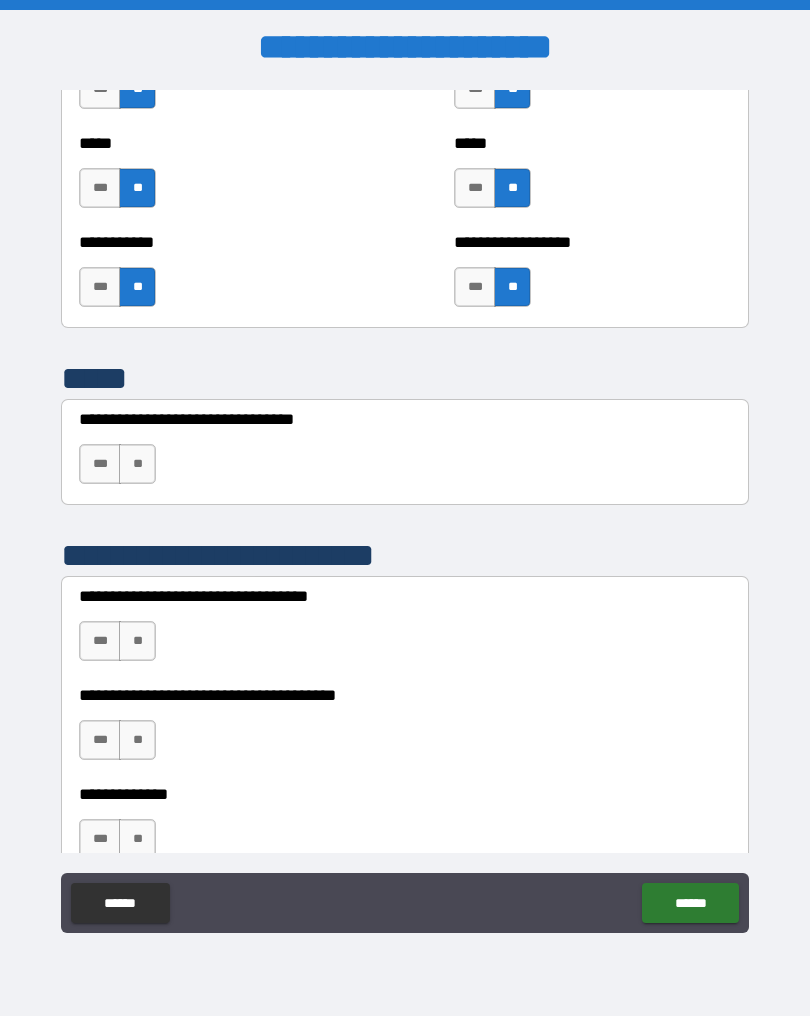 scroll, scrollTop: 3995, scrollLeft: 0, axis: vertical 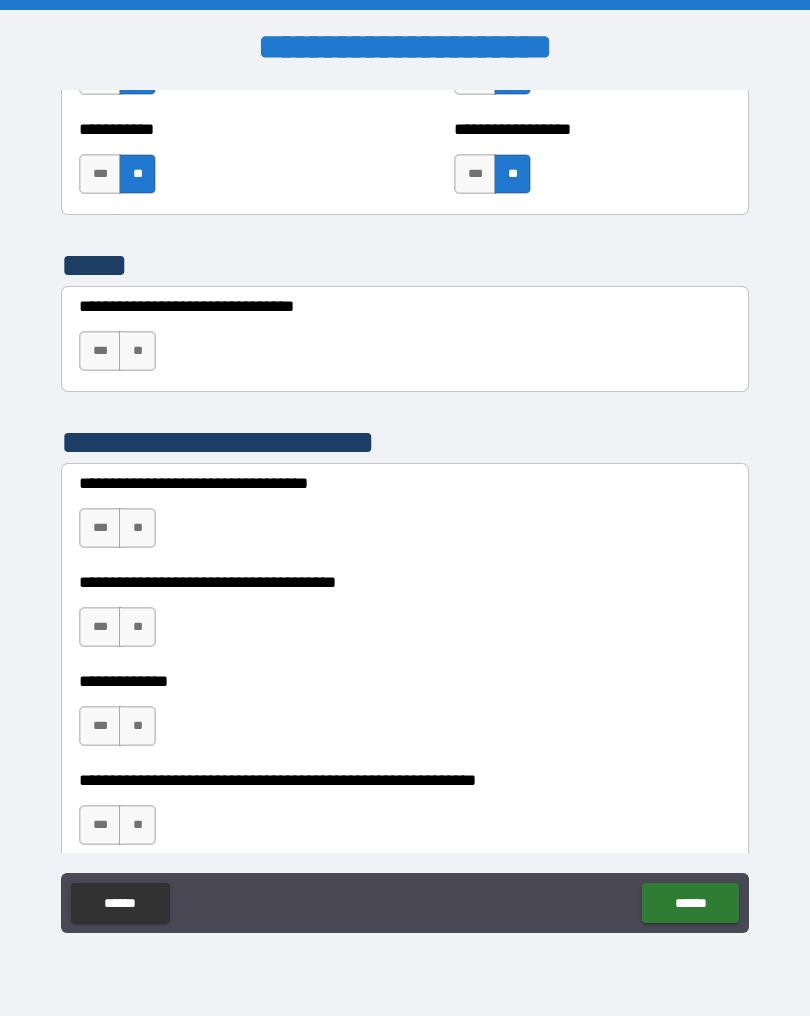 click on "**" at bounding box center (137, 351) 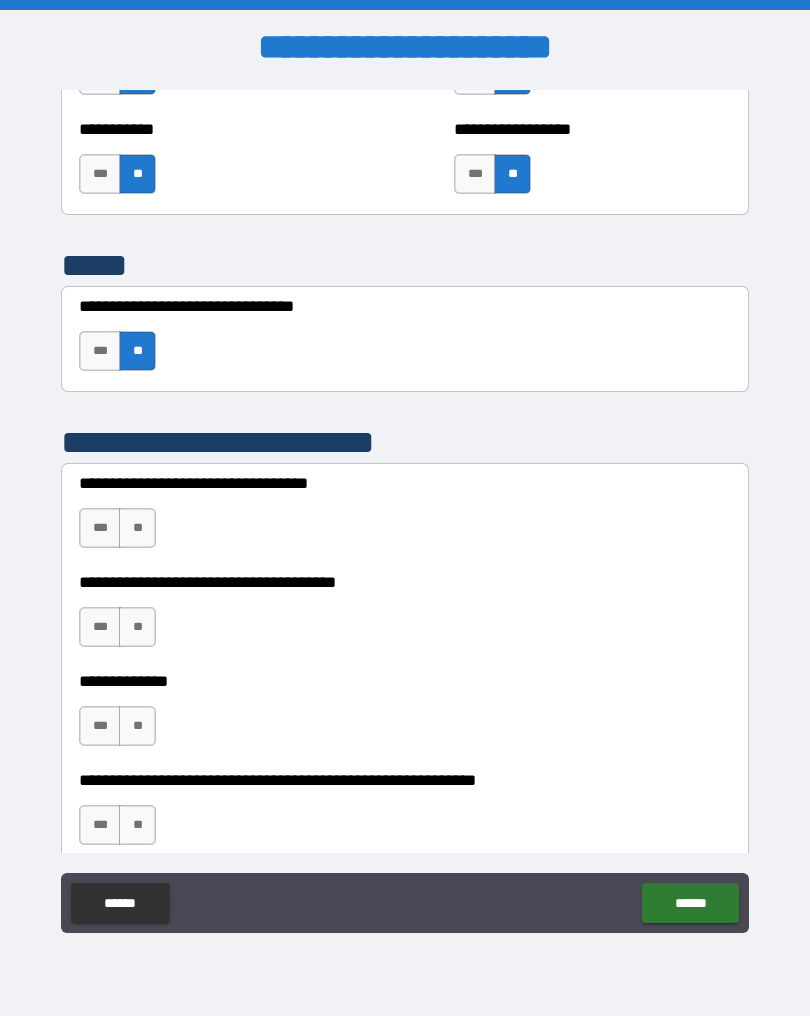 click on "**" at bounding box center [137, 528] 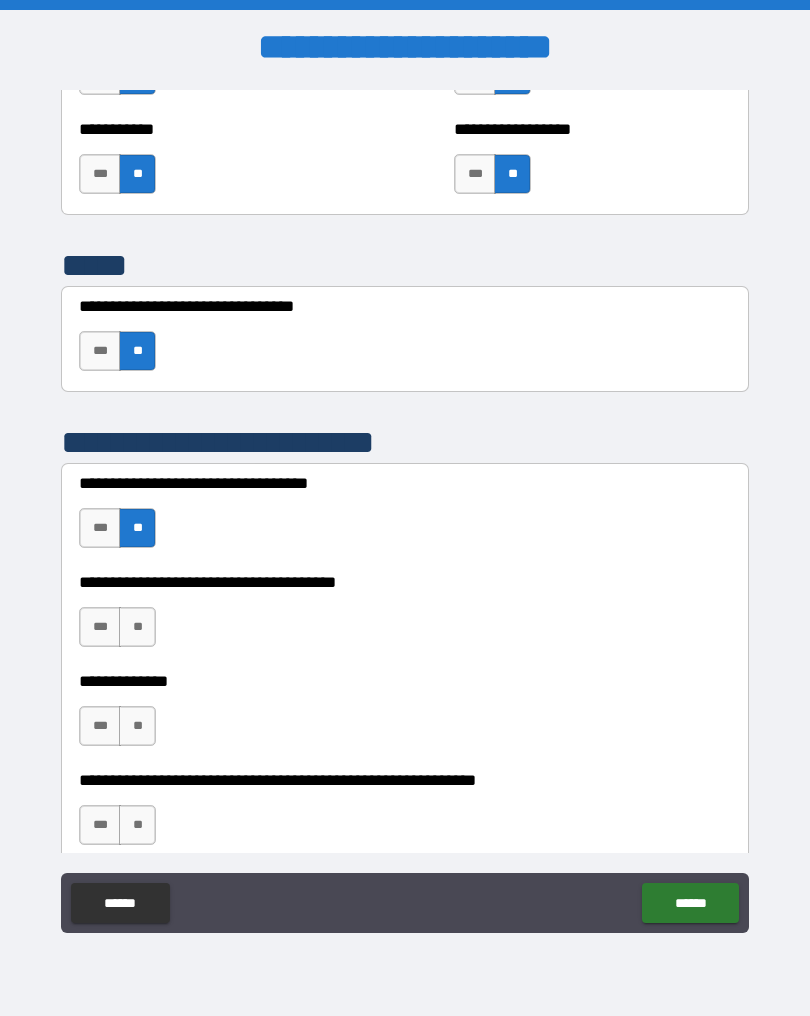 click on "***" at bounding box center [100, 627] 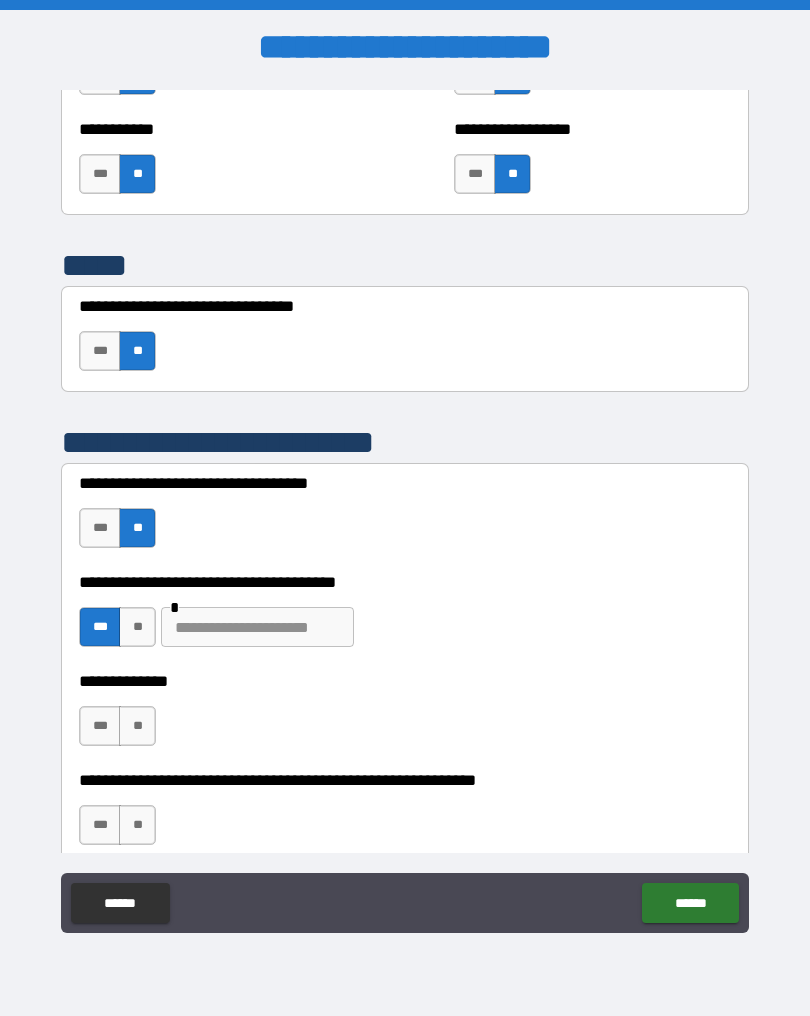 click on "**" at bounding box center (137, 627) 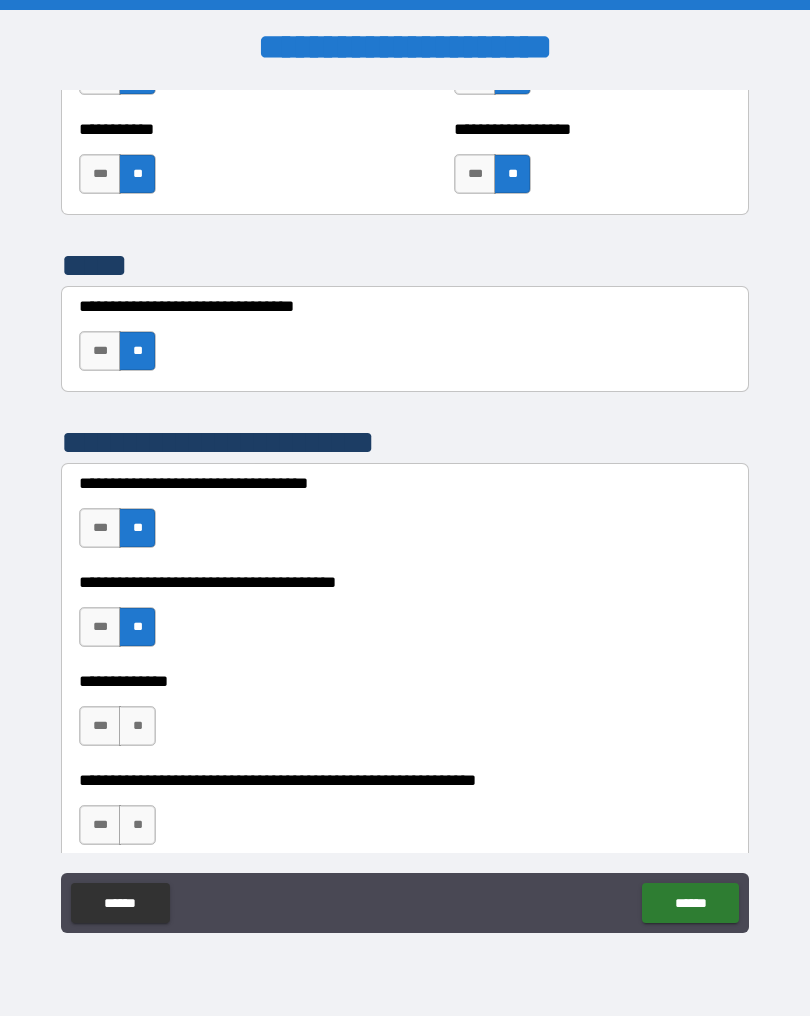 click on "**" at bounding box center [137, 726] 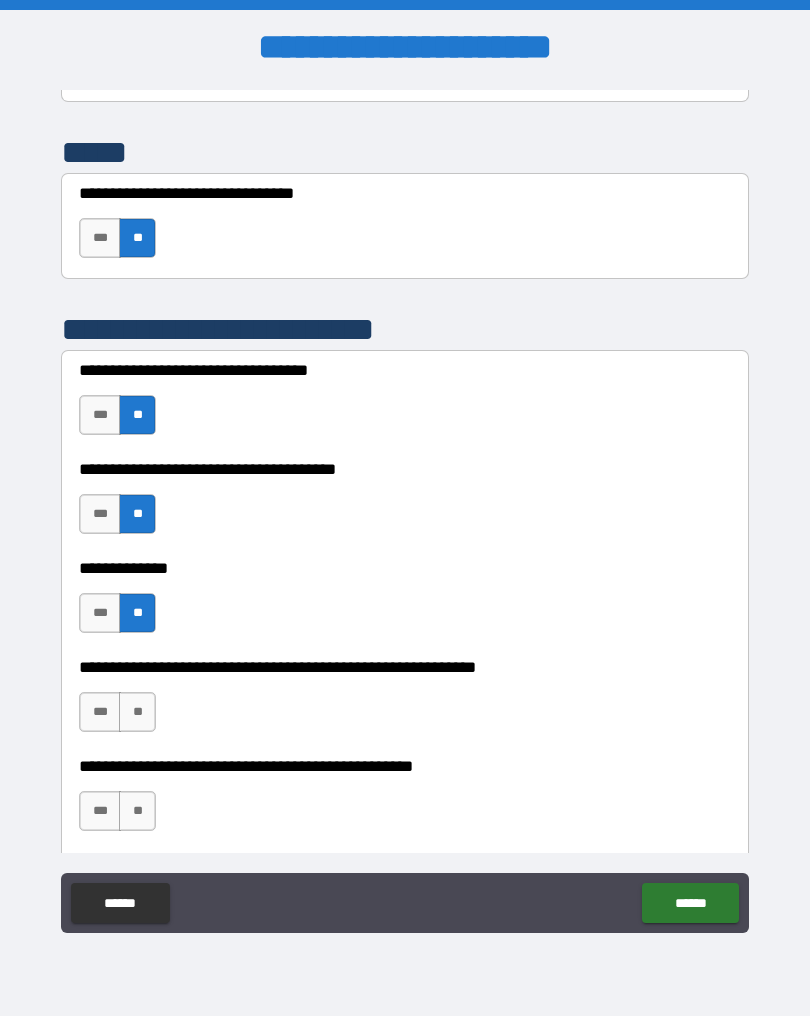 scroll, scrollTop: 4166, scrollLeft: 0, axis: vertical 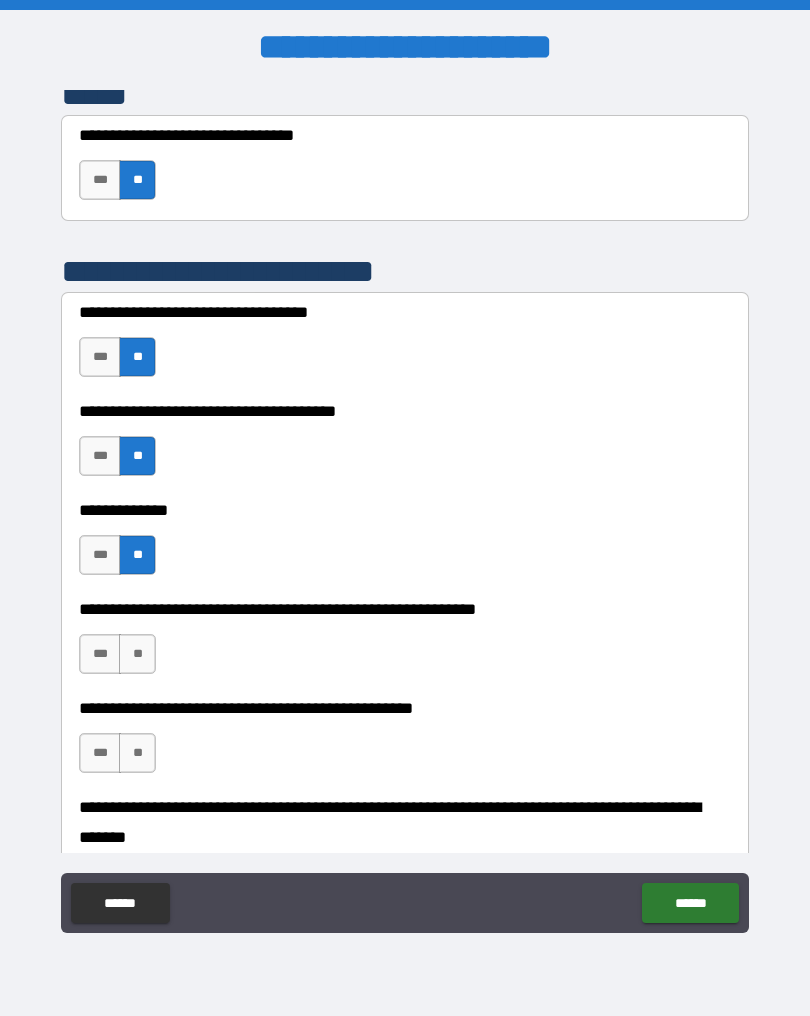 click on "**" at bounding box center [137, 654] 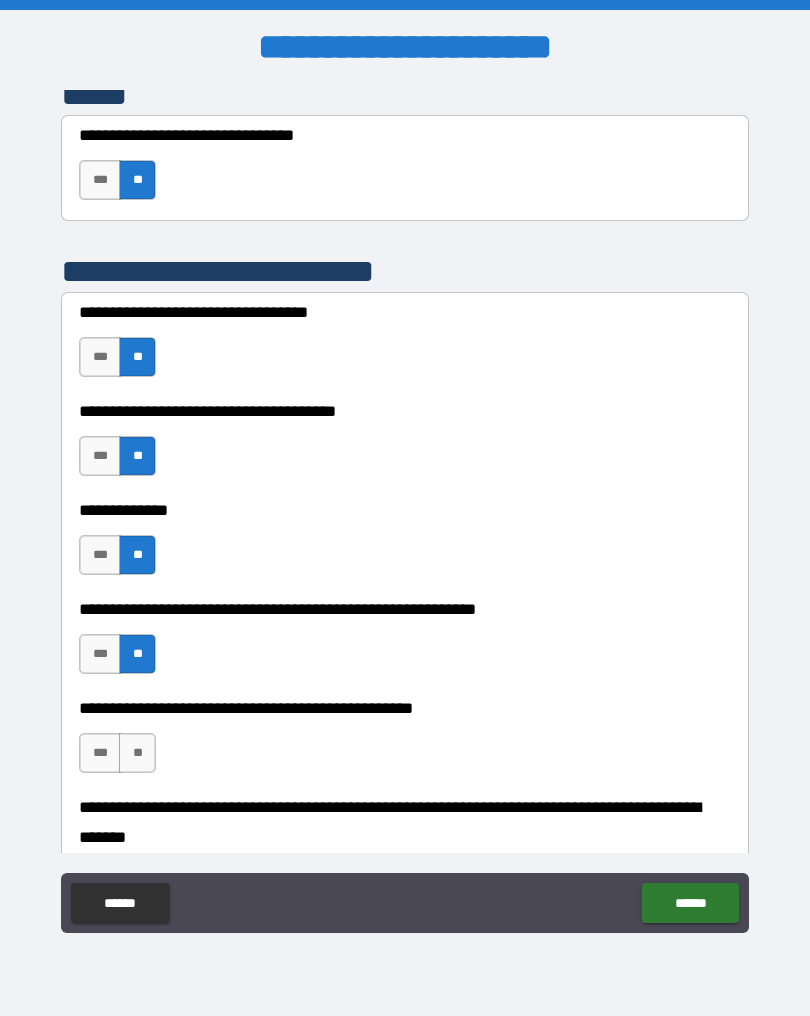 click on "***" at bounding box center [100, 753] 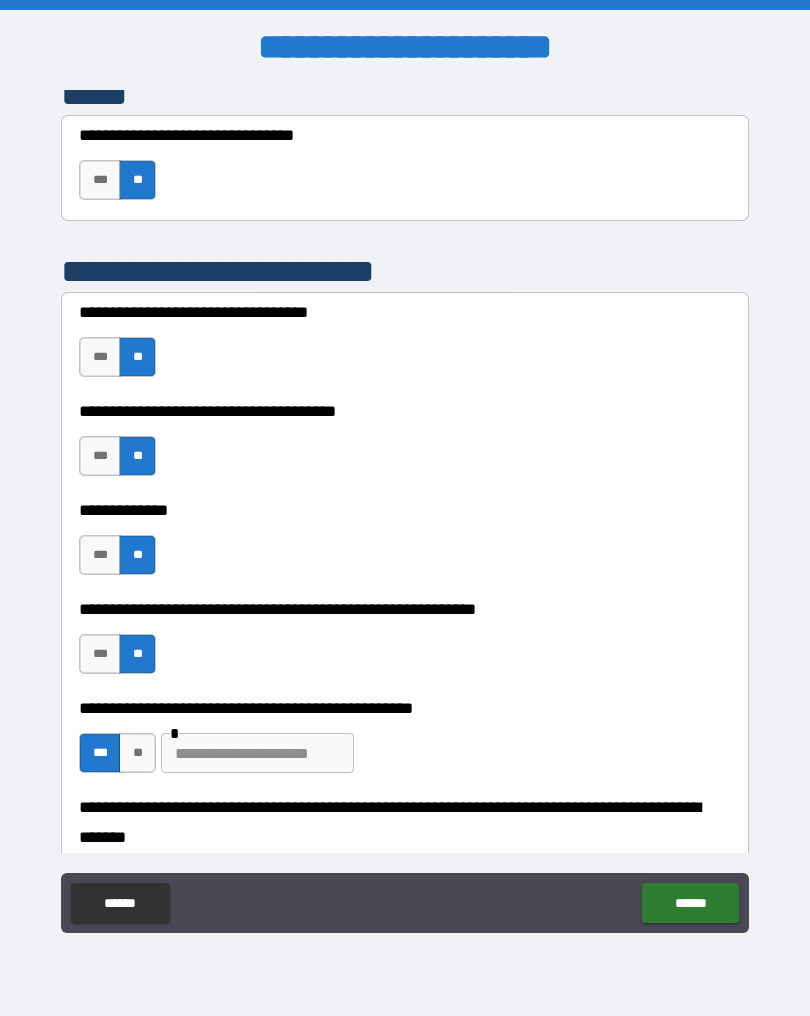 click at bounding box center (257, 753) 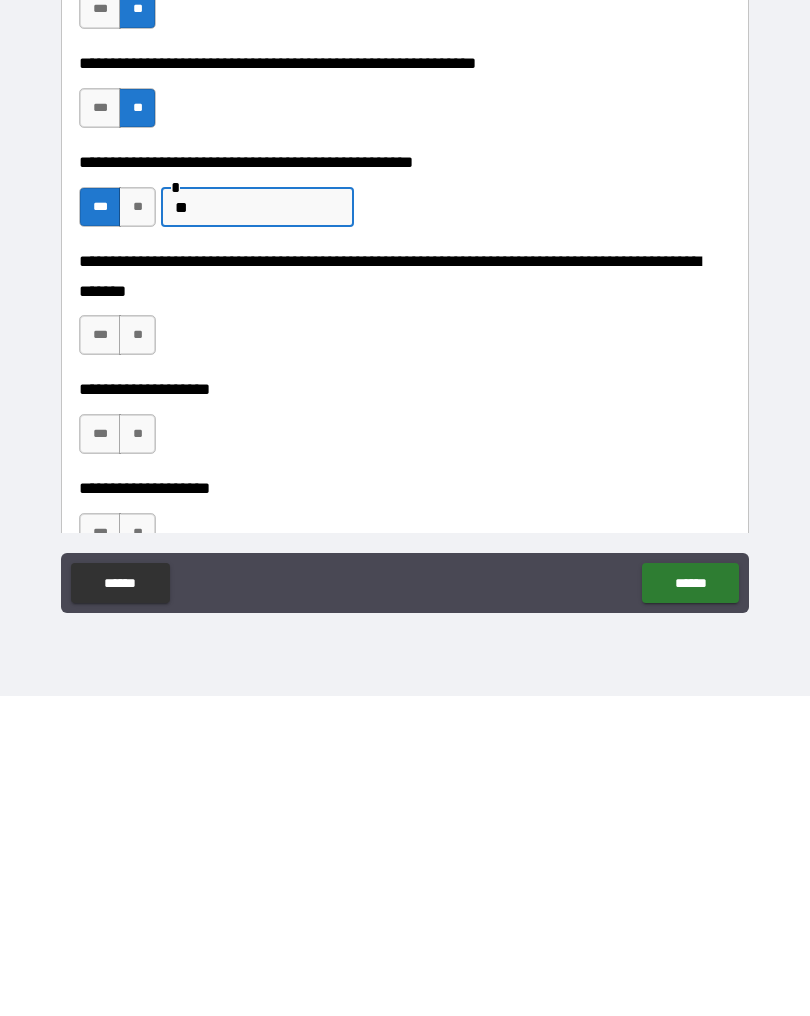 scroll, scrollTop: 4490, scrollLeft: 0, axis: vertical 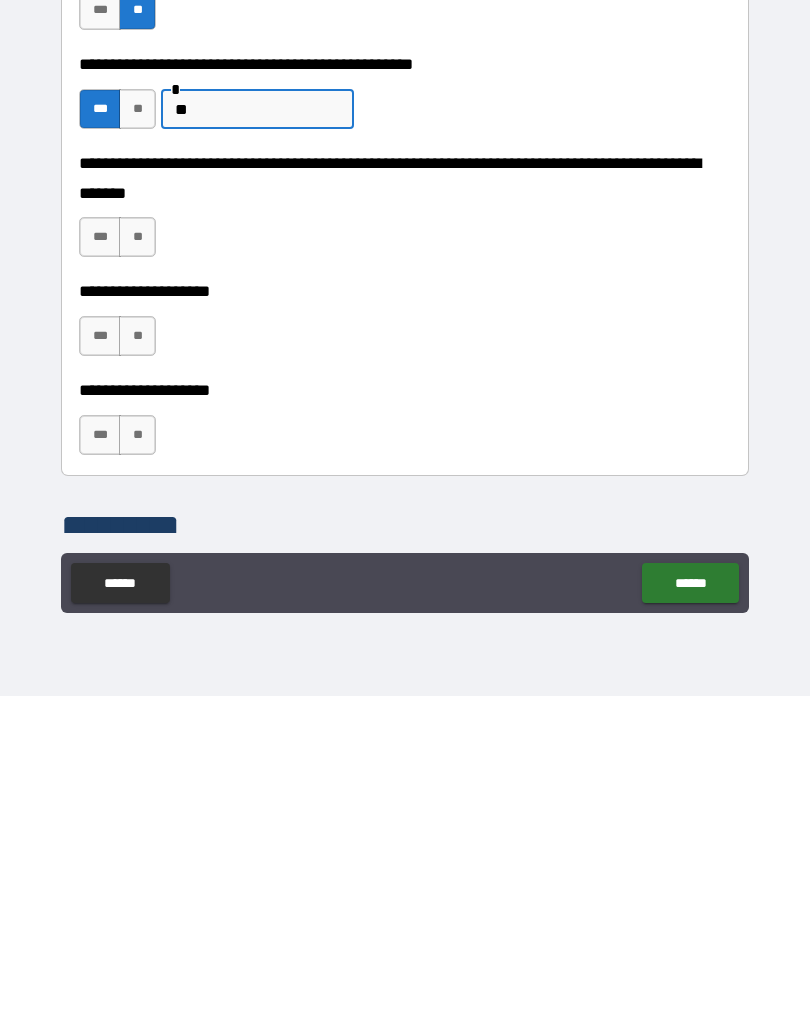 type on "**" 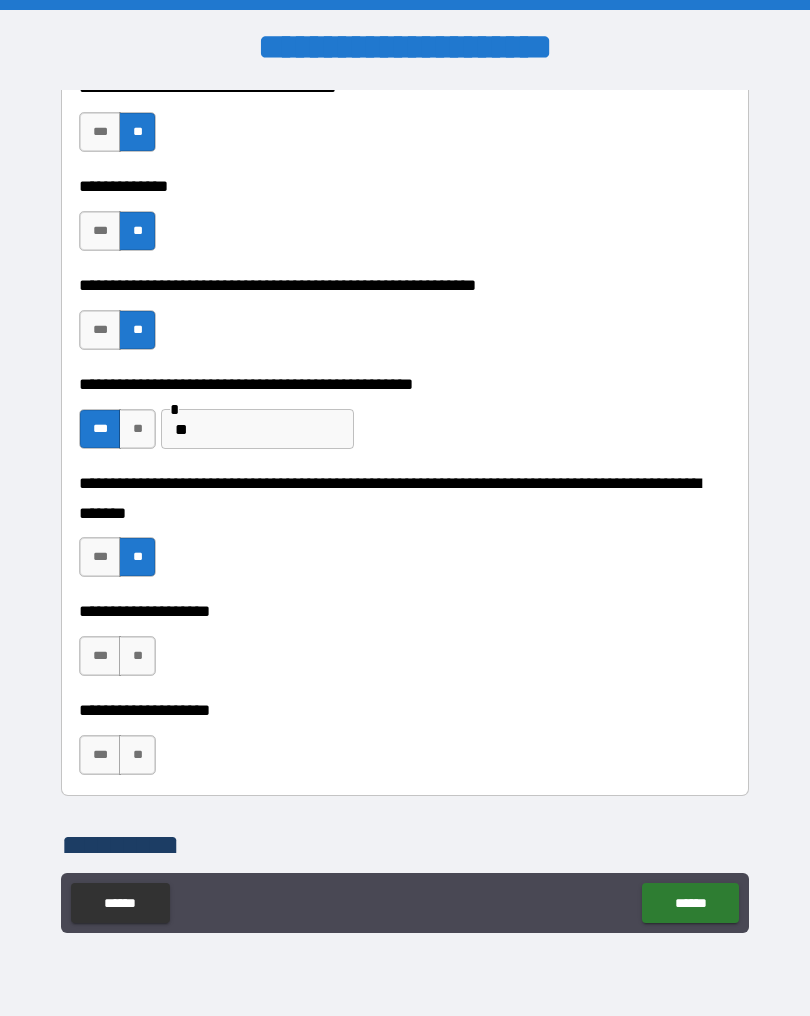 click on "**" at bounding box center (137, 656) 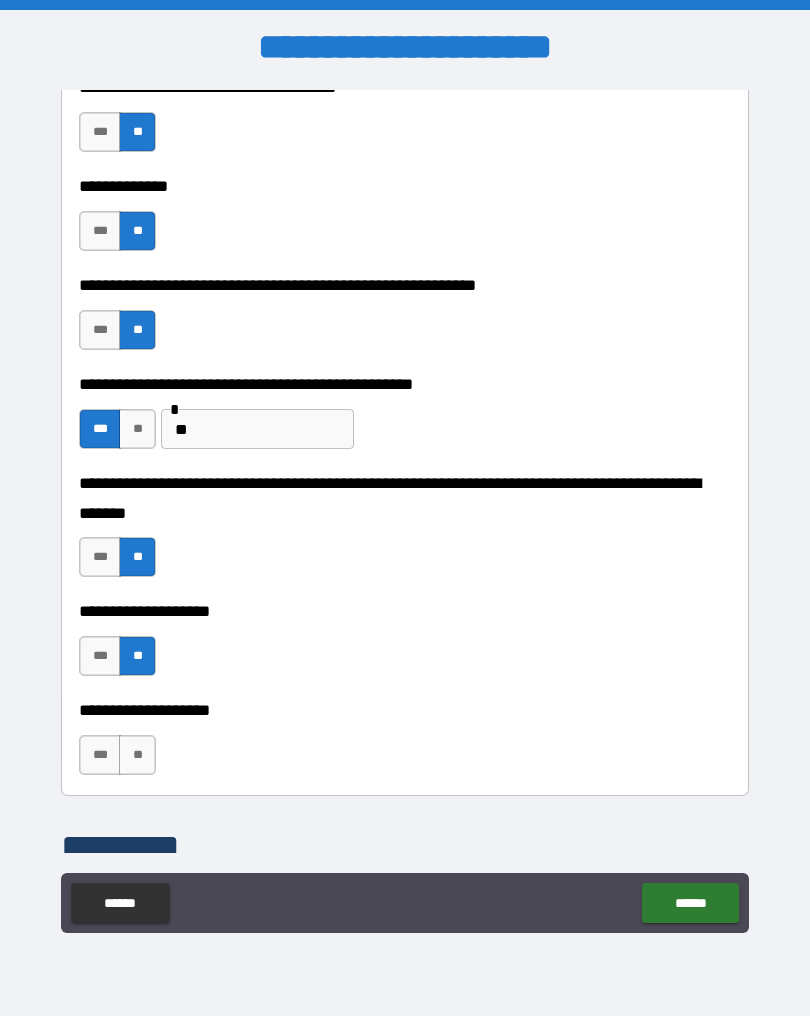 click on "**" at bounding box center (137, 755) 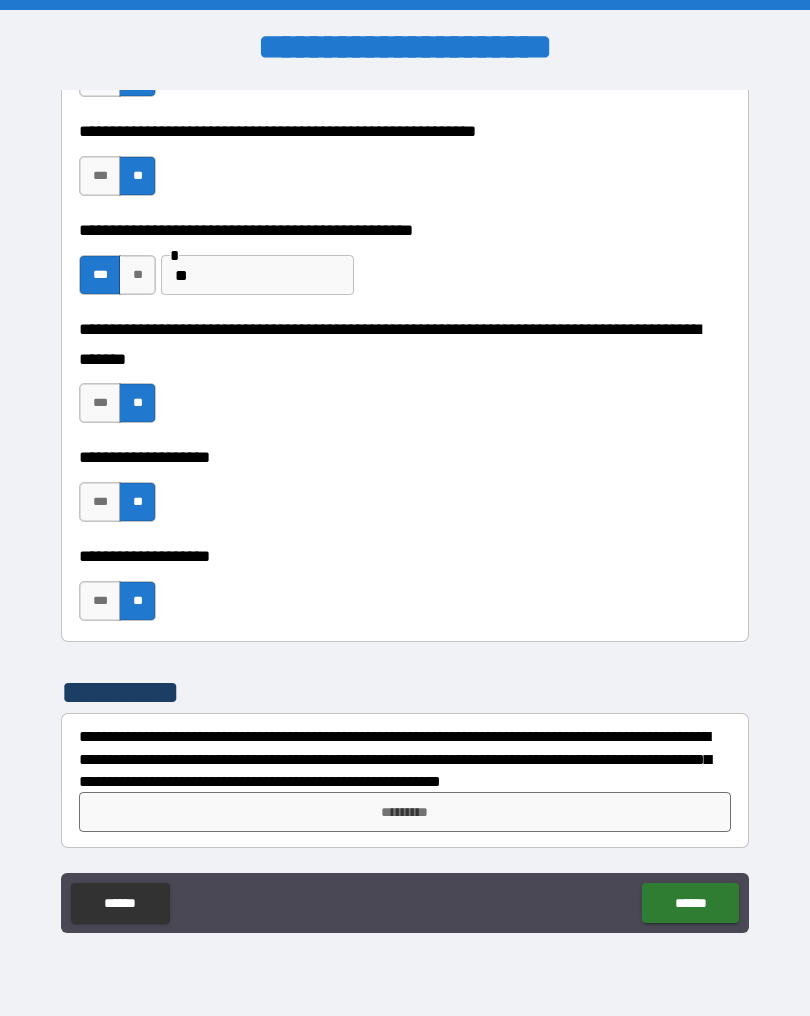 scroll, scrollTop: 4644, scrollLeft: 0, axis: vertical 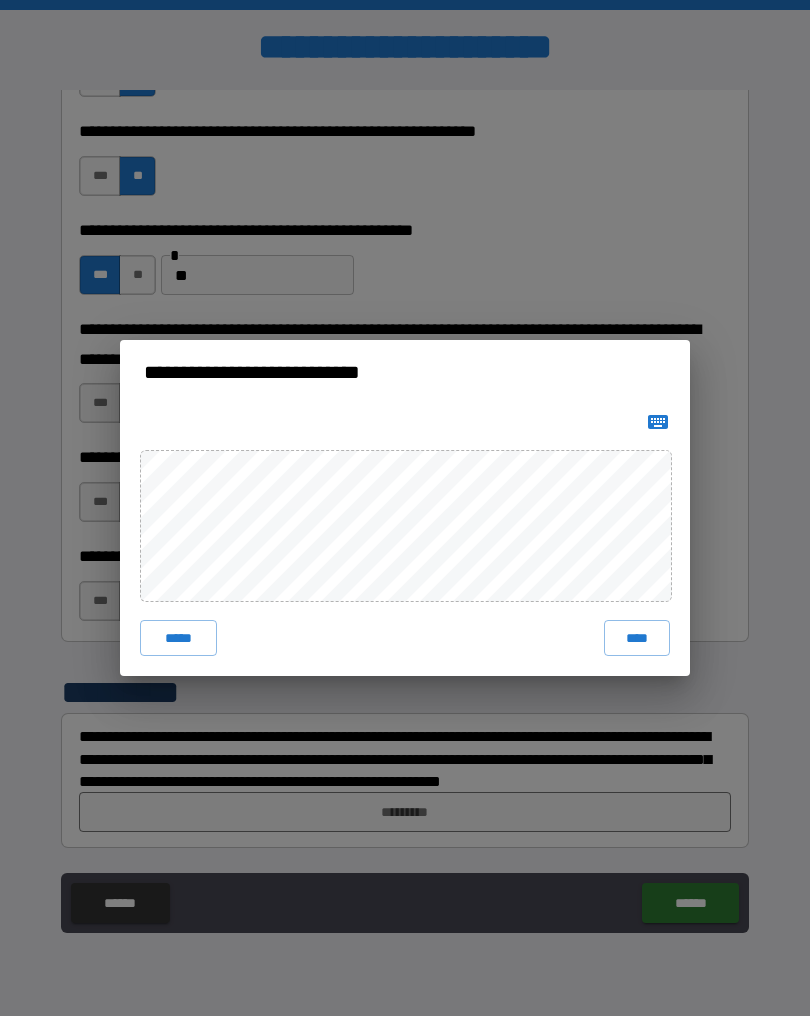 click on "*****" at bounding box center [178, 638] 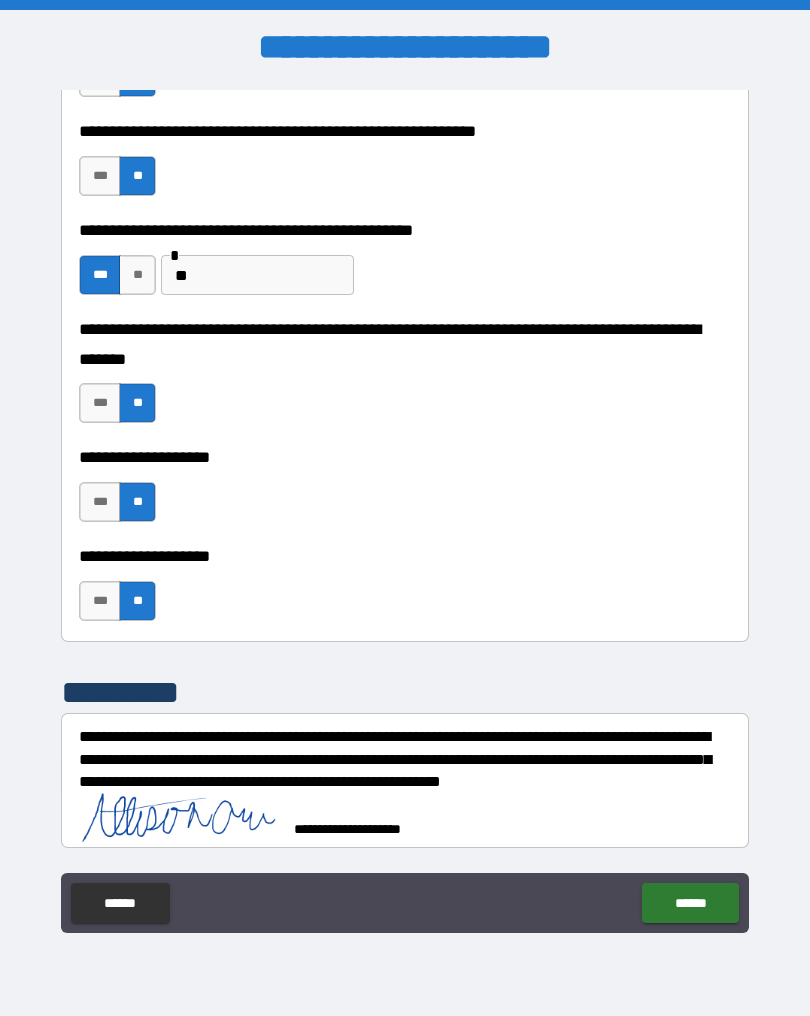 scroll, scrollTop: 4634, scrollLeft: 0, axis: vertical 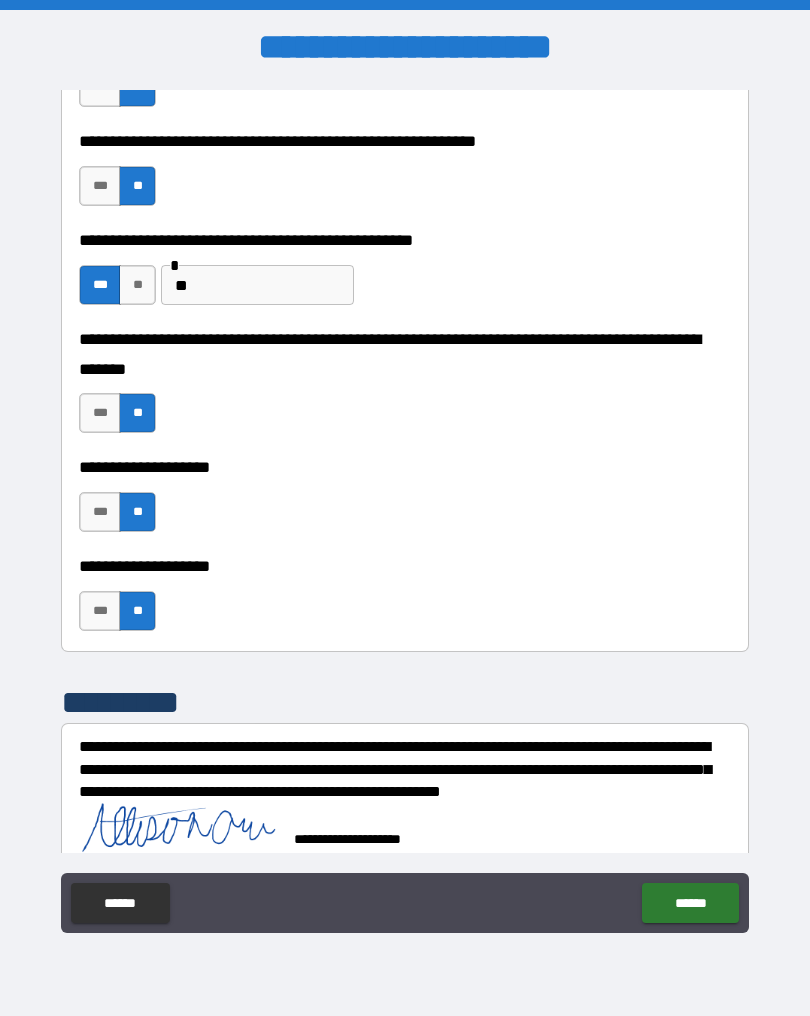 click on "******" at bounding box center (690, 903) 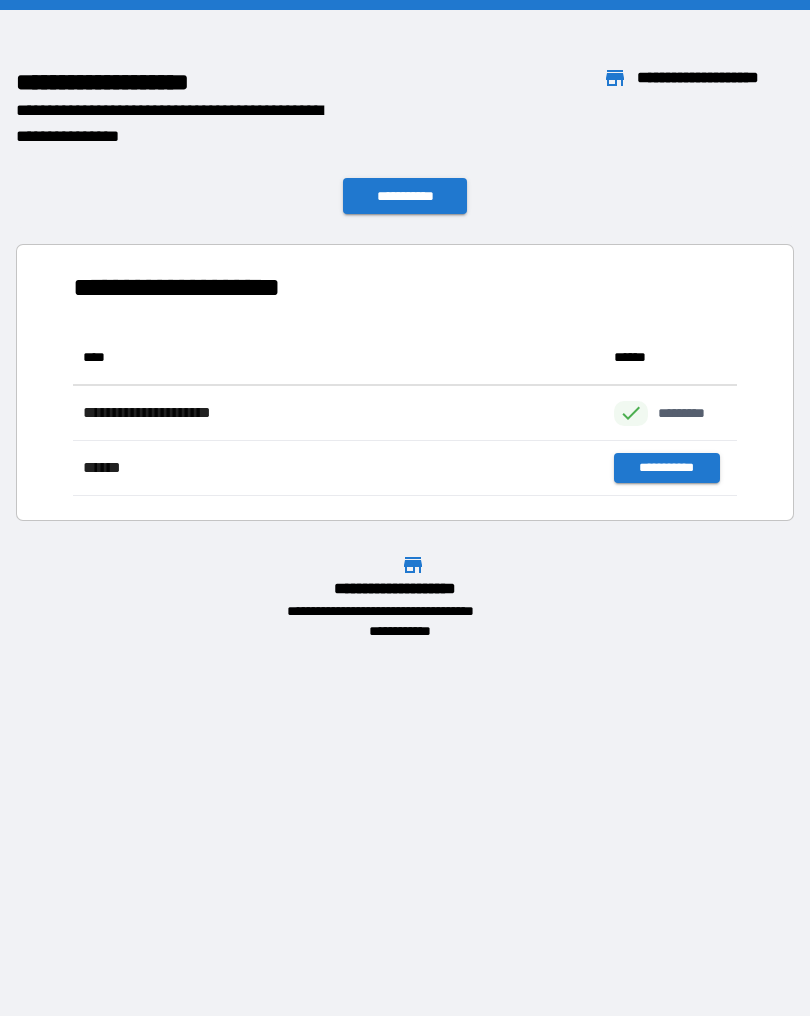scroll, scrollTop: 1, scrollLeft: 1, axis: both 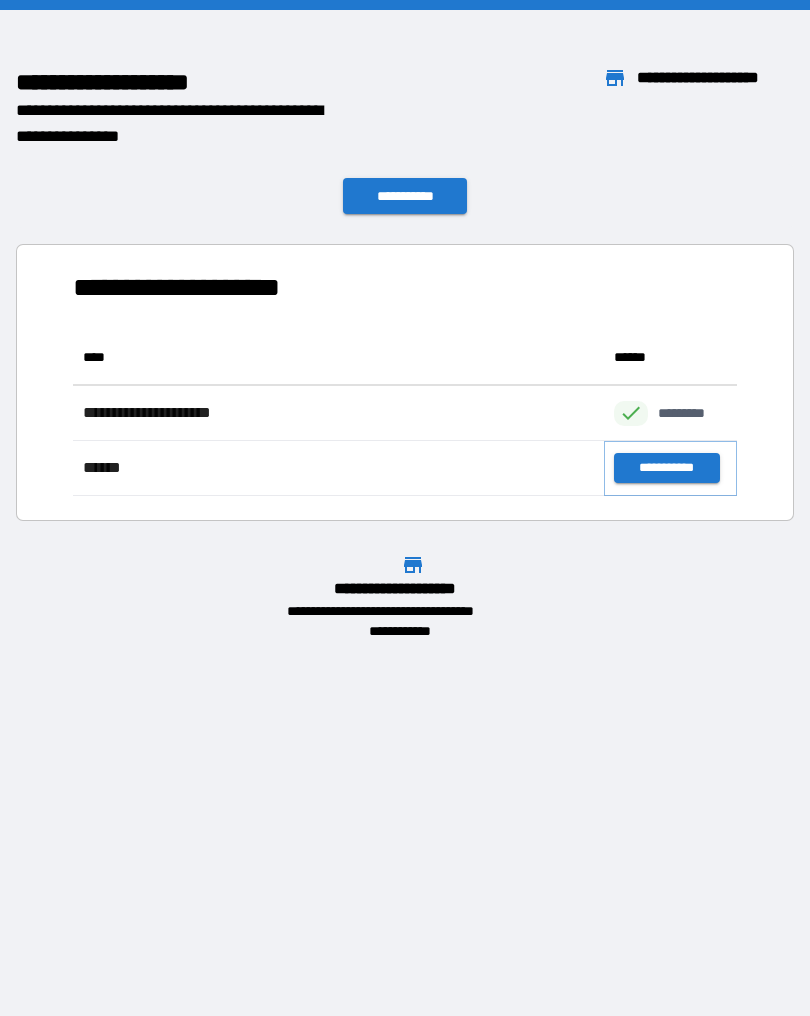 click on "**********" at bounding box center (666, 468) 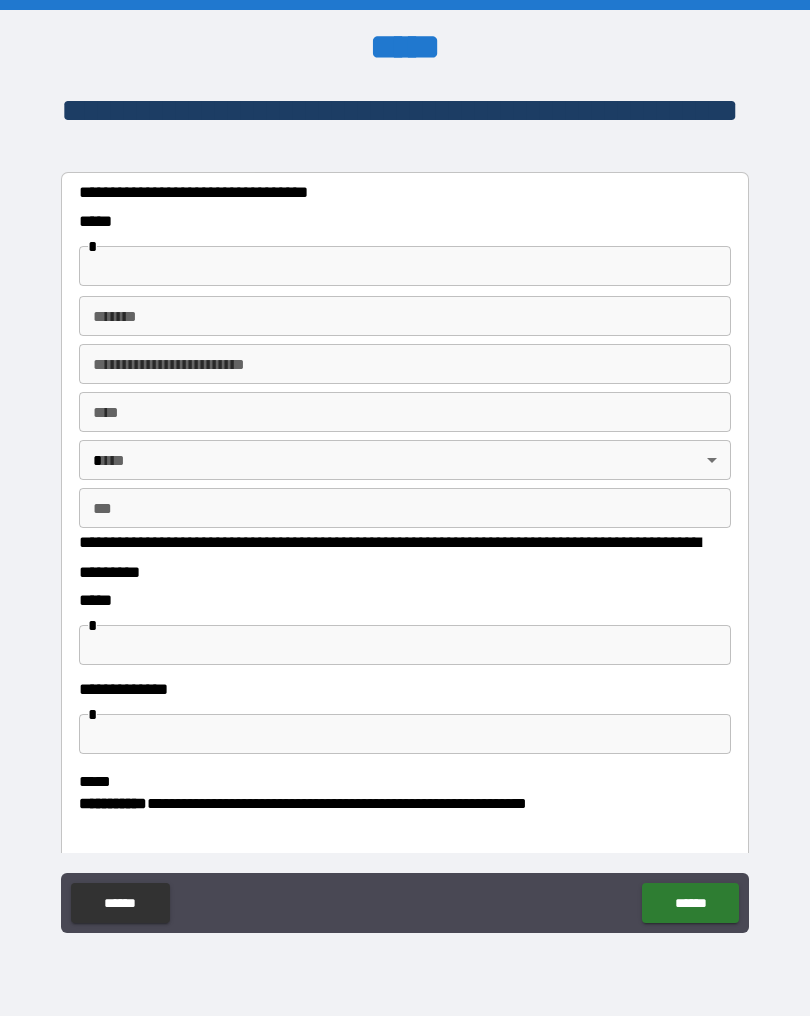 click at bounding box center [405, 266] 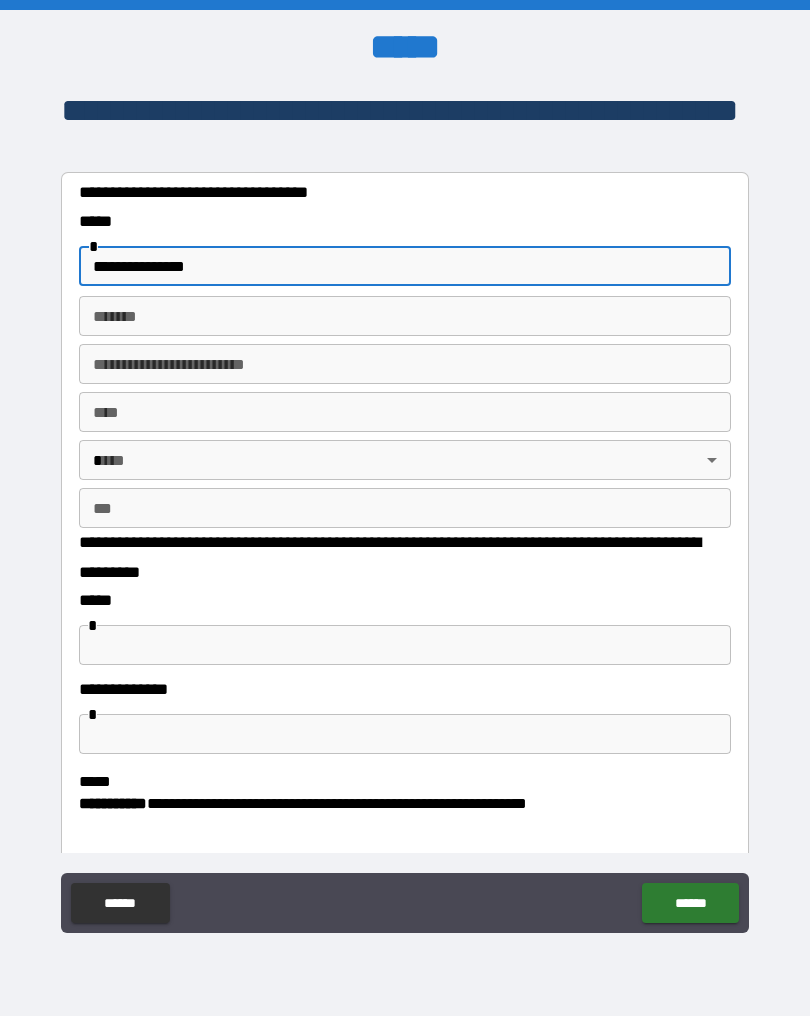 type on "**********" 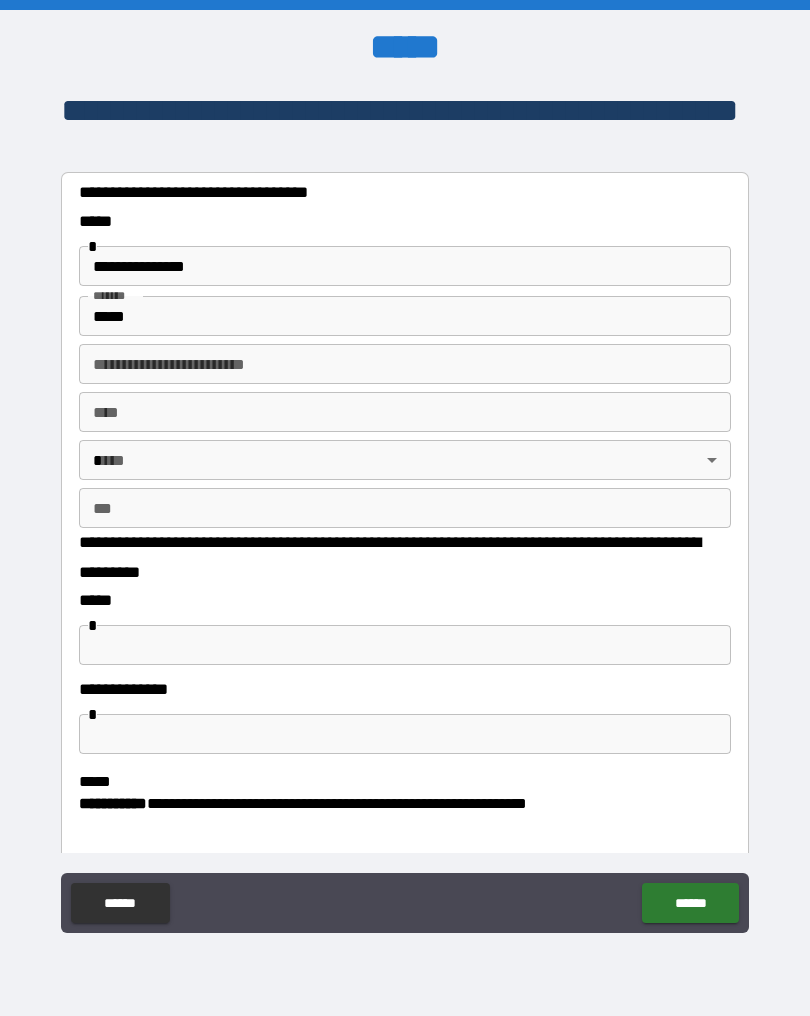 type on "**********" 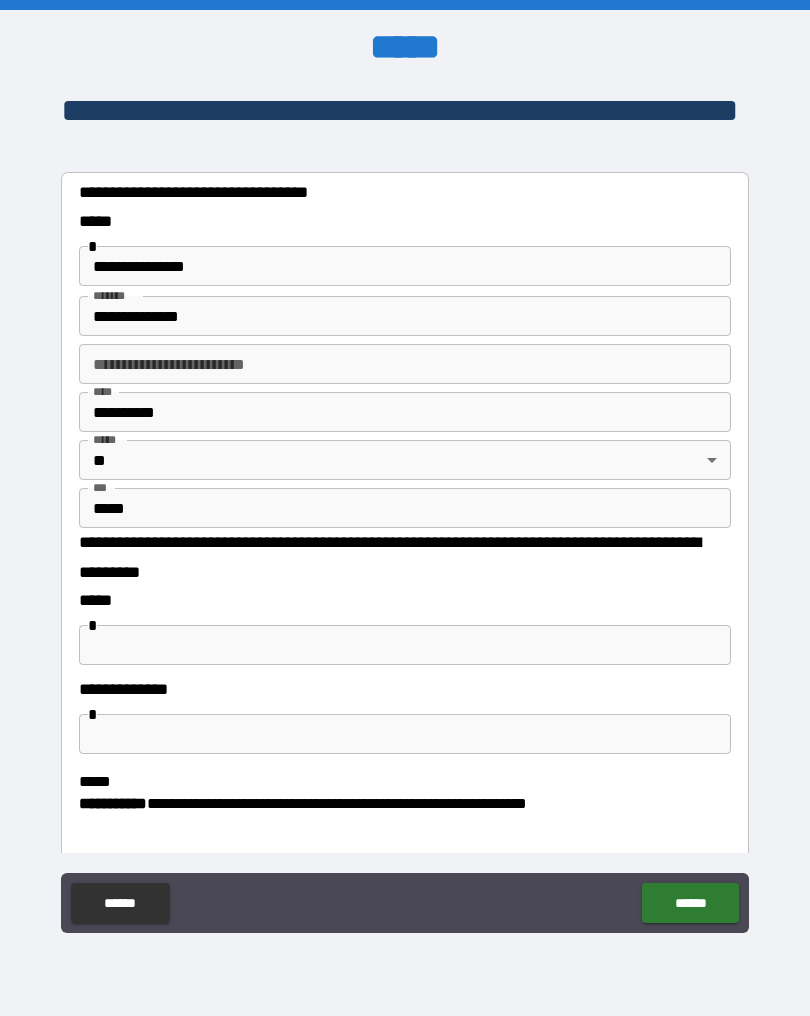 click at bounding box center (405, 645) 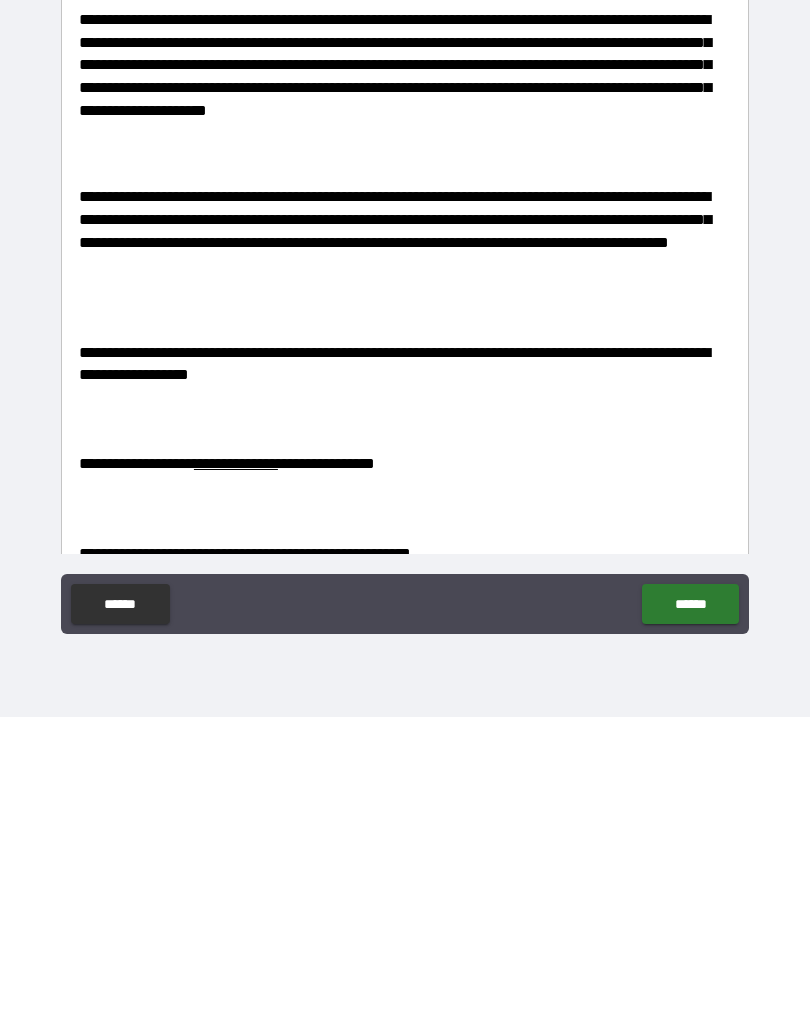 scroll, scrollTop: 693, scrollLeft: 0, axis: vertical 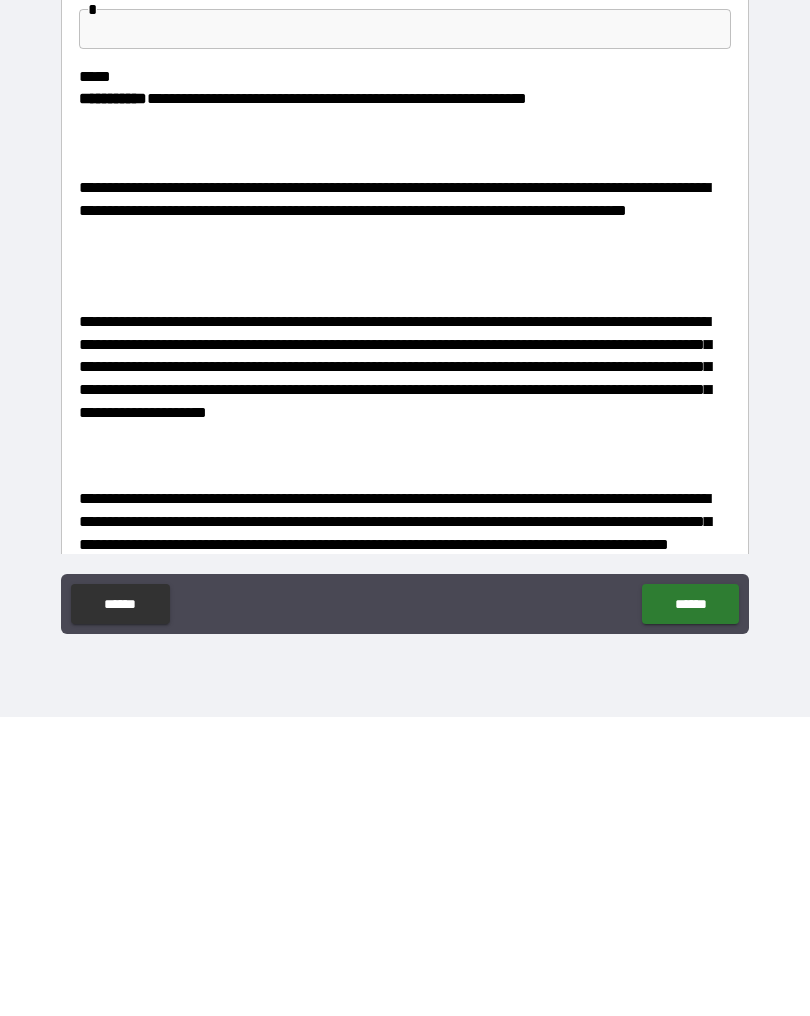 click on "******   ******" at bounding box center [405, 905] 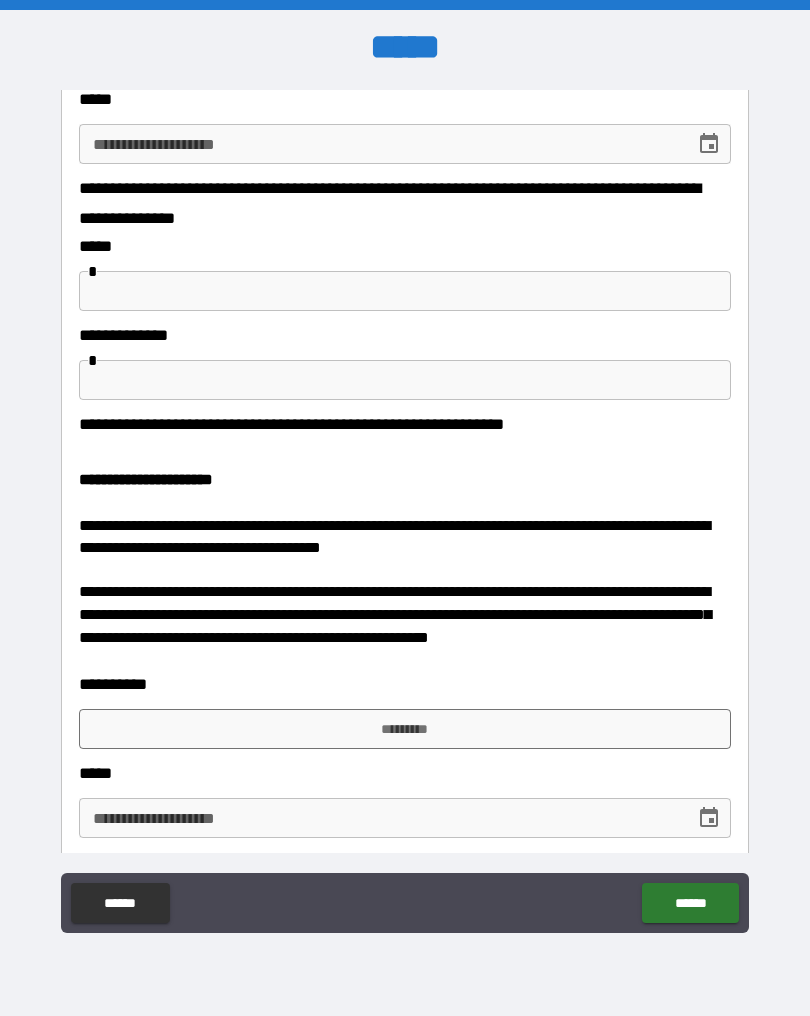 scroll, scrollTop: 2092, scrollLeft: 0, axis: vertical 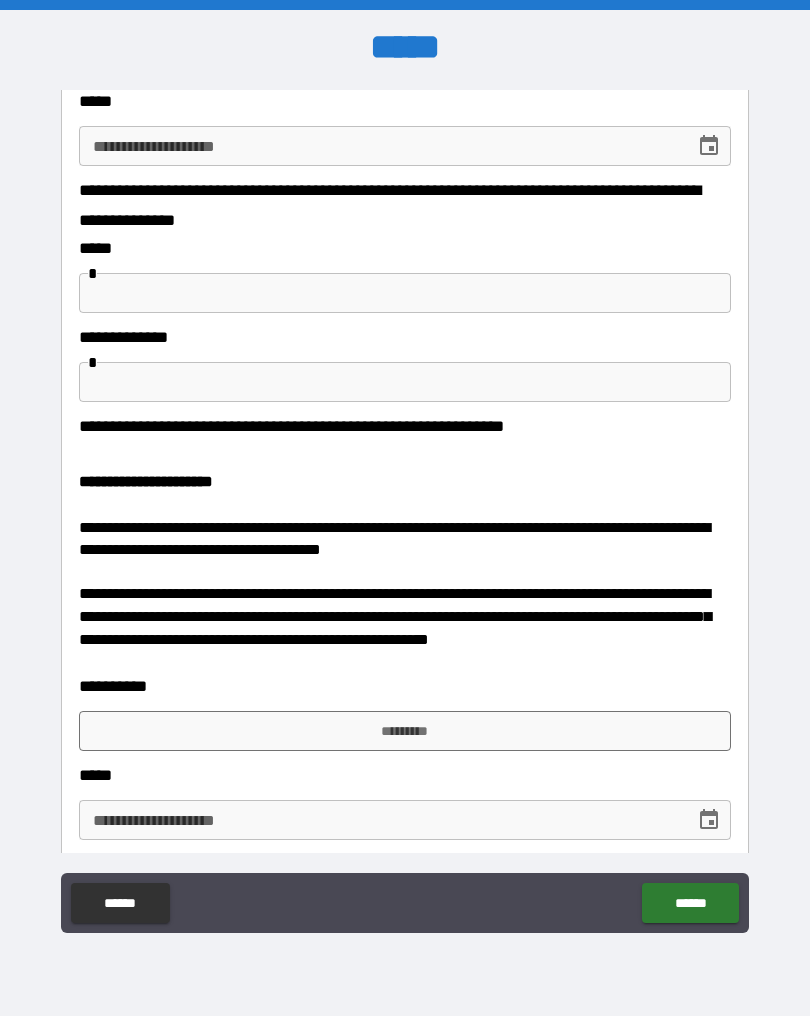 click on "******" at bounding box center [690, 903] 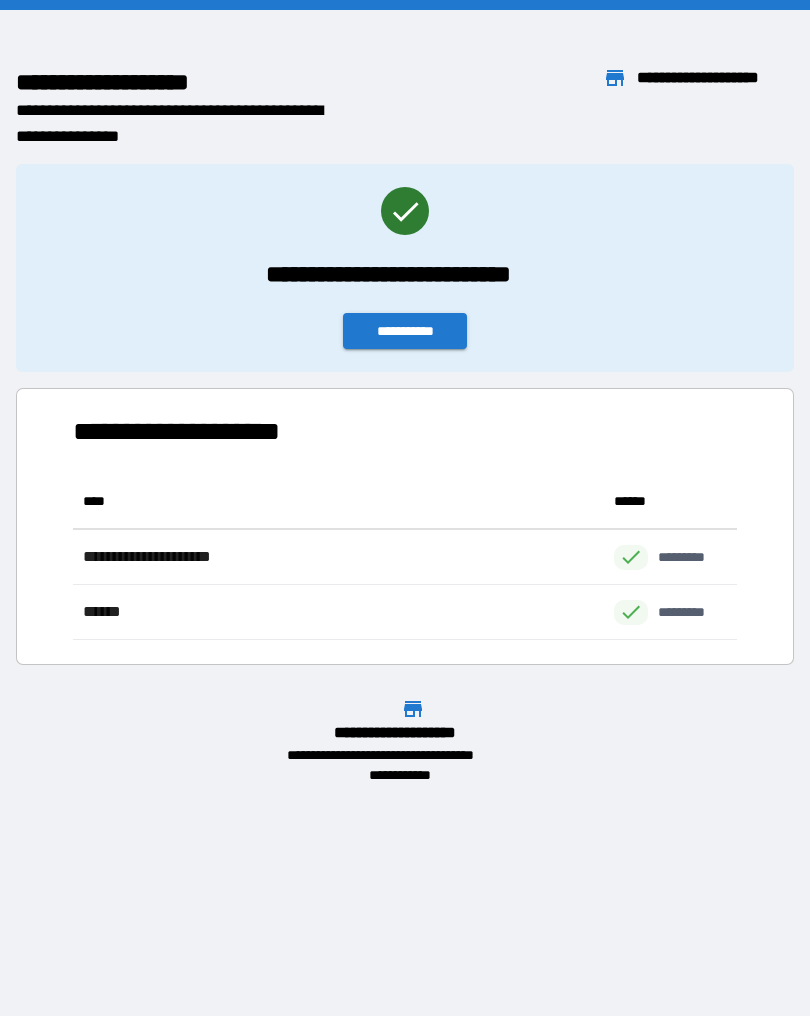 scroll, scrollTop: 1, scrollLeft: 1, axis: both 